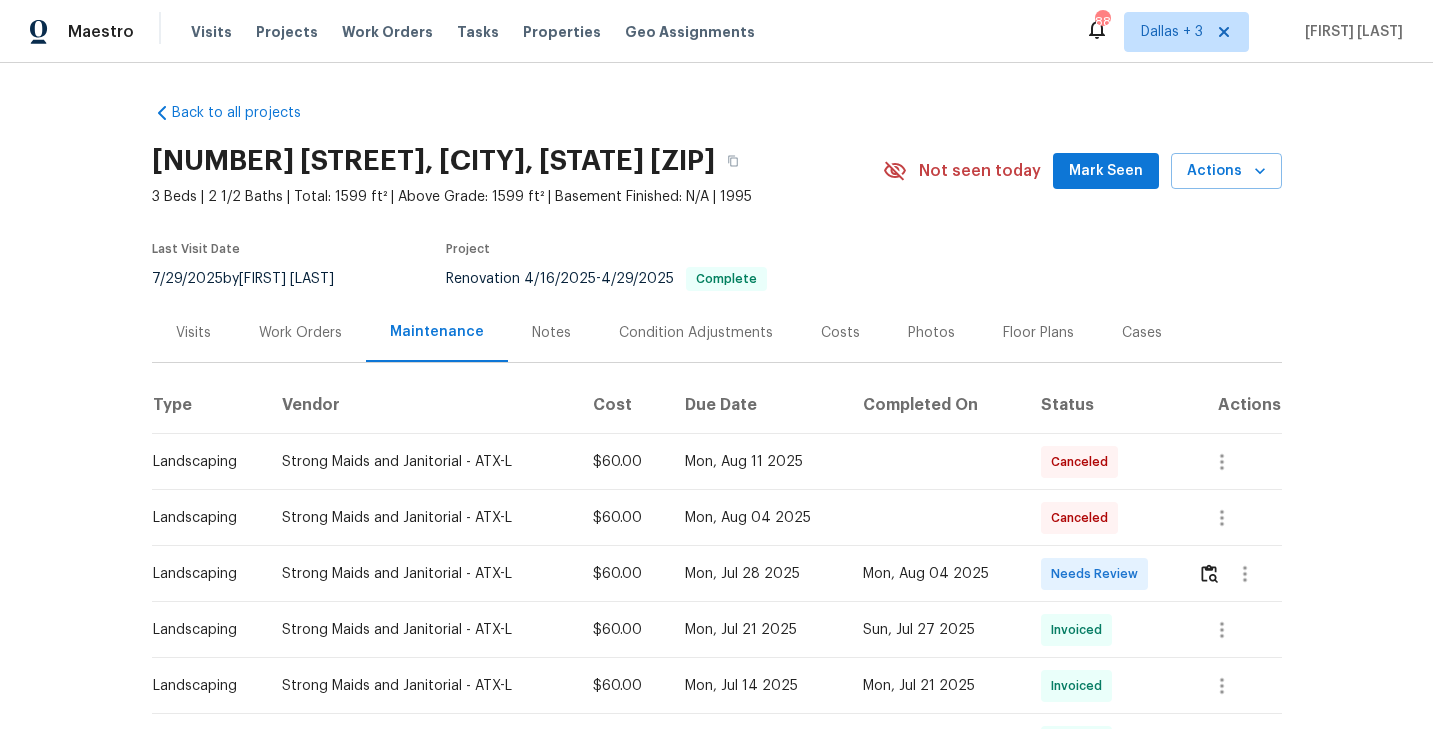 scroll, scrollTop: 0, scrollLeft: 0, axis: both 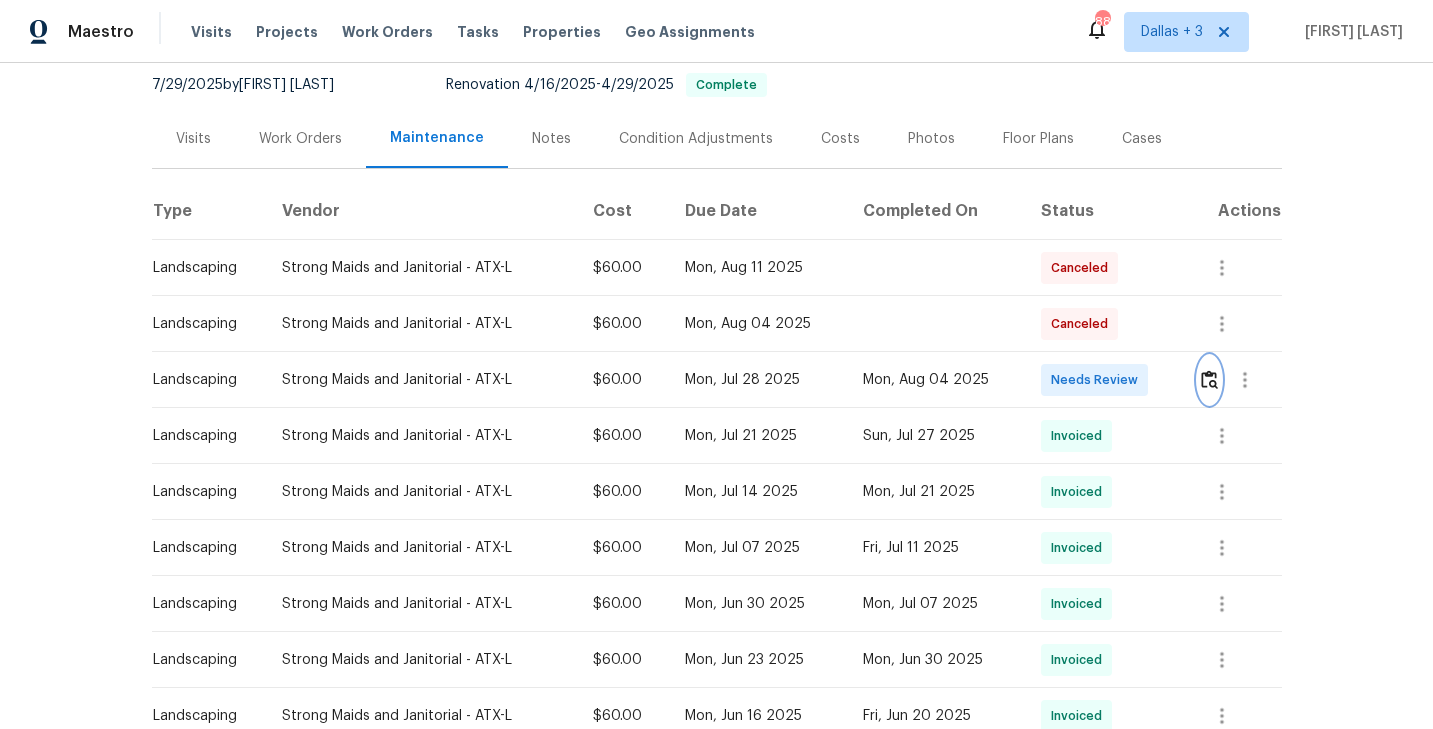 click at bounding box center (1209, 379) 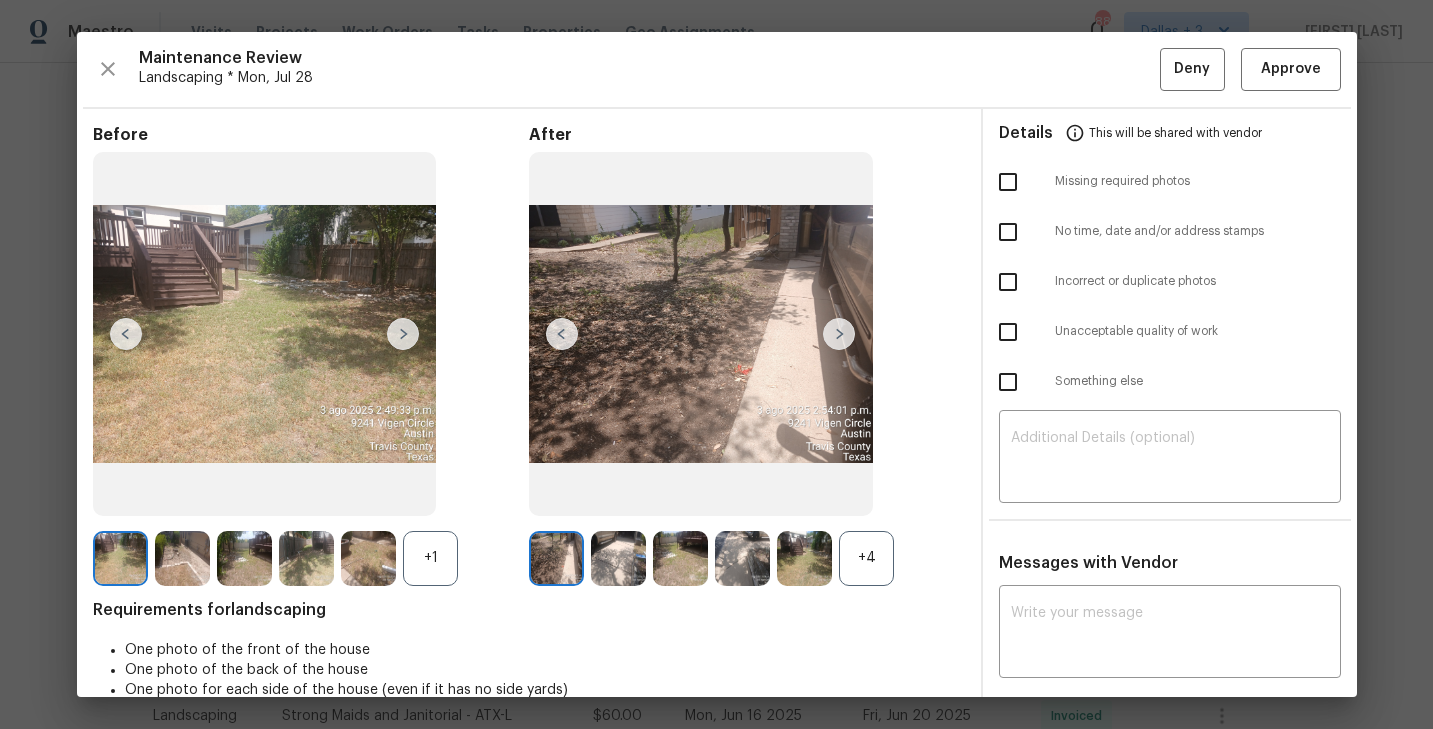 click on "+4" at bounding box center [866, 558] 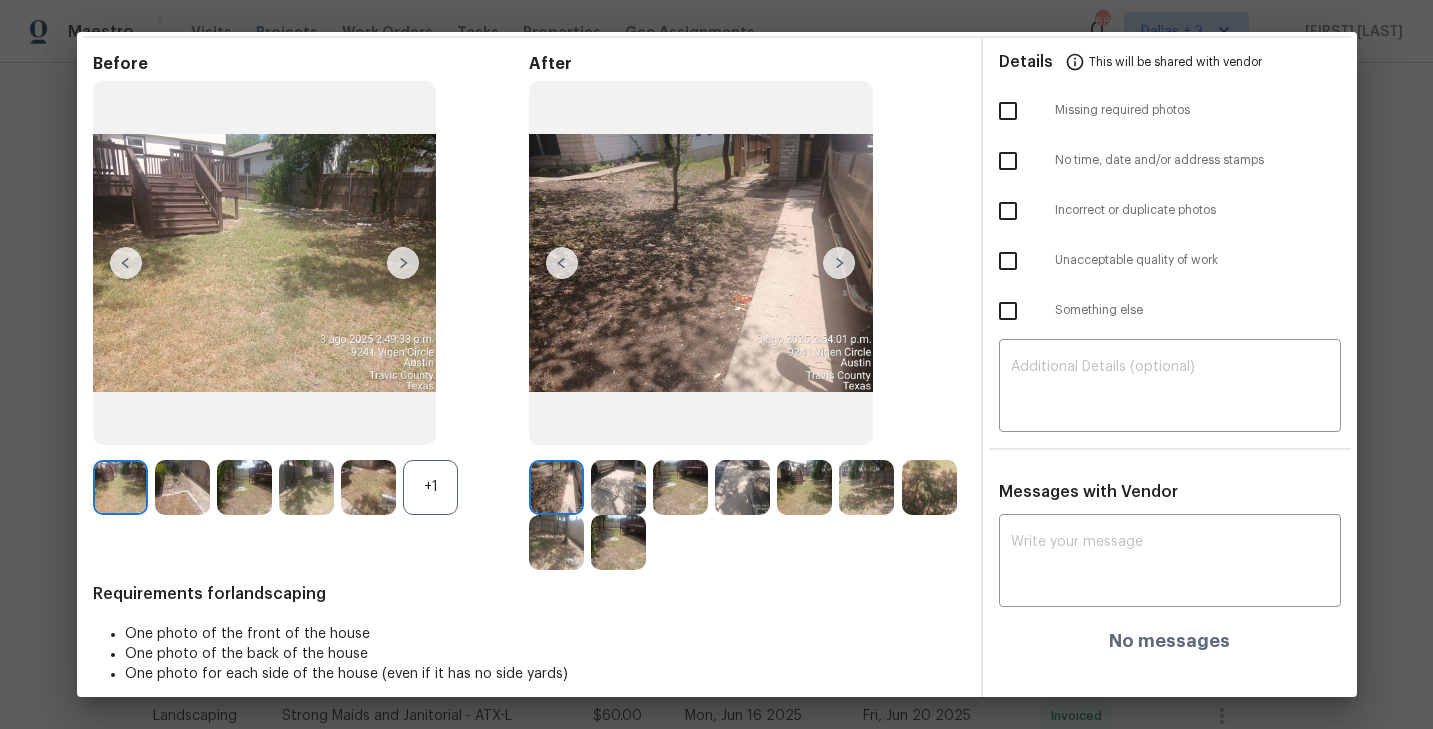 scroll, scrollTop: 87, scrollLeft: 0, axis: vertical 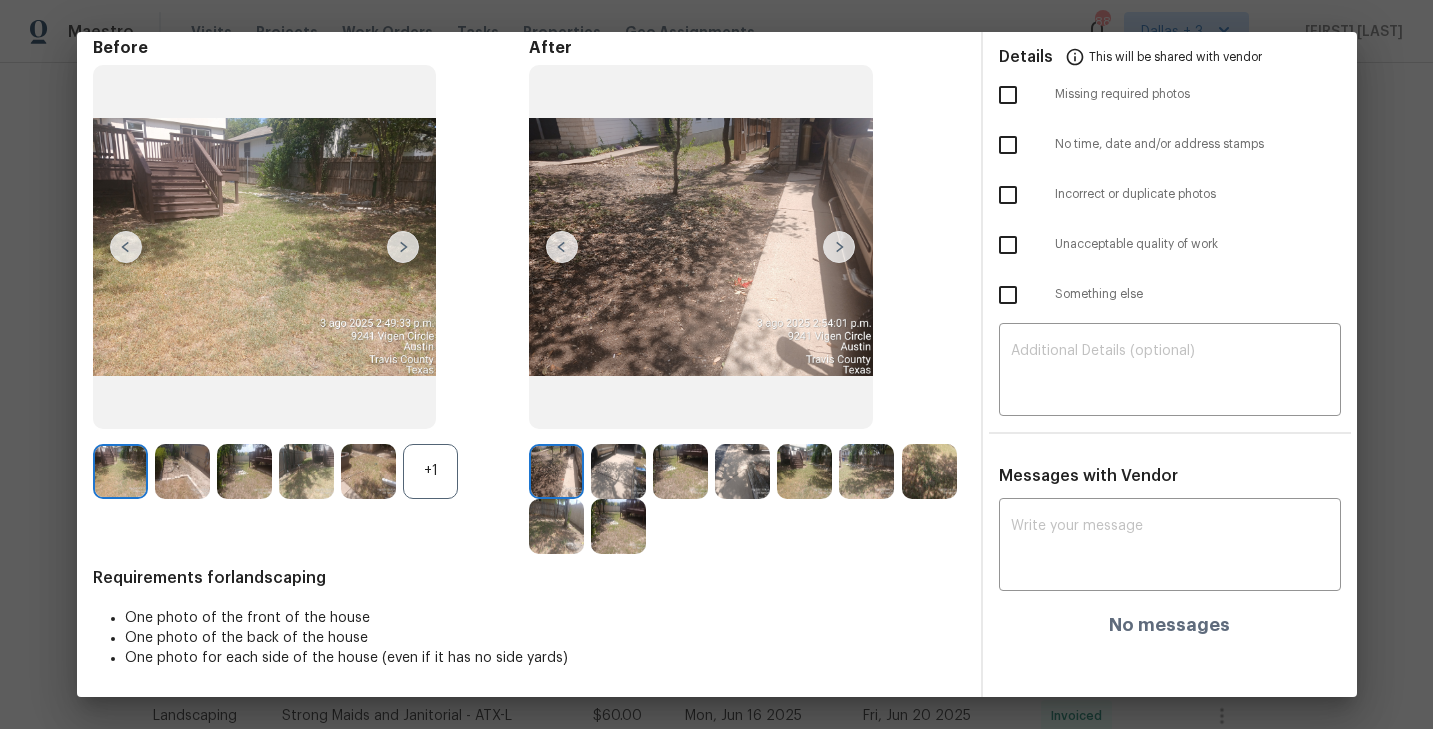 click on "+1" at bounding box center [430, 471] 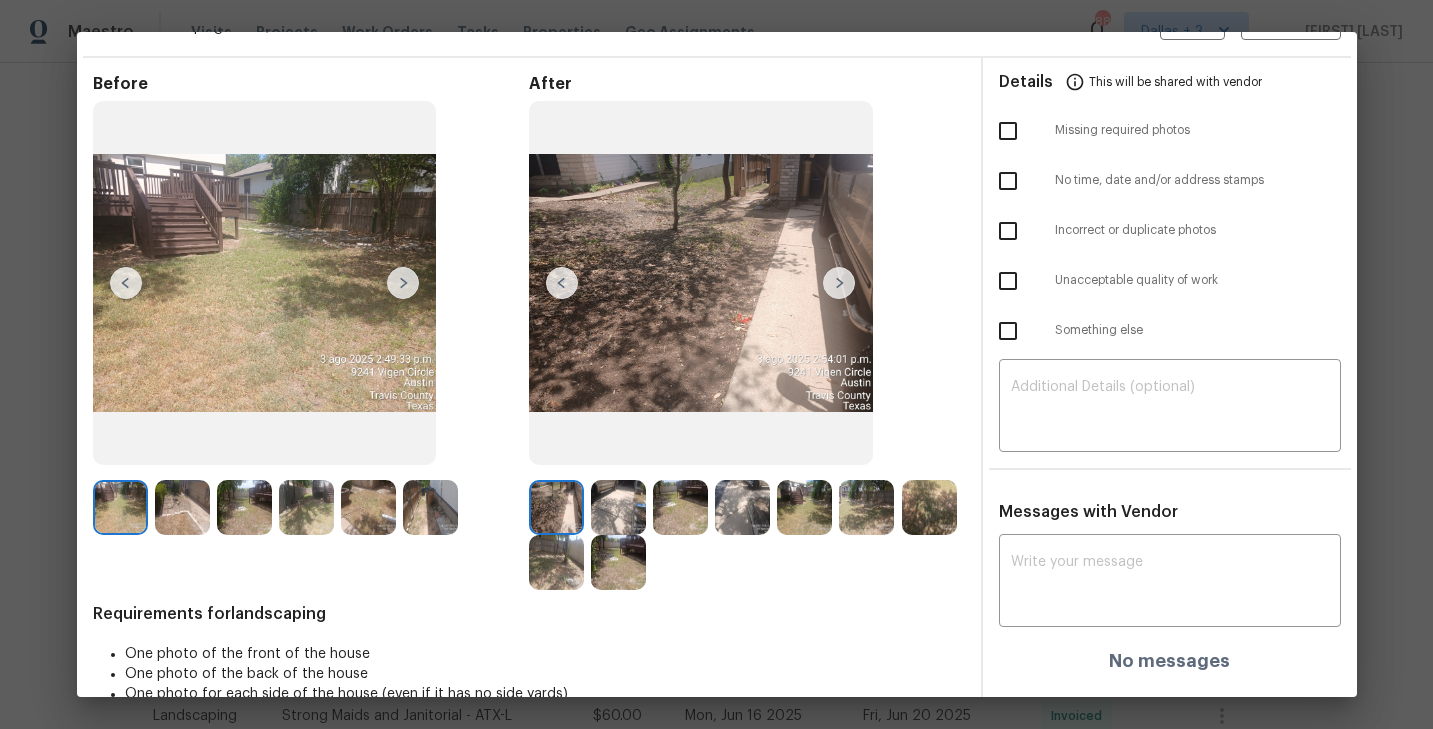 scroll, scrollTop: 37, scrollLeft: 0, axis: vertical 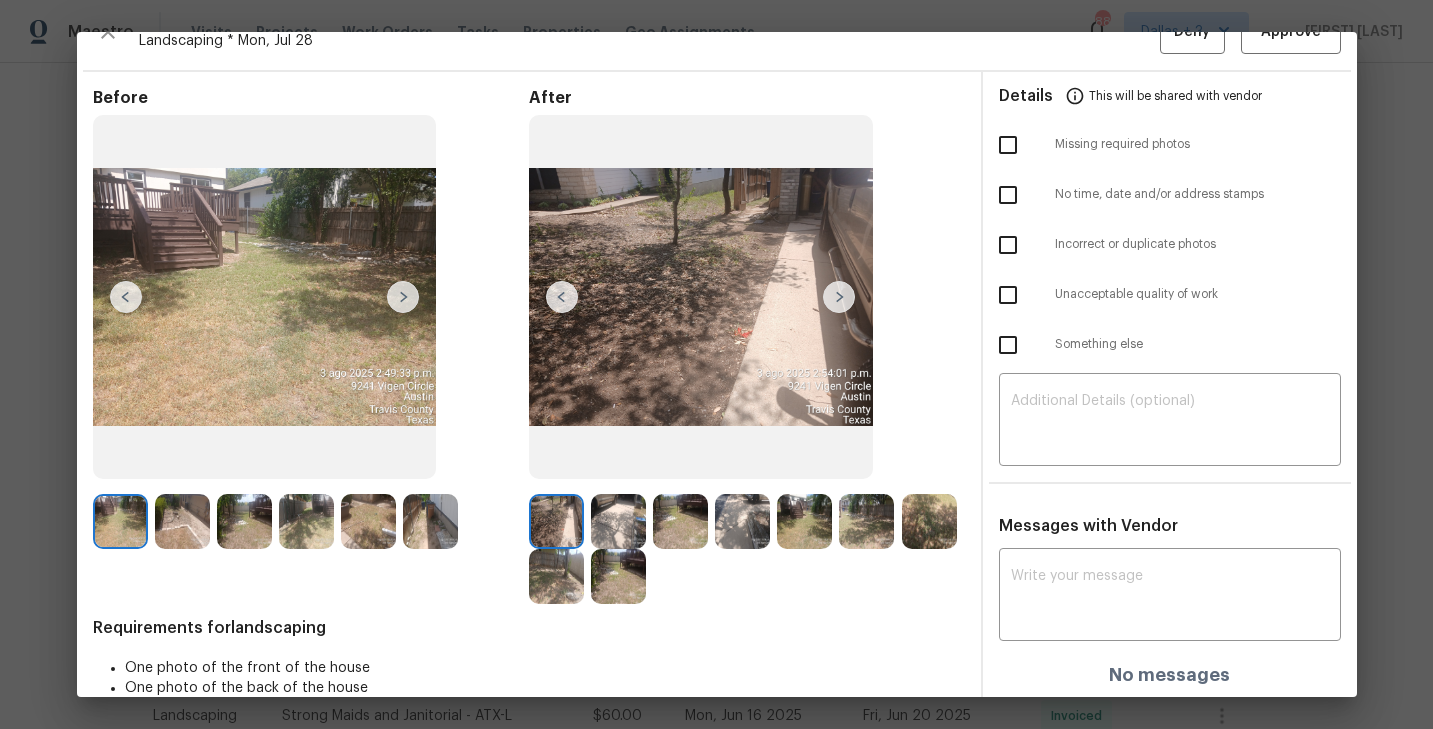 click at bounding box center [839, 297] 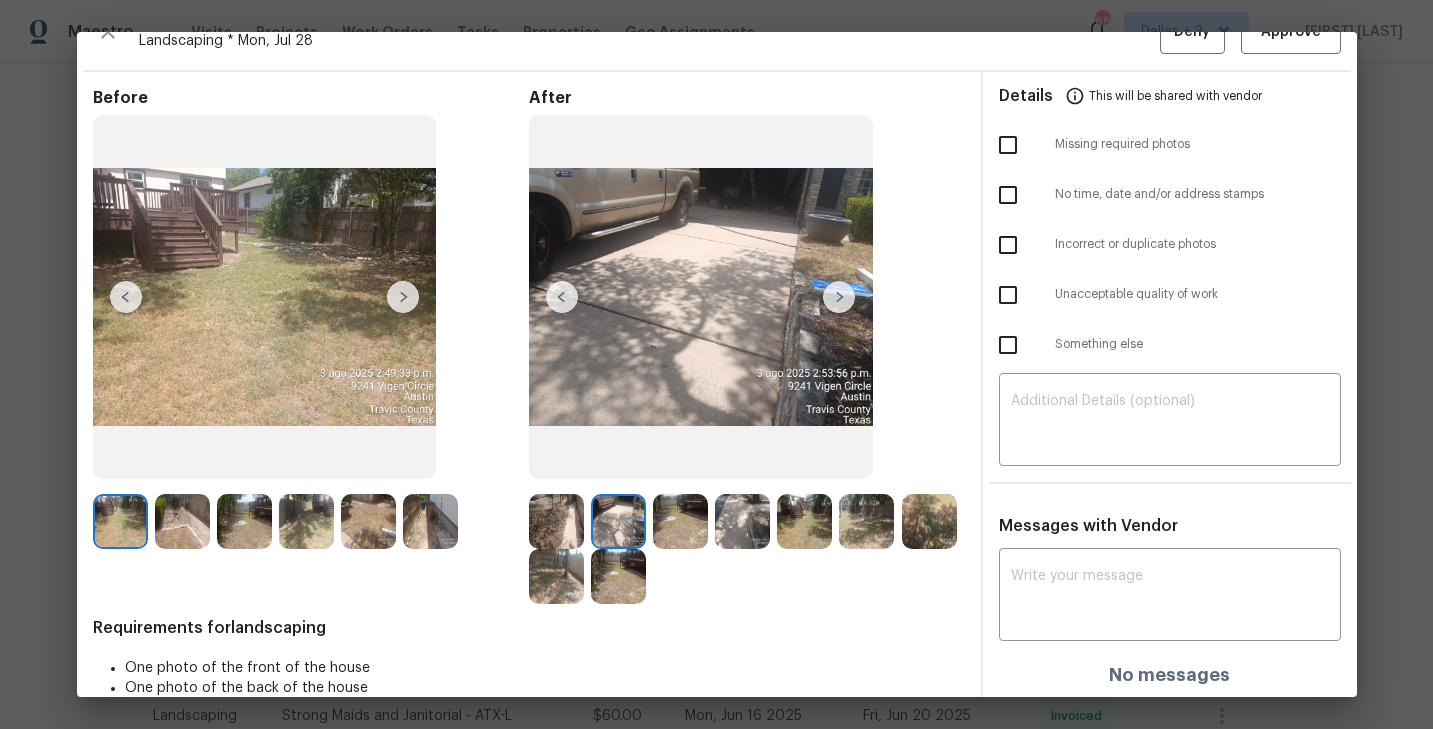 click at bounding box center [839, 297] 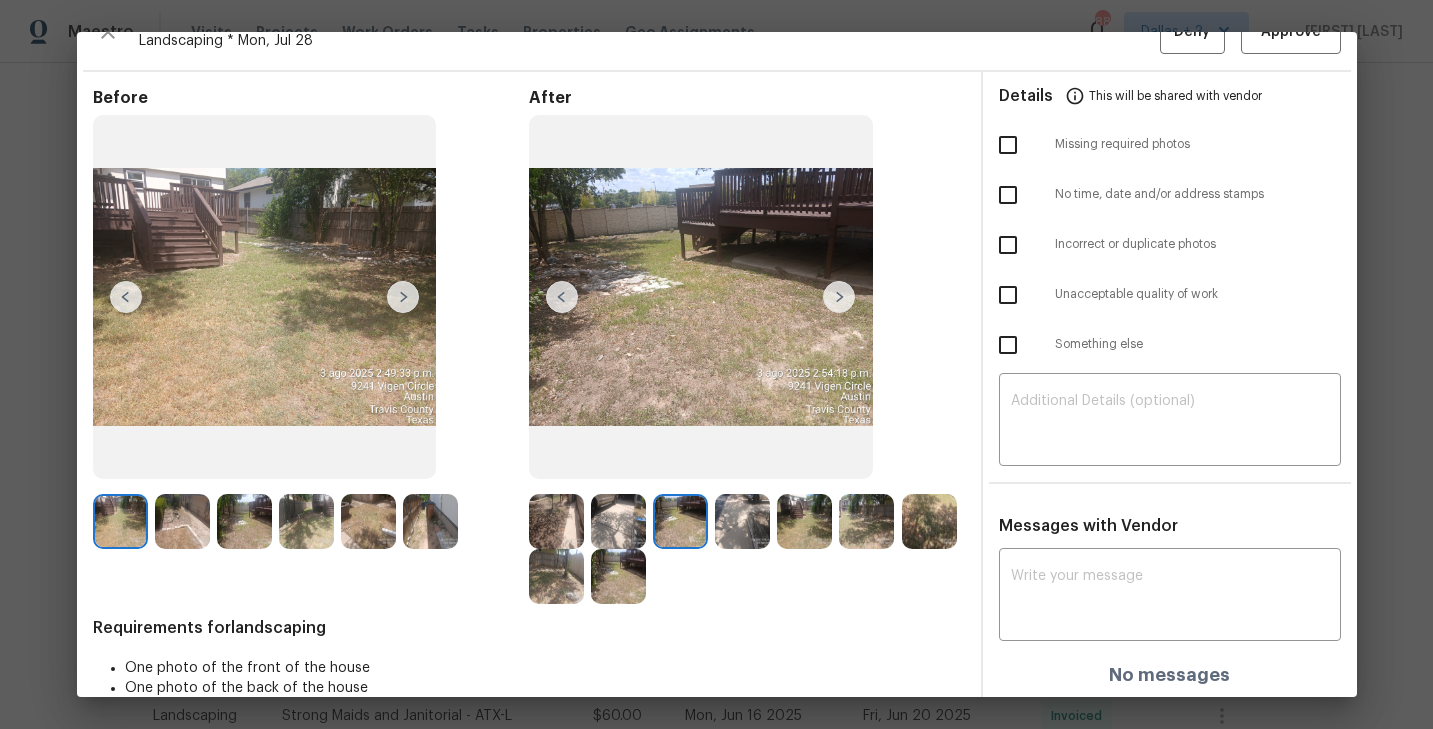 click at bounding box center (839, 297) 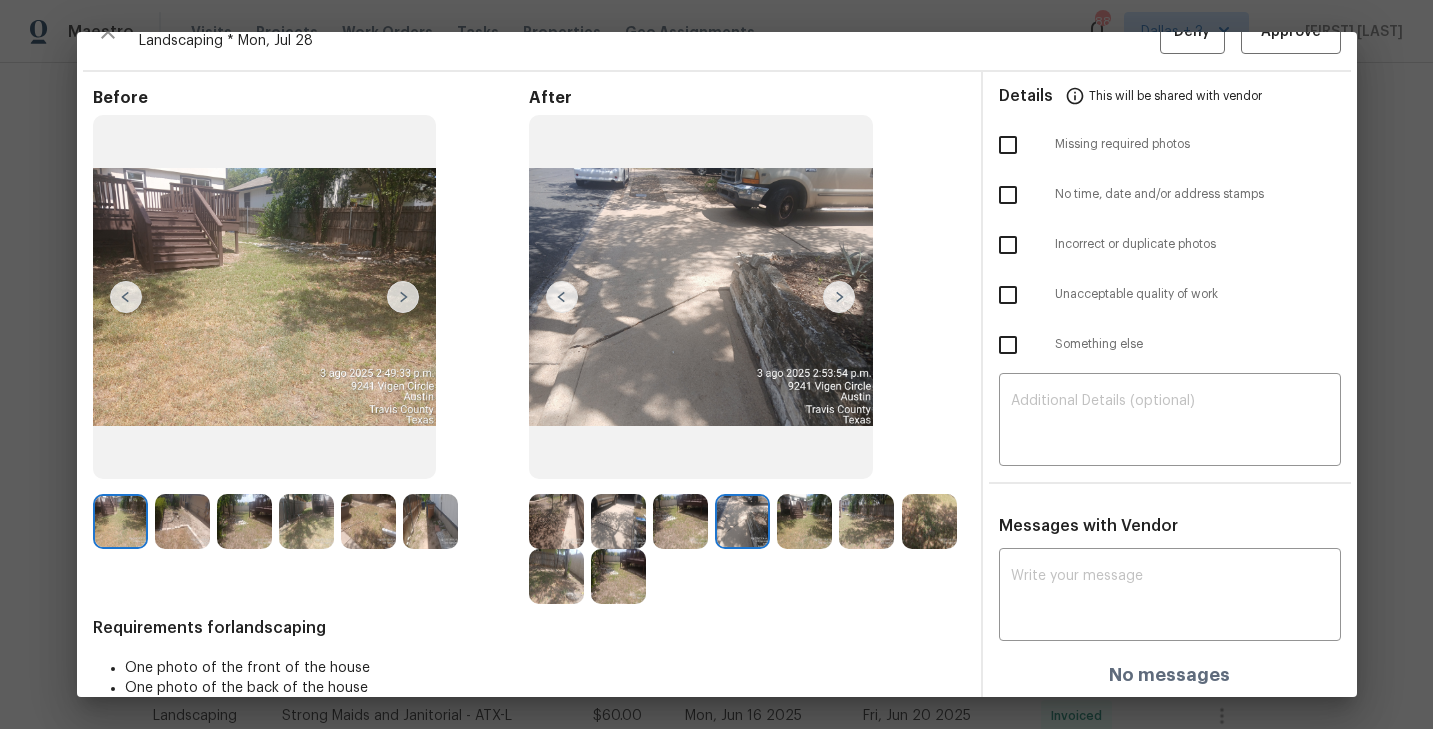 click at bounding box center [839, 297] 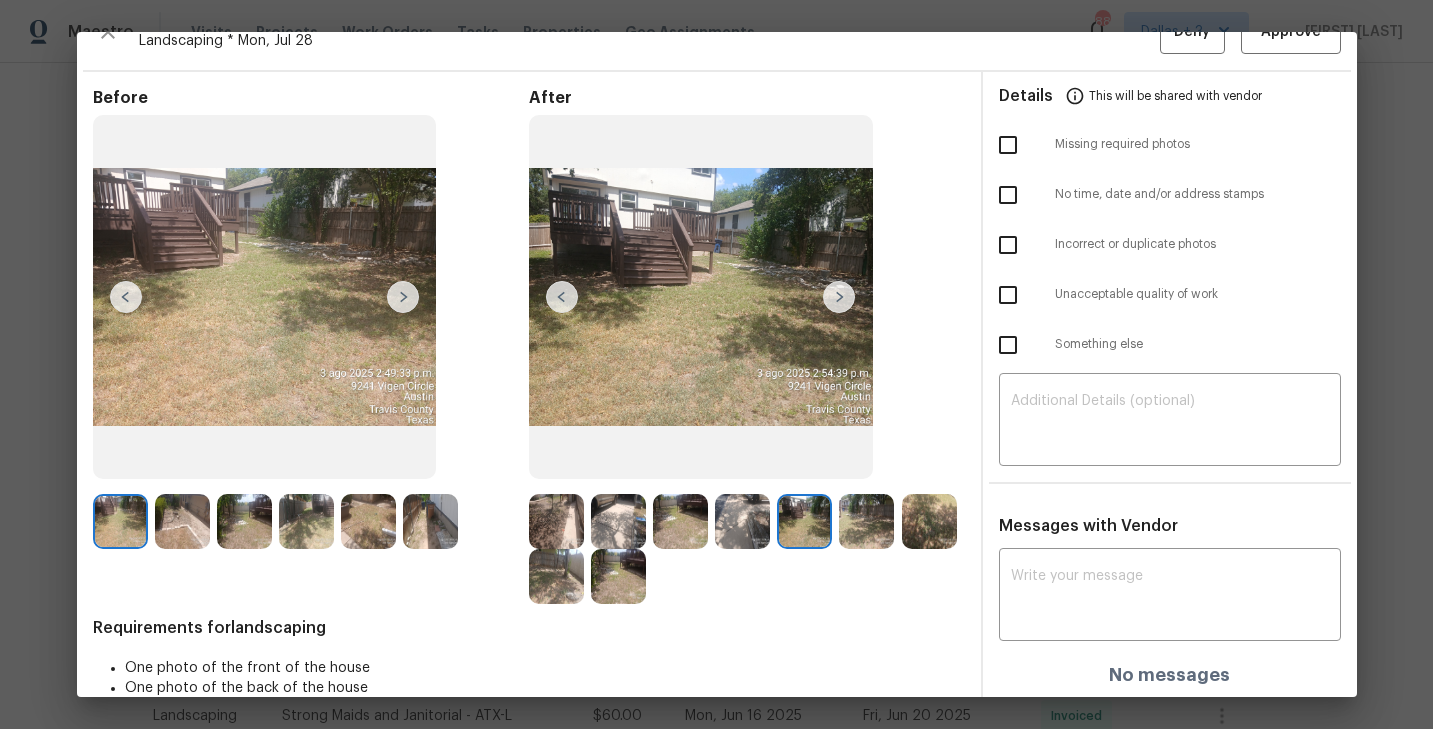 click at bounding box center (839, 297) 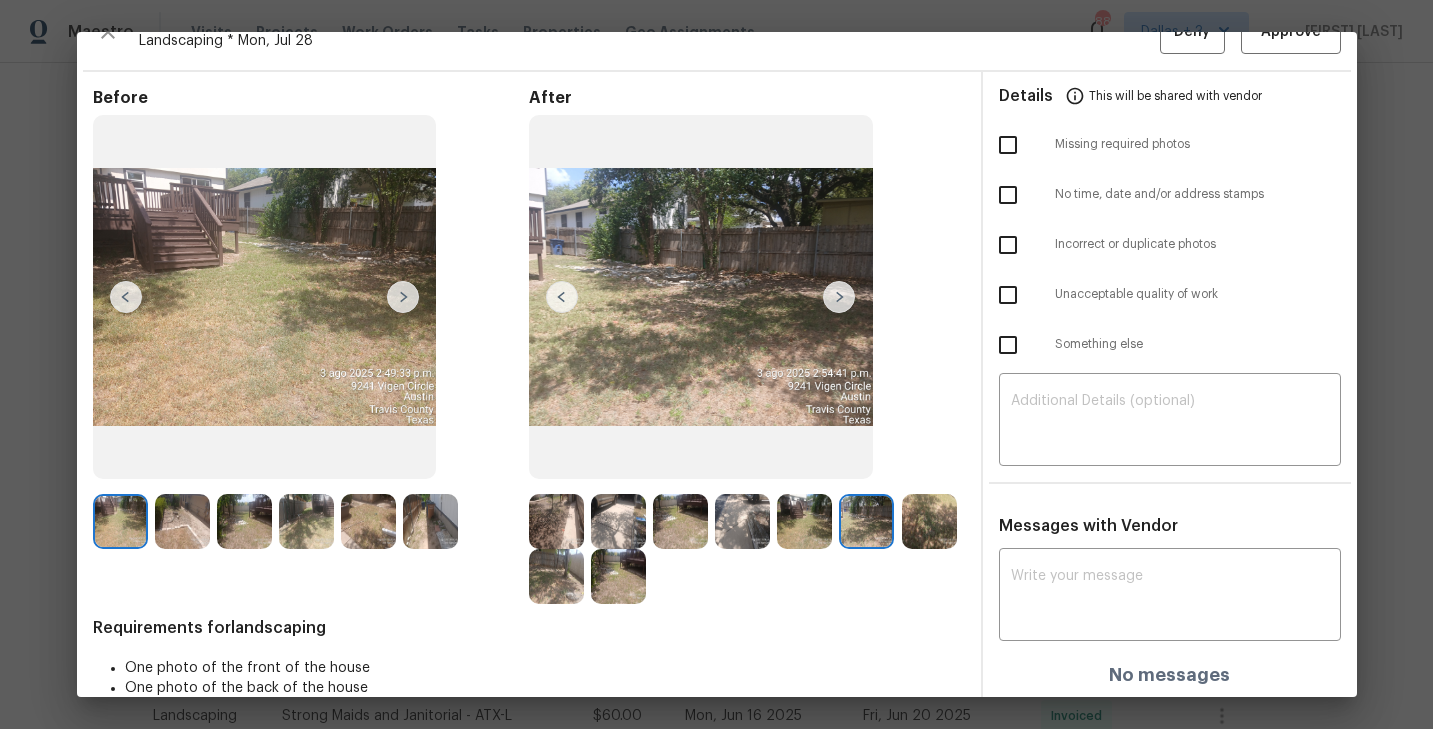 click at bounding box center (839, 297) 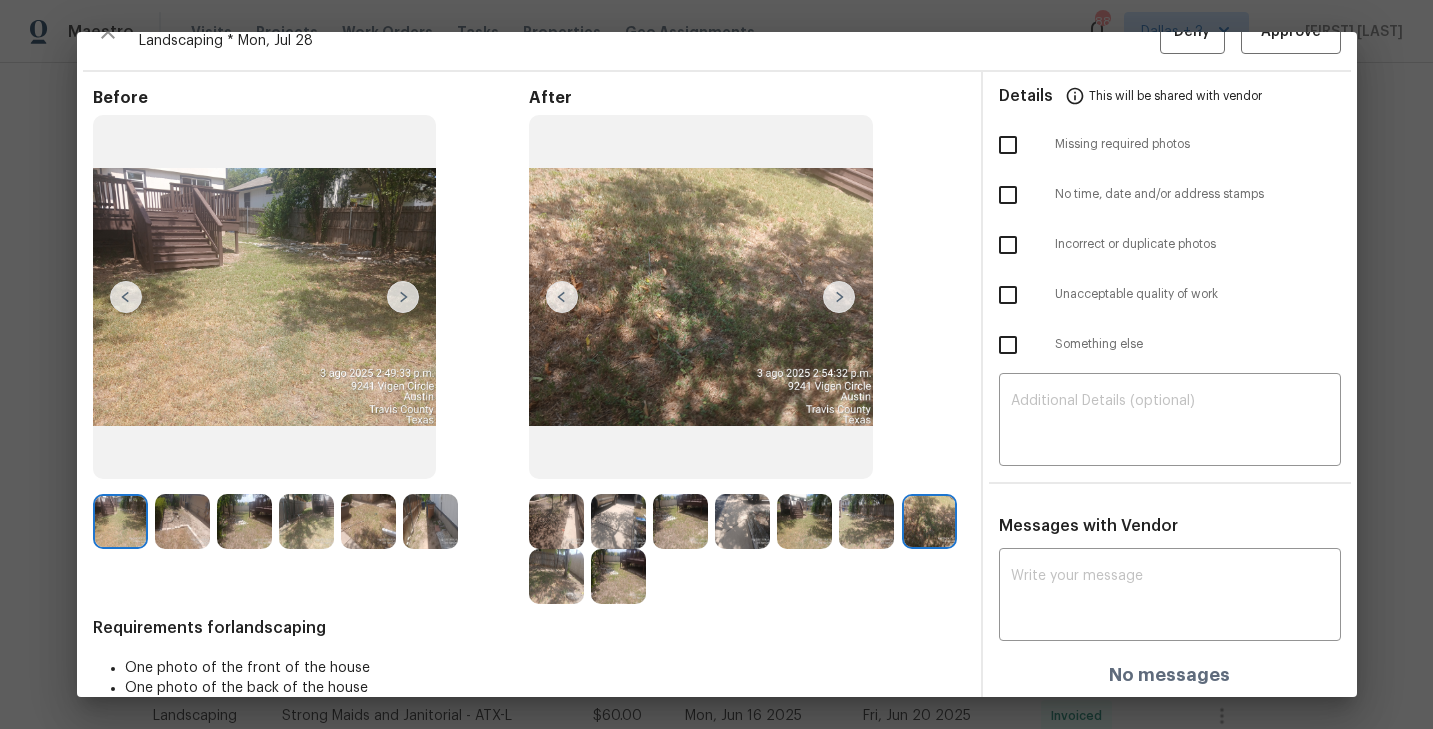 click at bounding box center (839, 297) 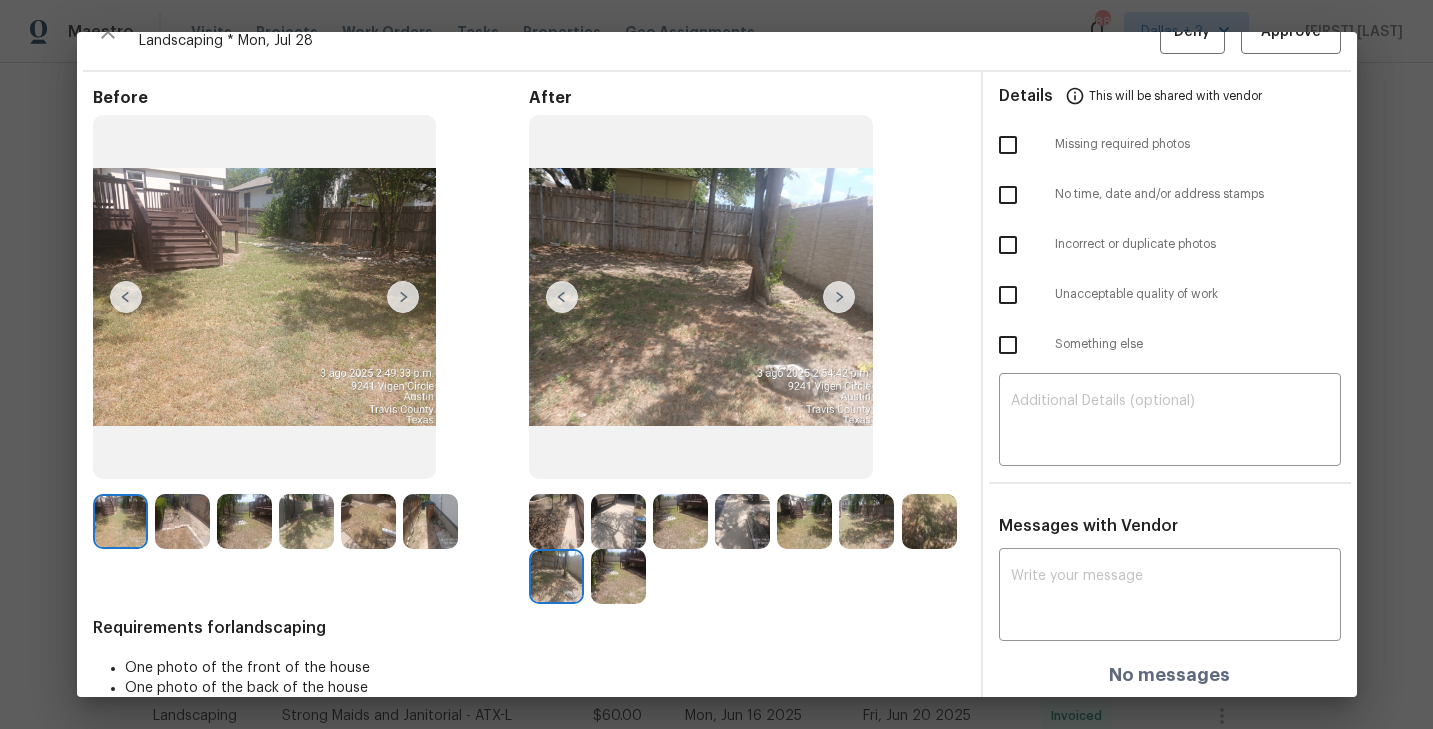 click at bounding box center [839, 297] 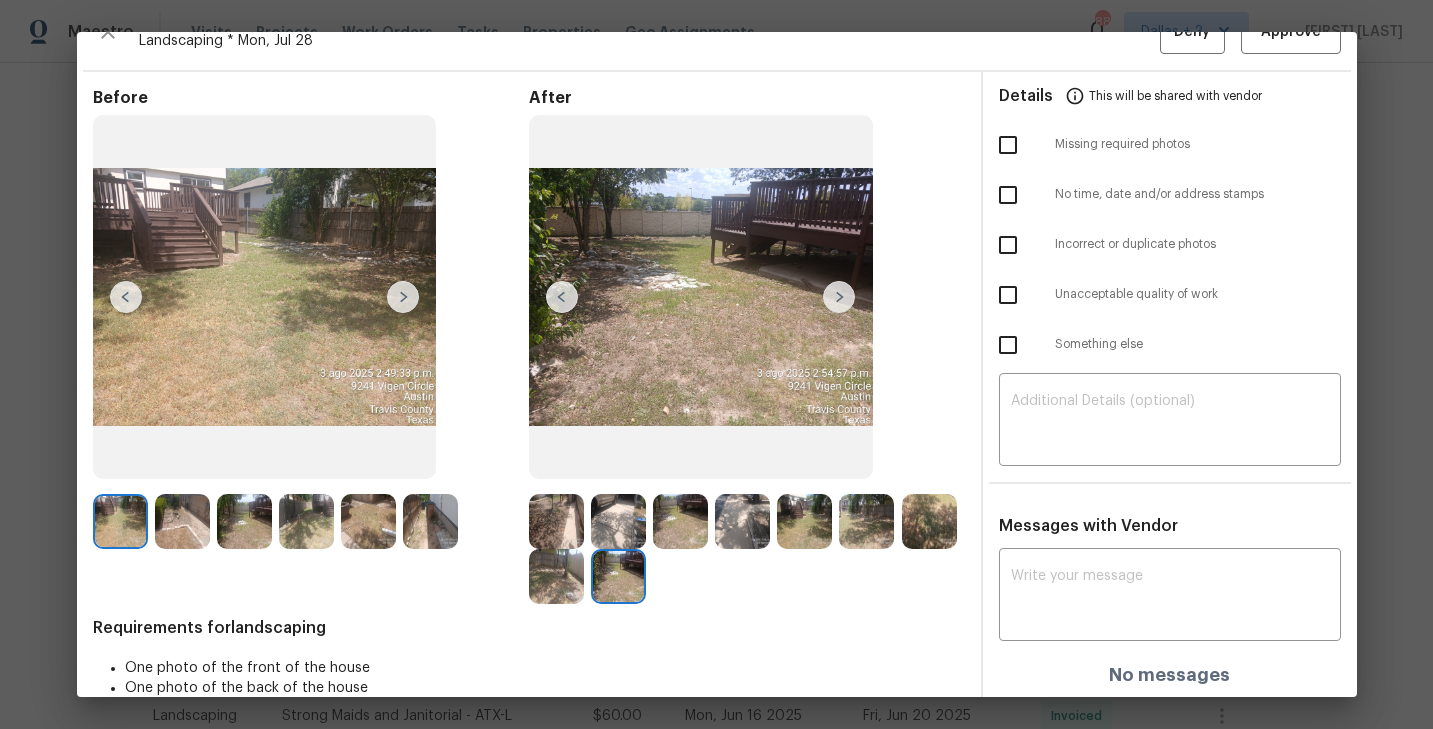 click at bounding box center (556, 521) 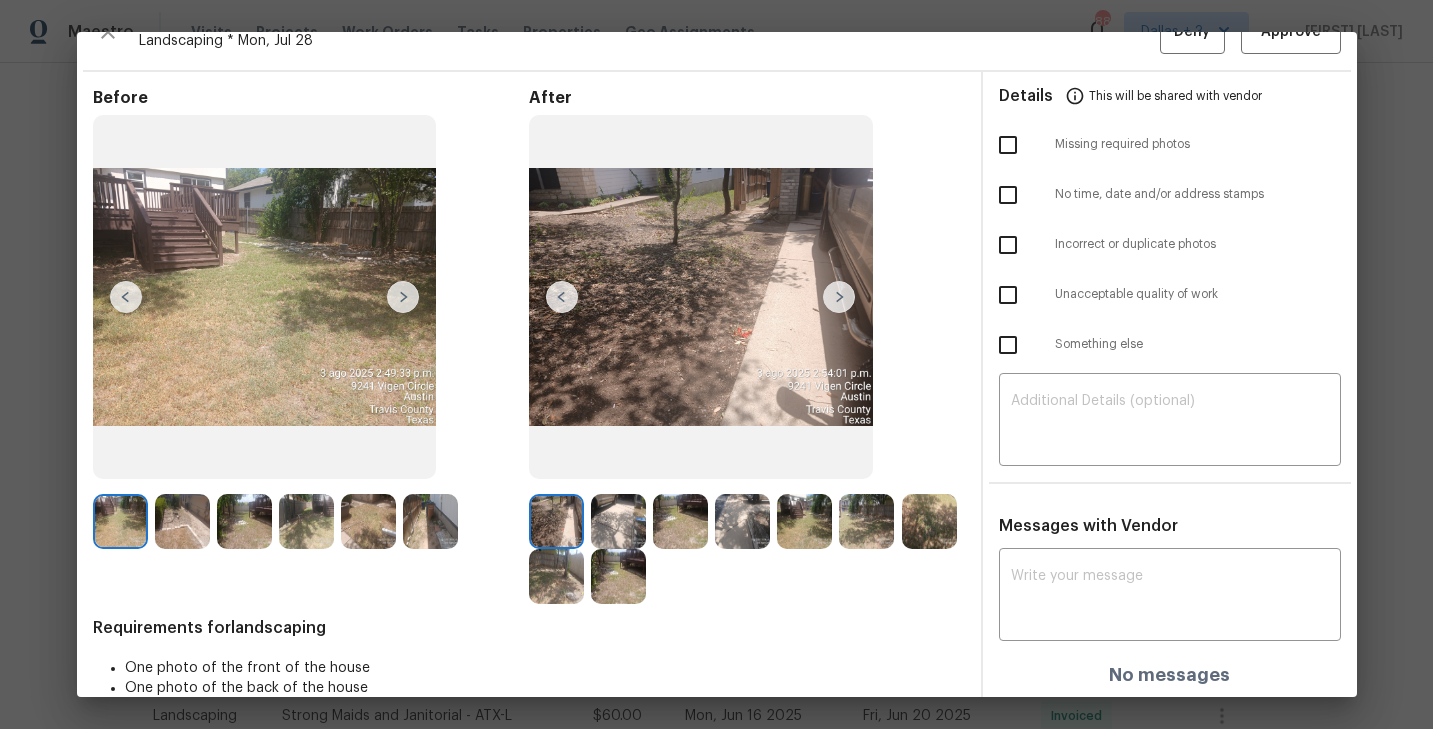 click at bounding box center (839, 297) 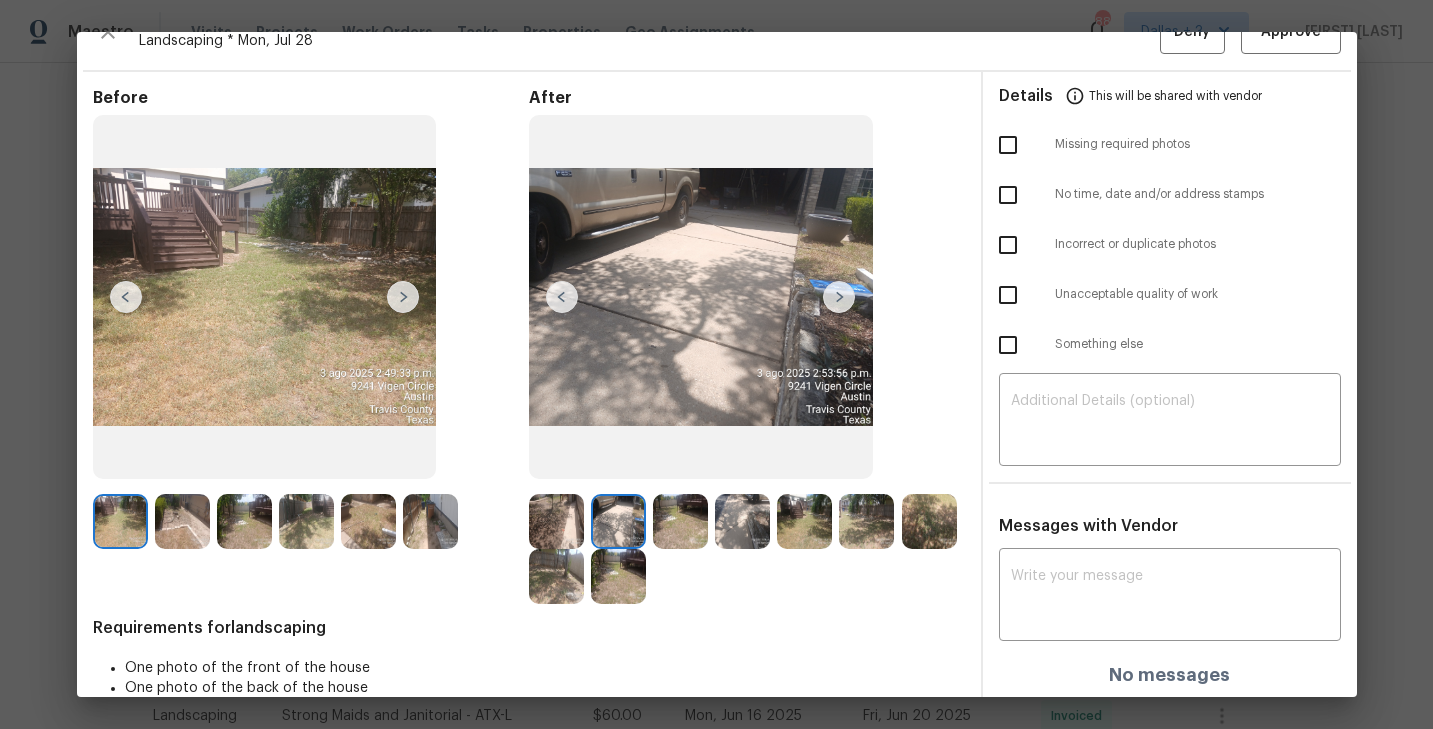 click at bounding box center [839, 297] 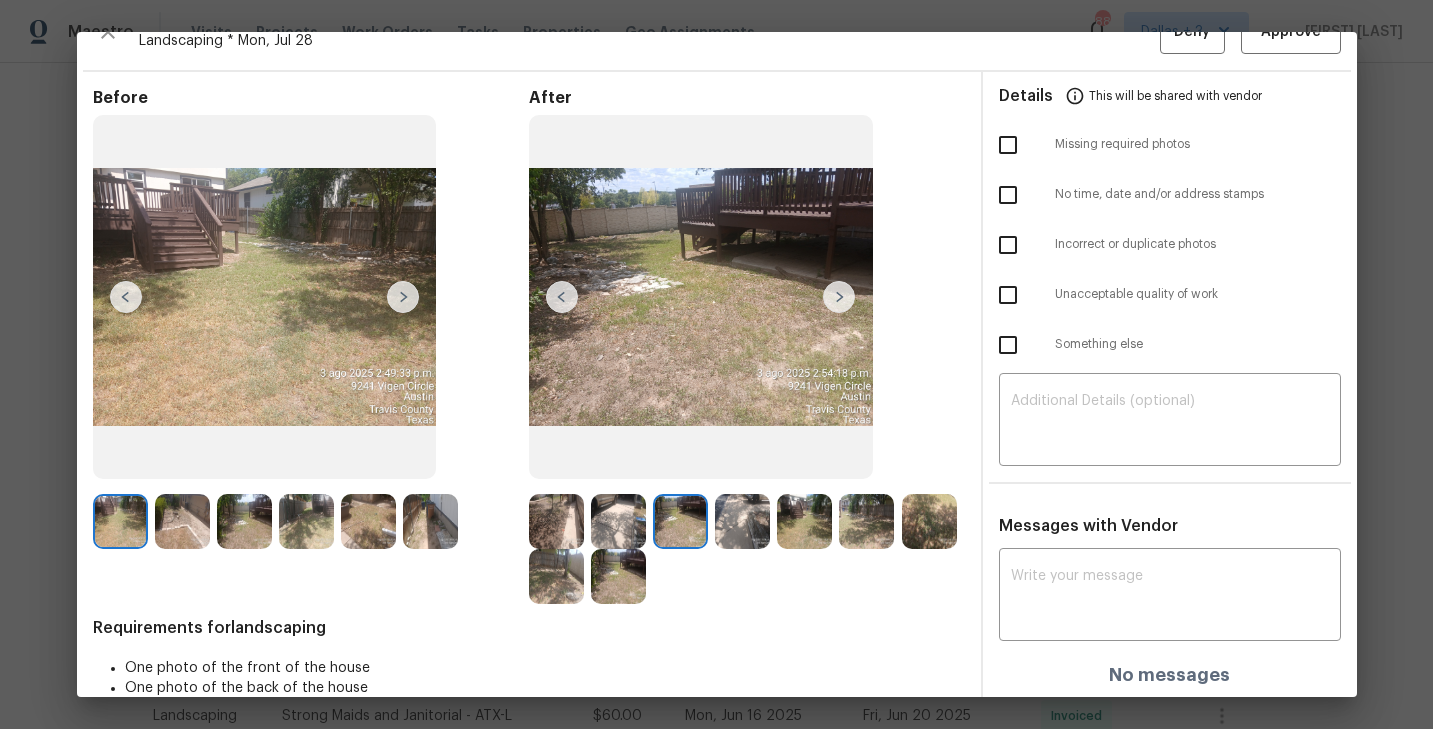 click at bounding box center [839, 297] 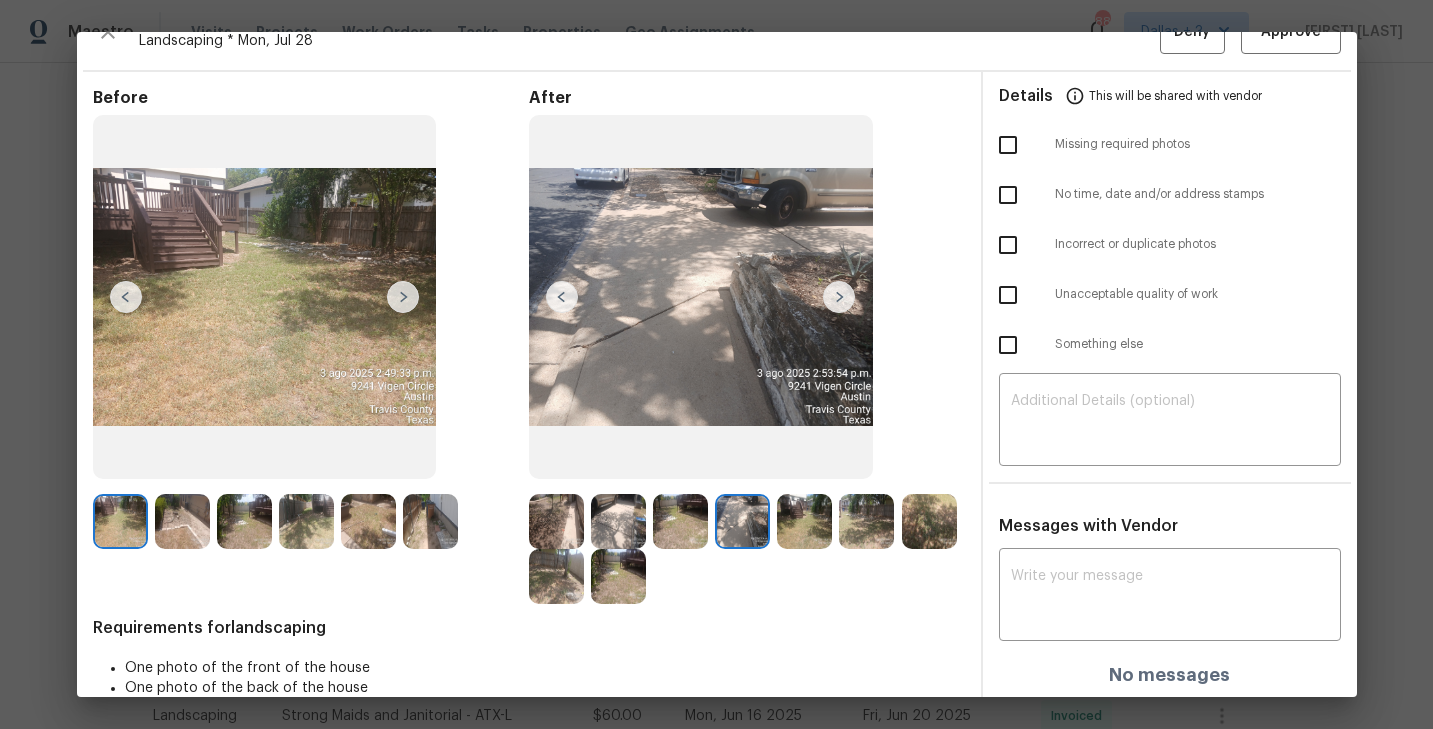 click at bounding box center (839, 297) 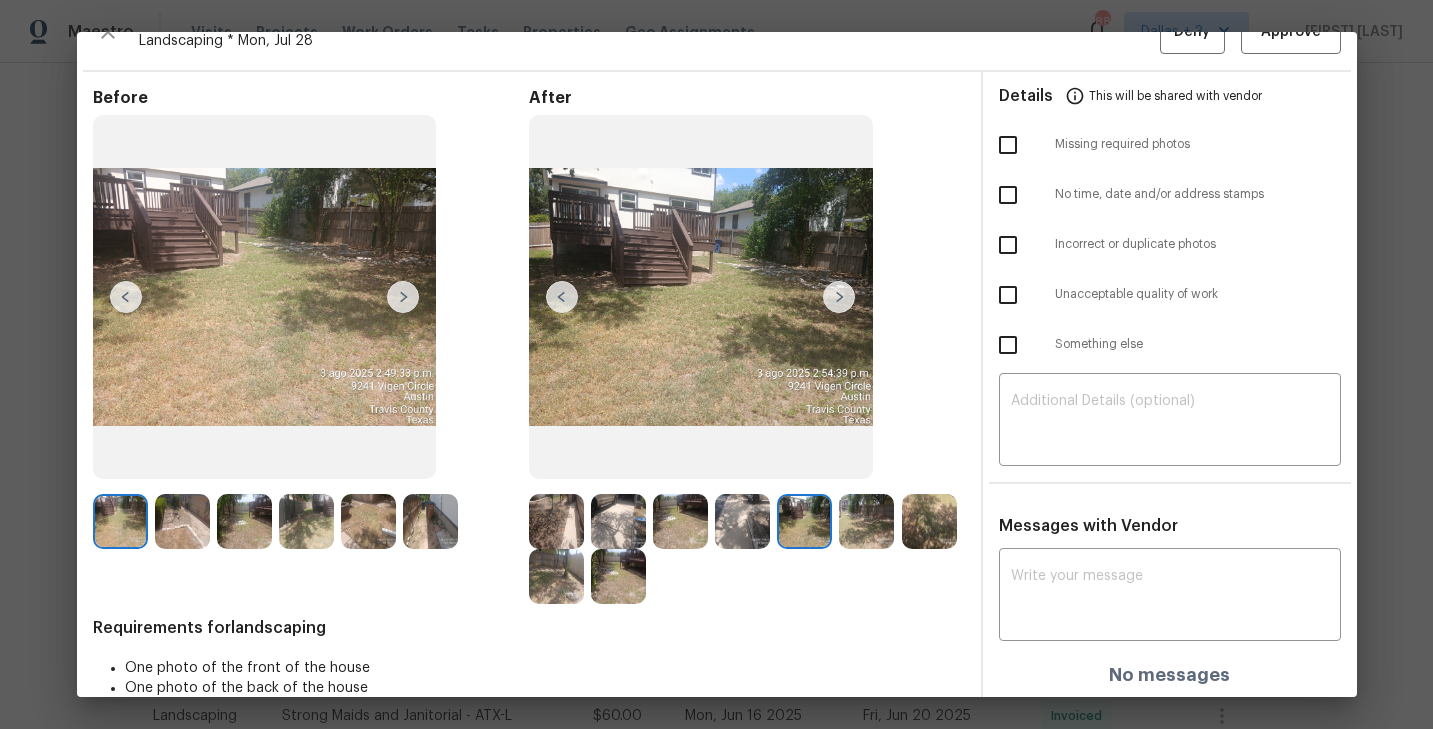 click at bounding box center [839, 297] 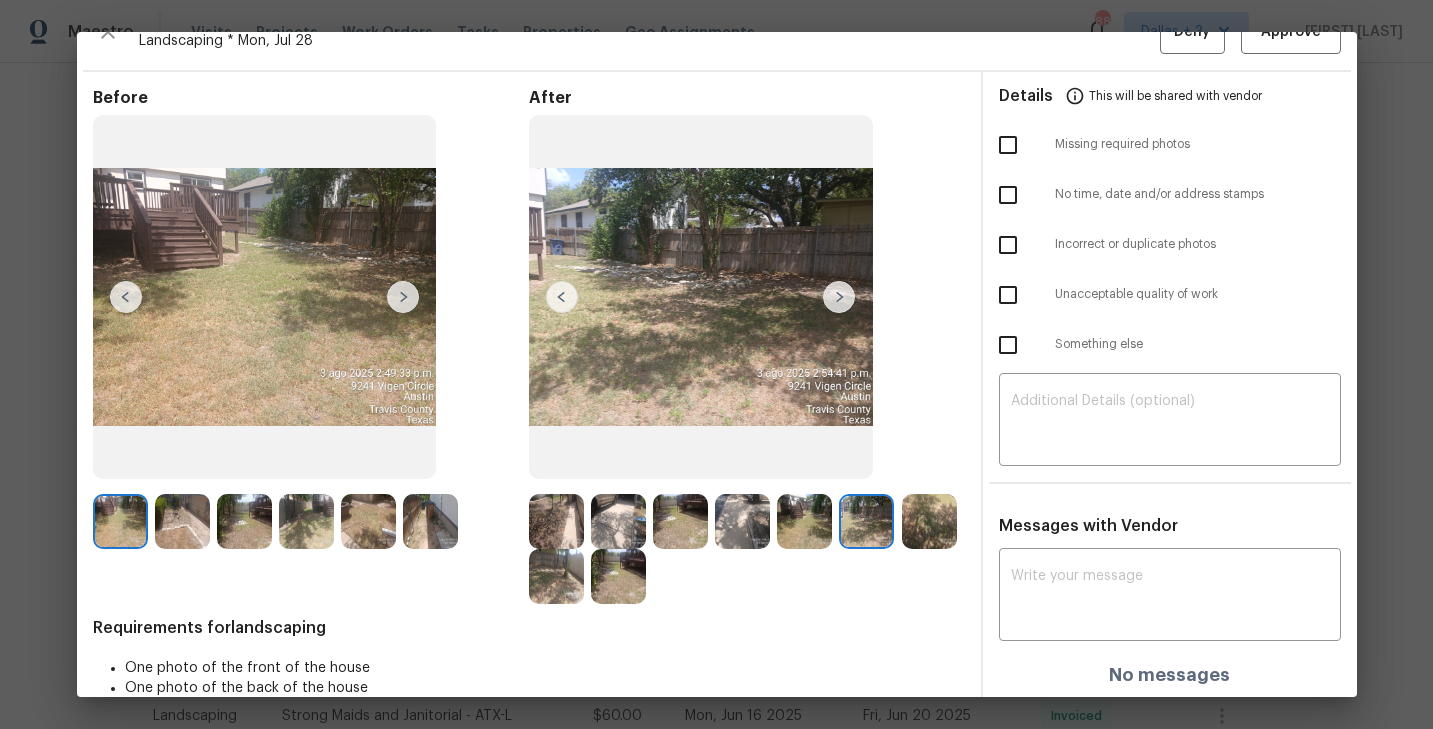 click at bounding box center (839, 297) 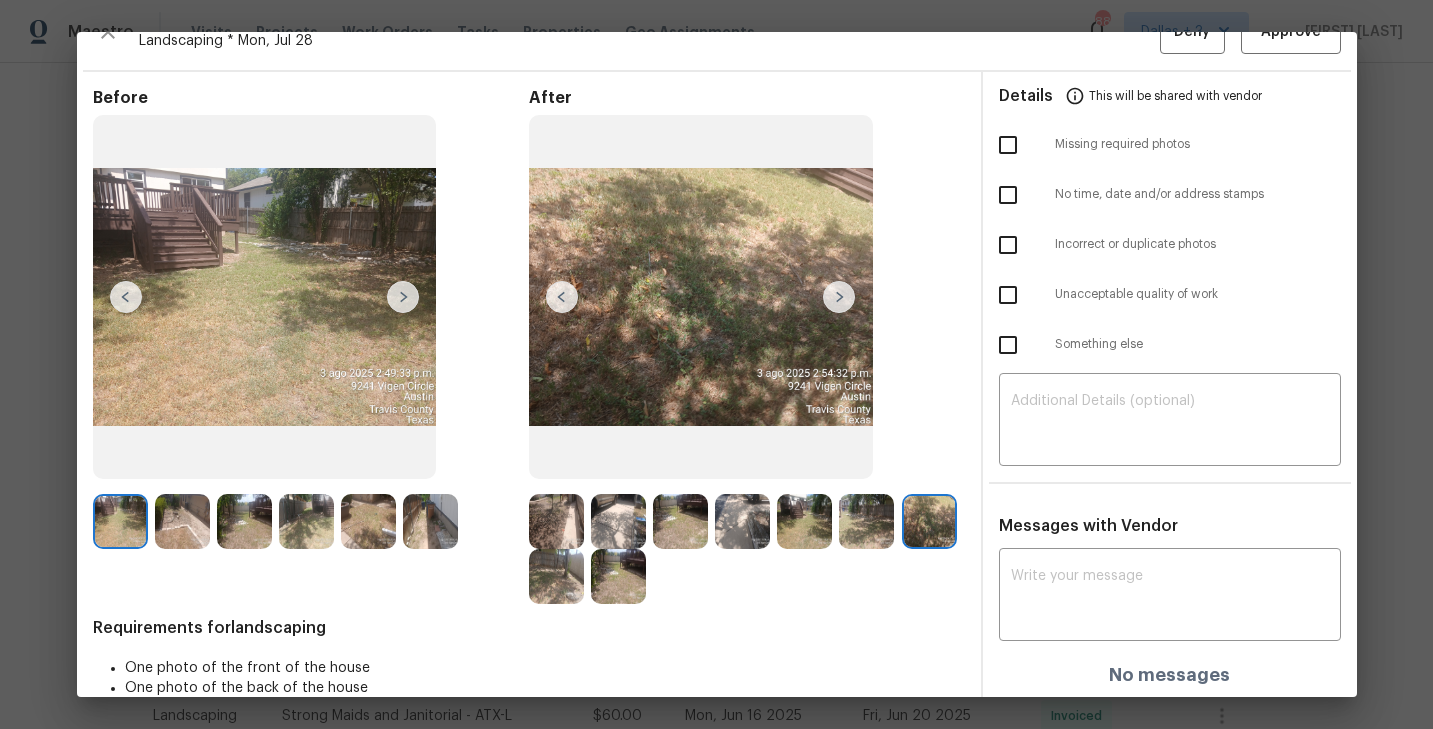 click at bounding box center (839, 297) 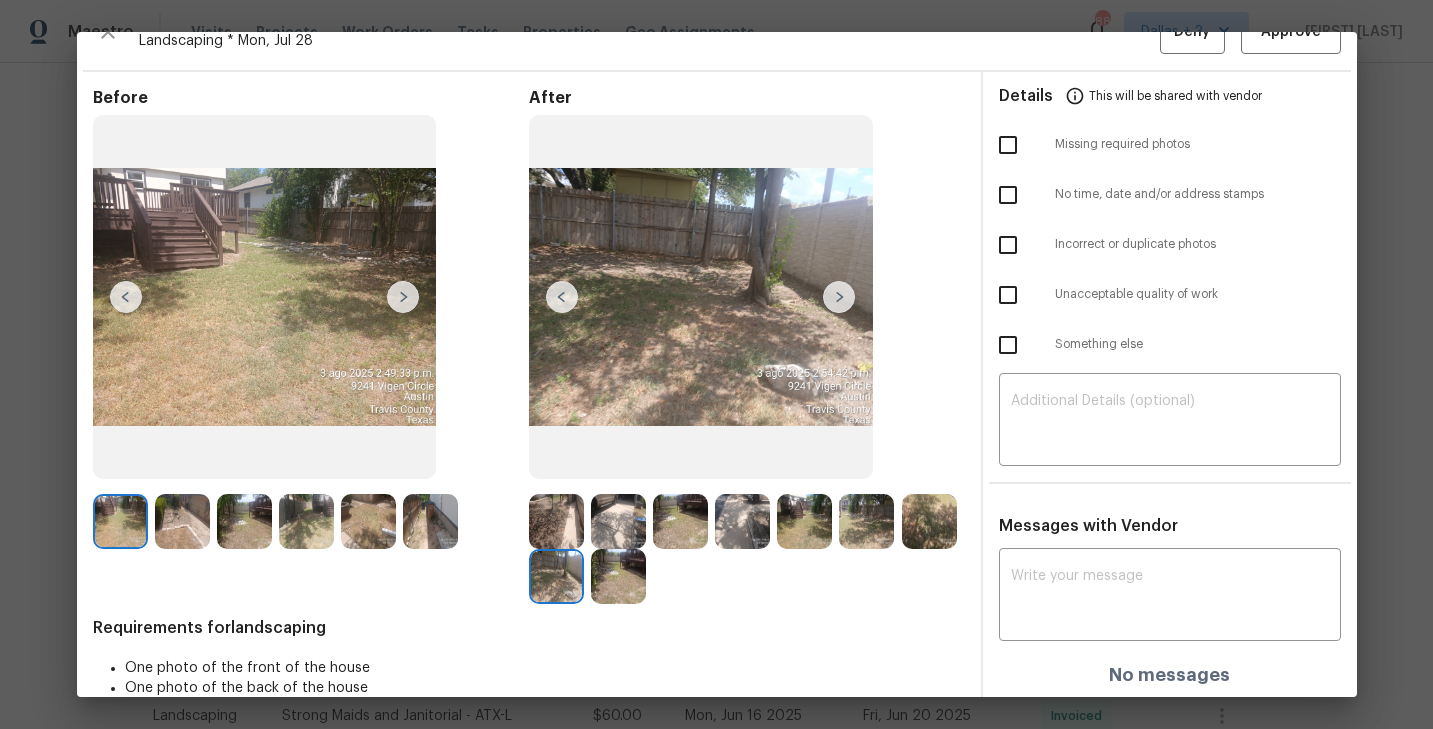 click at bounding box center [839, 297] 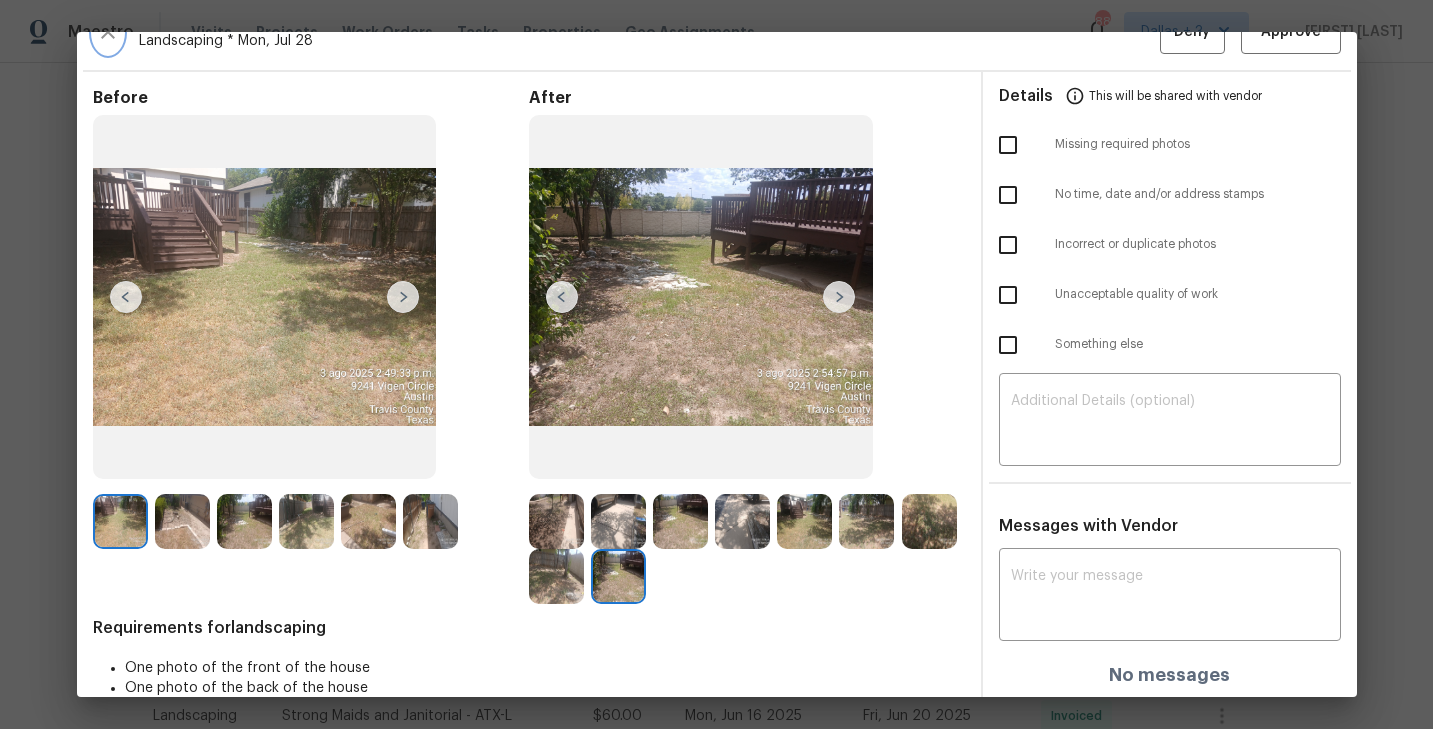 click 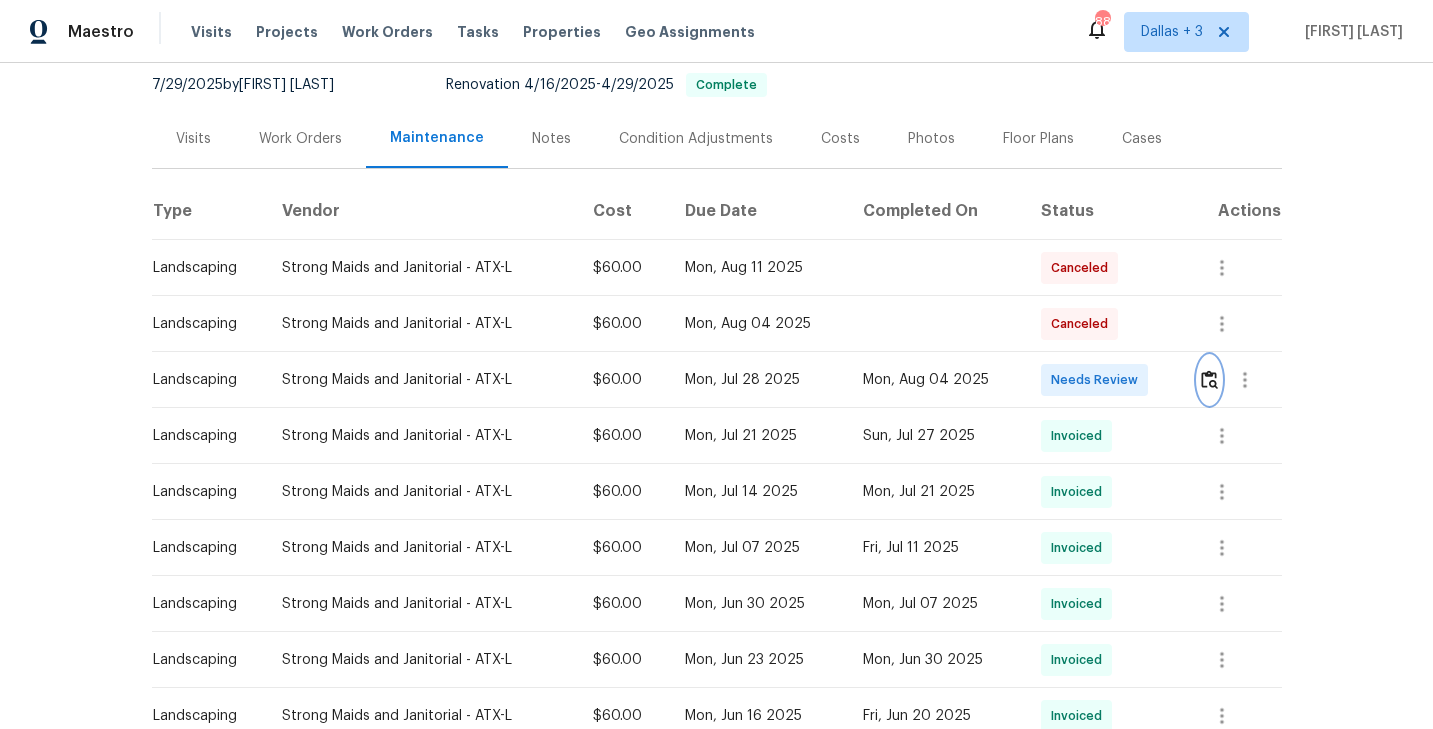 click at bounding box center [1209, 379] 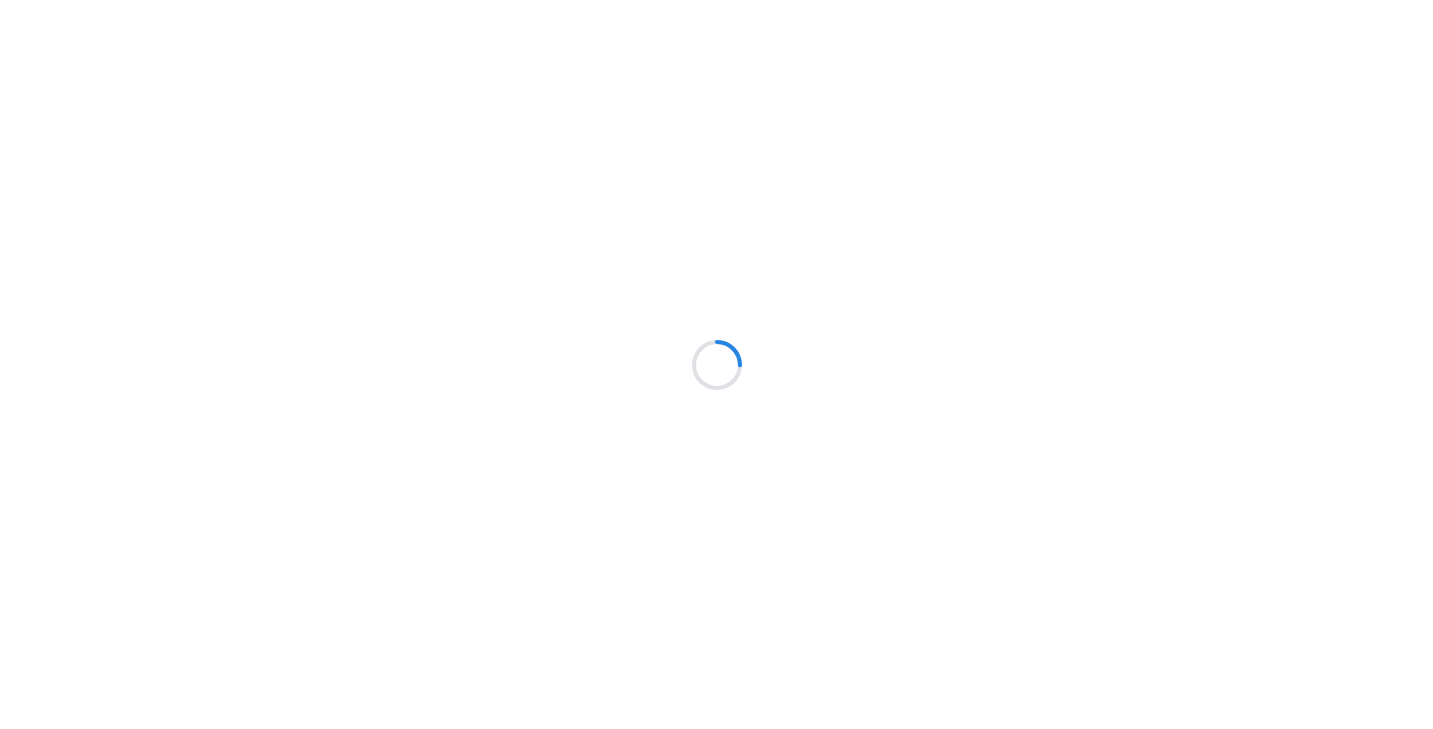 scroll, scrollTop: 0, scrollLeft: 0, axis: both 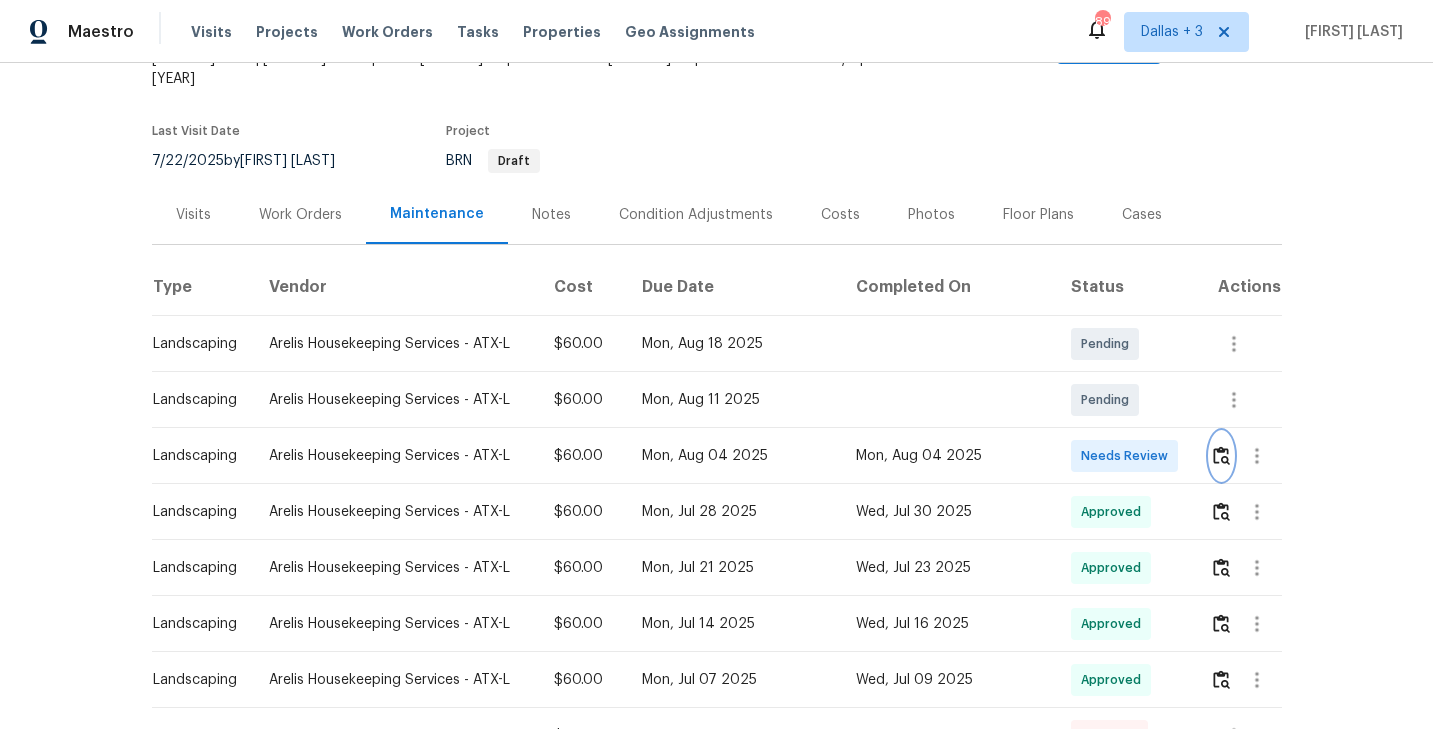 click at bounding box center (1221, 455) 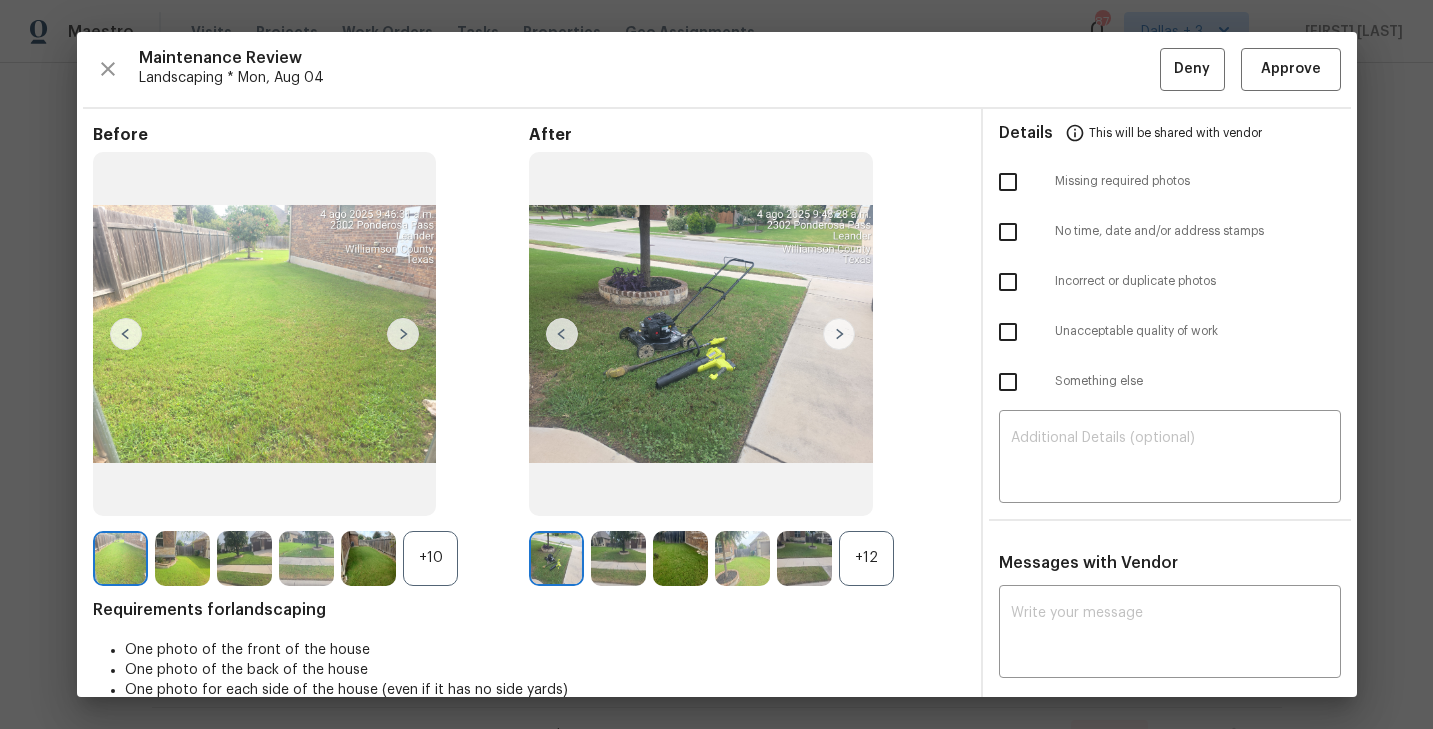 click on "+12" at bounding box center (866, 558) 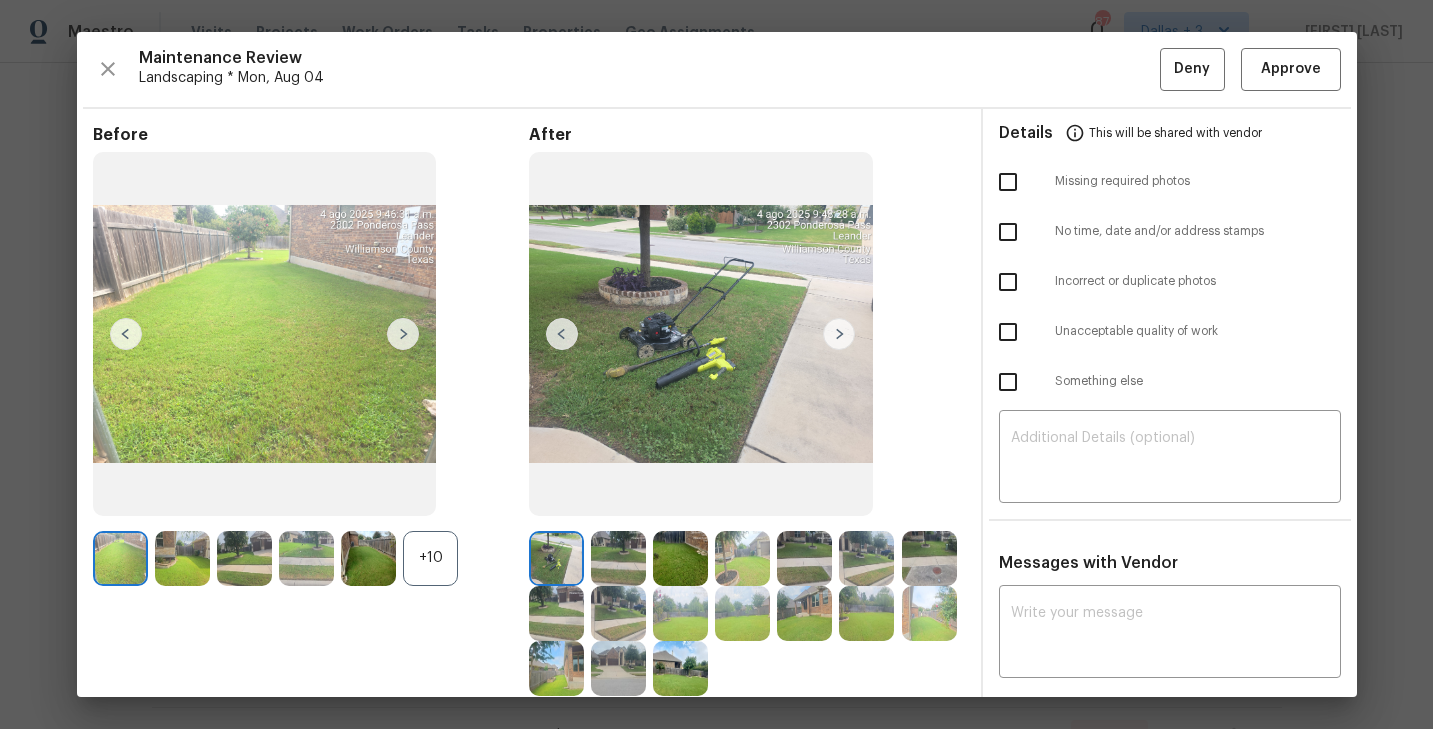 click on "+10" at bounding box center [430, 558] 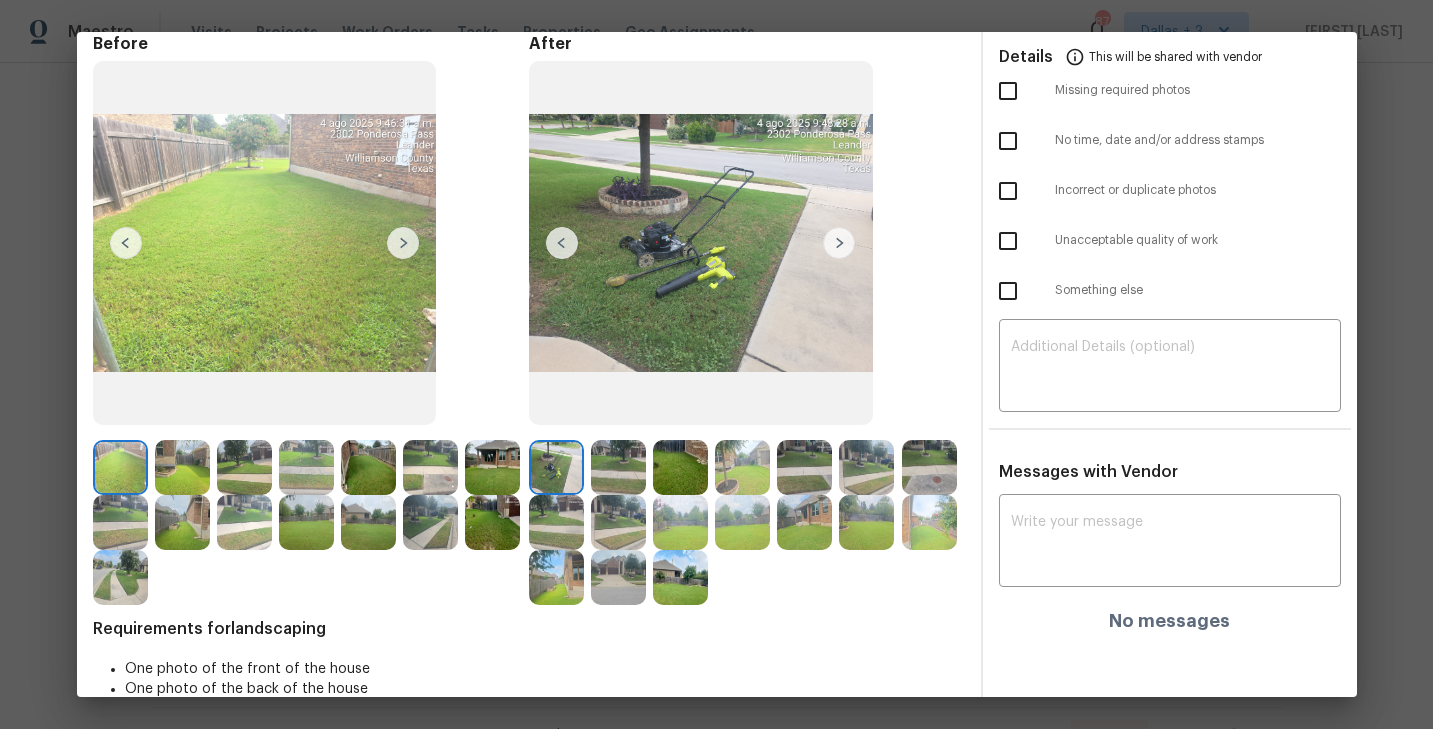 scroll, scrollTop: 125, scrollLeft: 0, axis: vertical 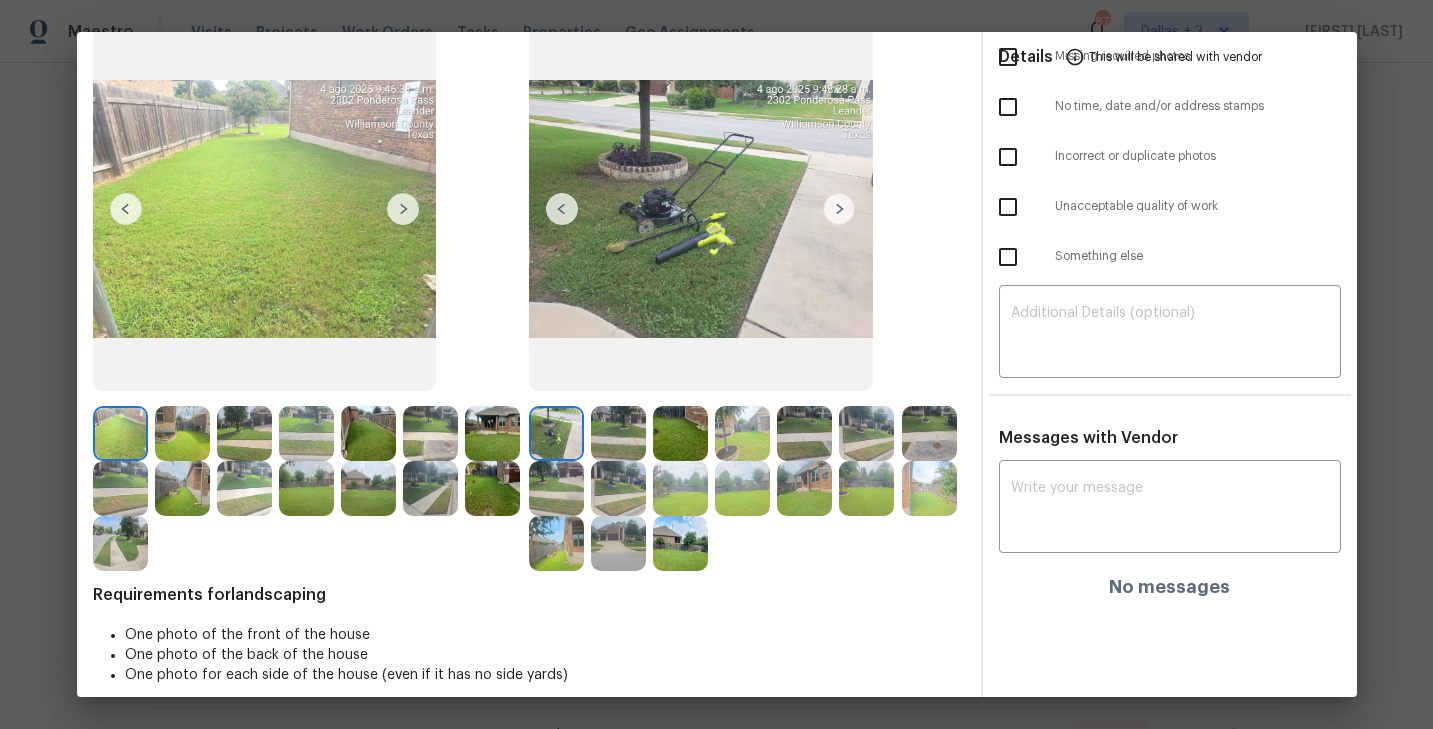 click at bounding box center [618, 433] 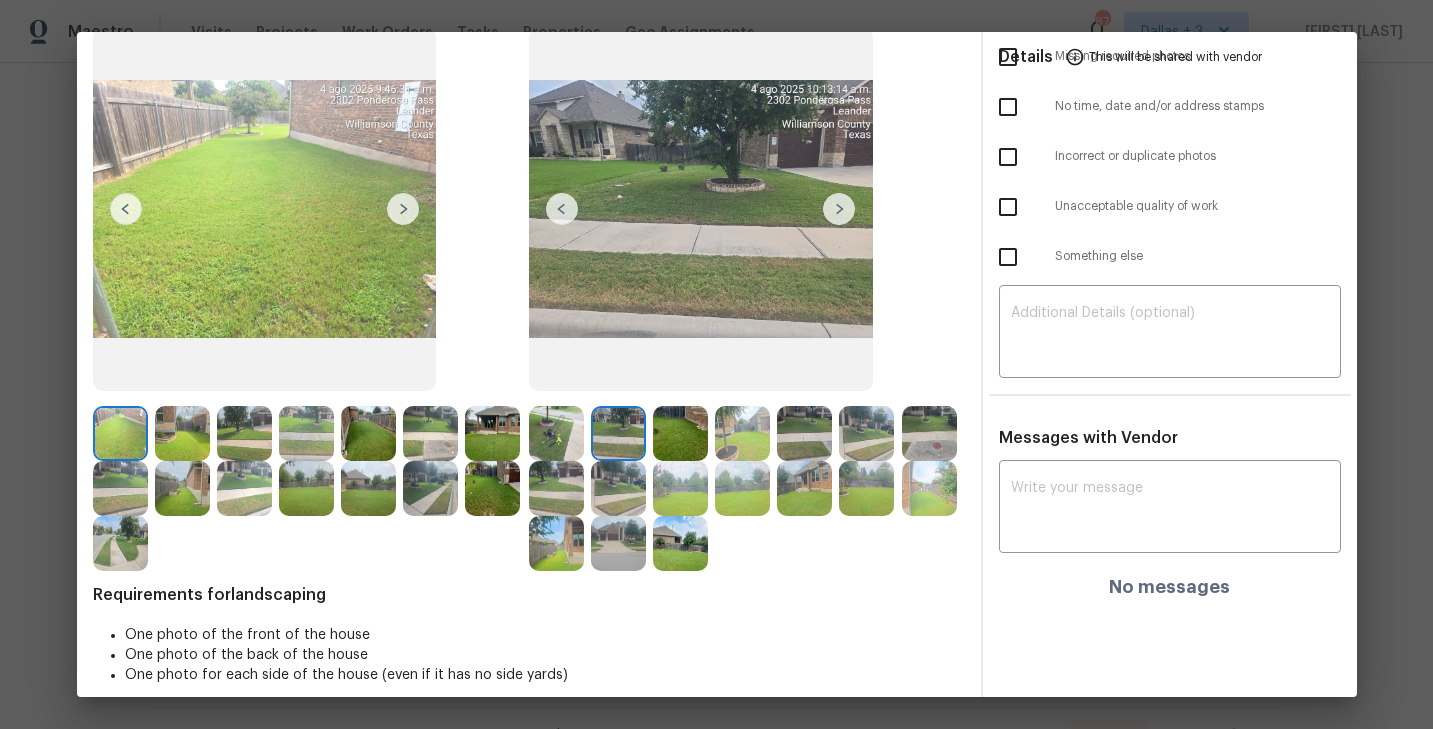 click at bounding box center [680, 433] 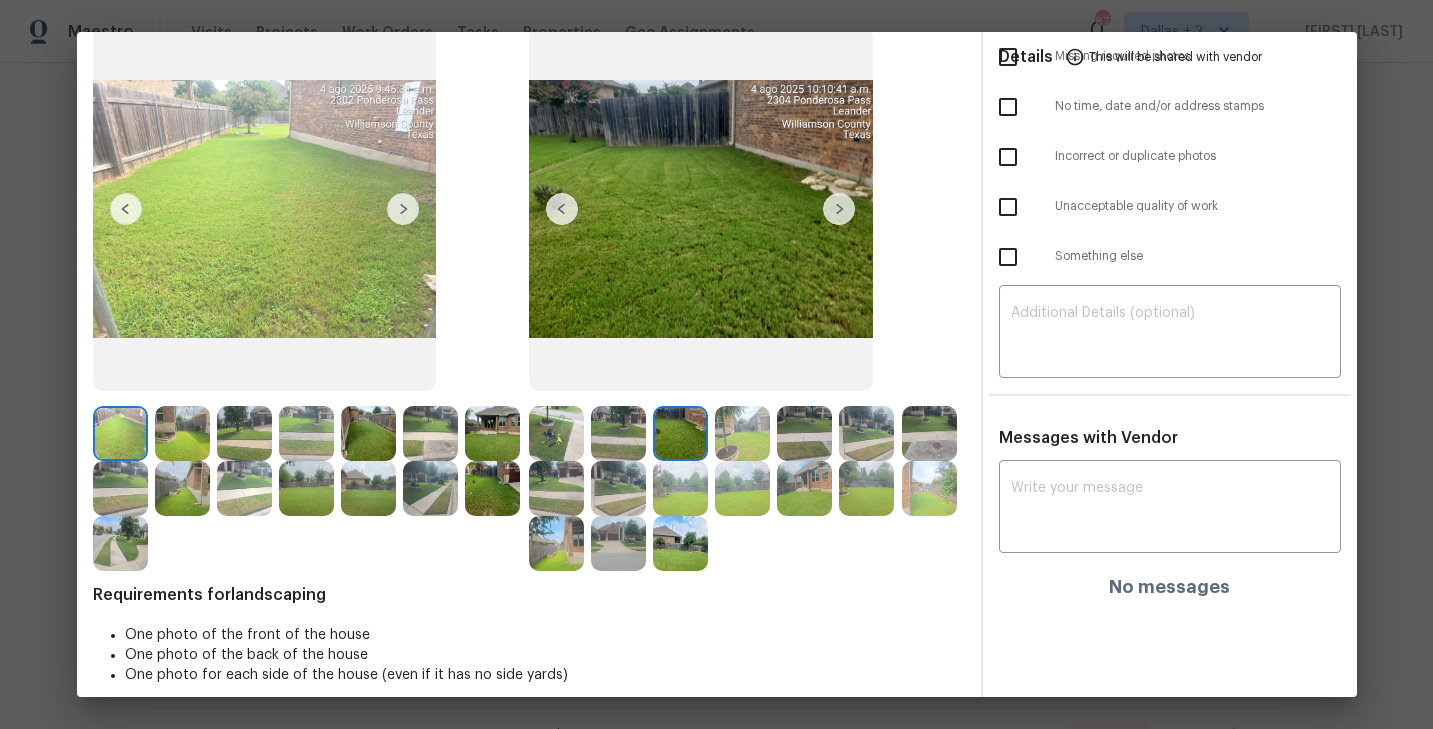 click at bounding box center (742, 433) 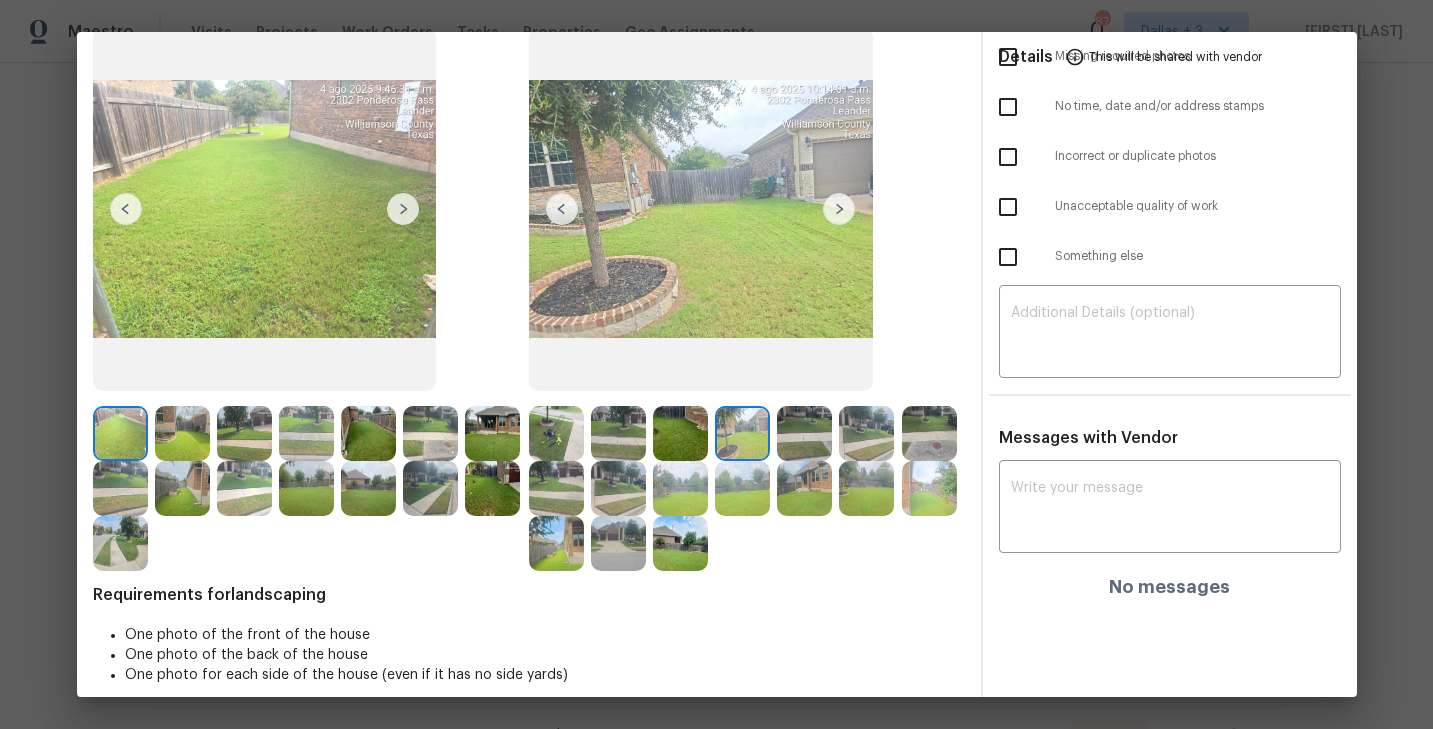 click at bounding box center (804, 433) 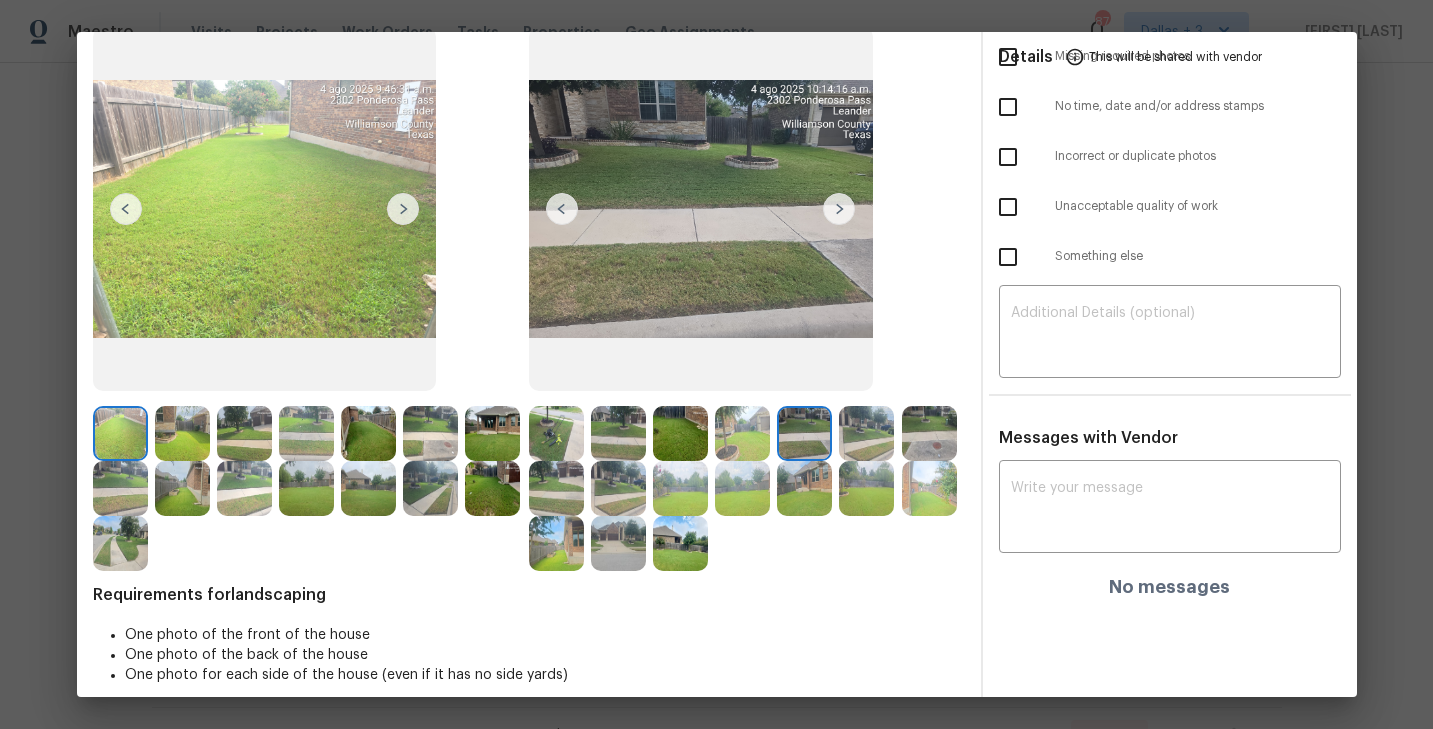 click at bounding box center [866, 433] 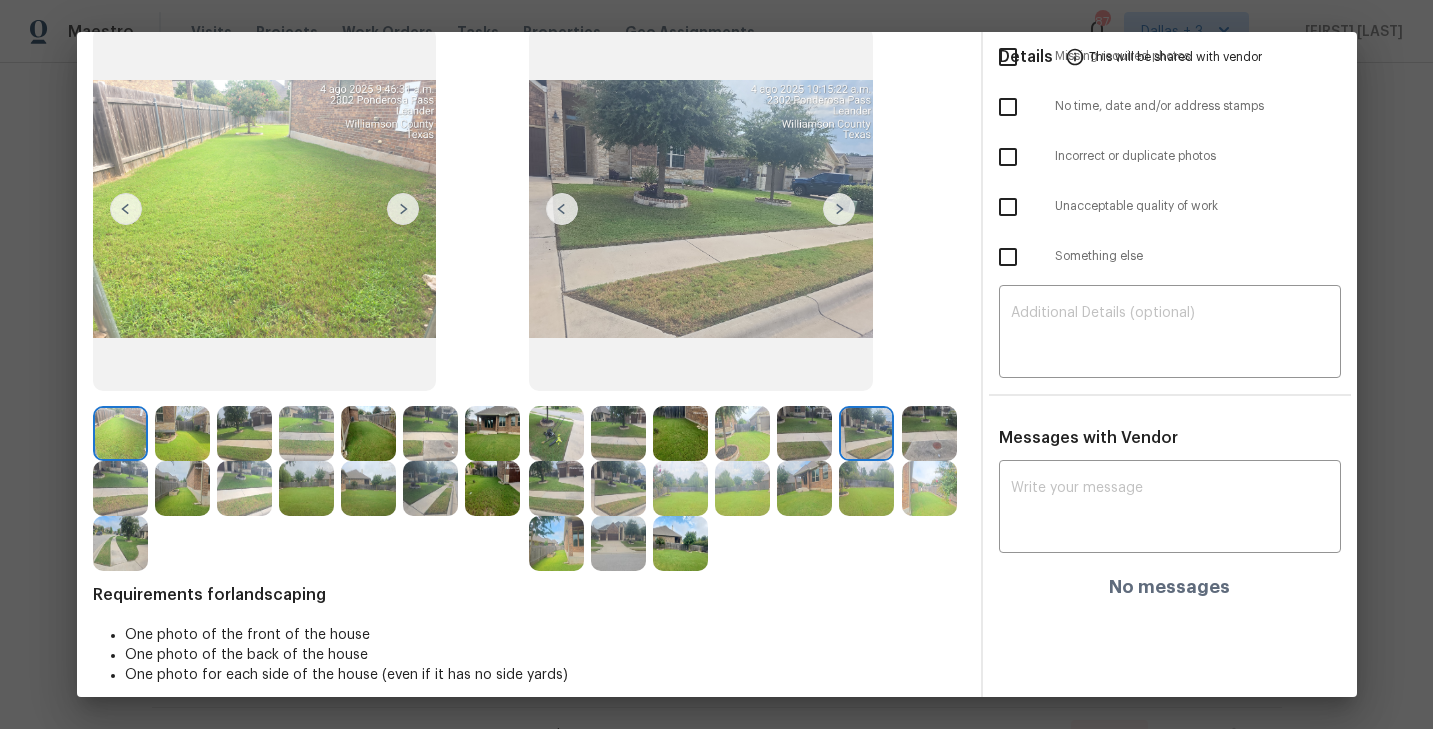 click at bounding box center [929, 433] 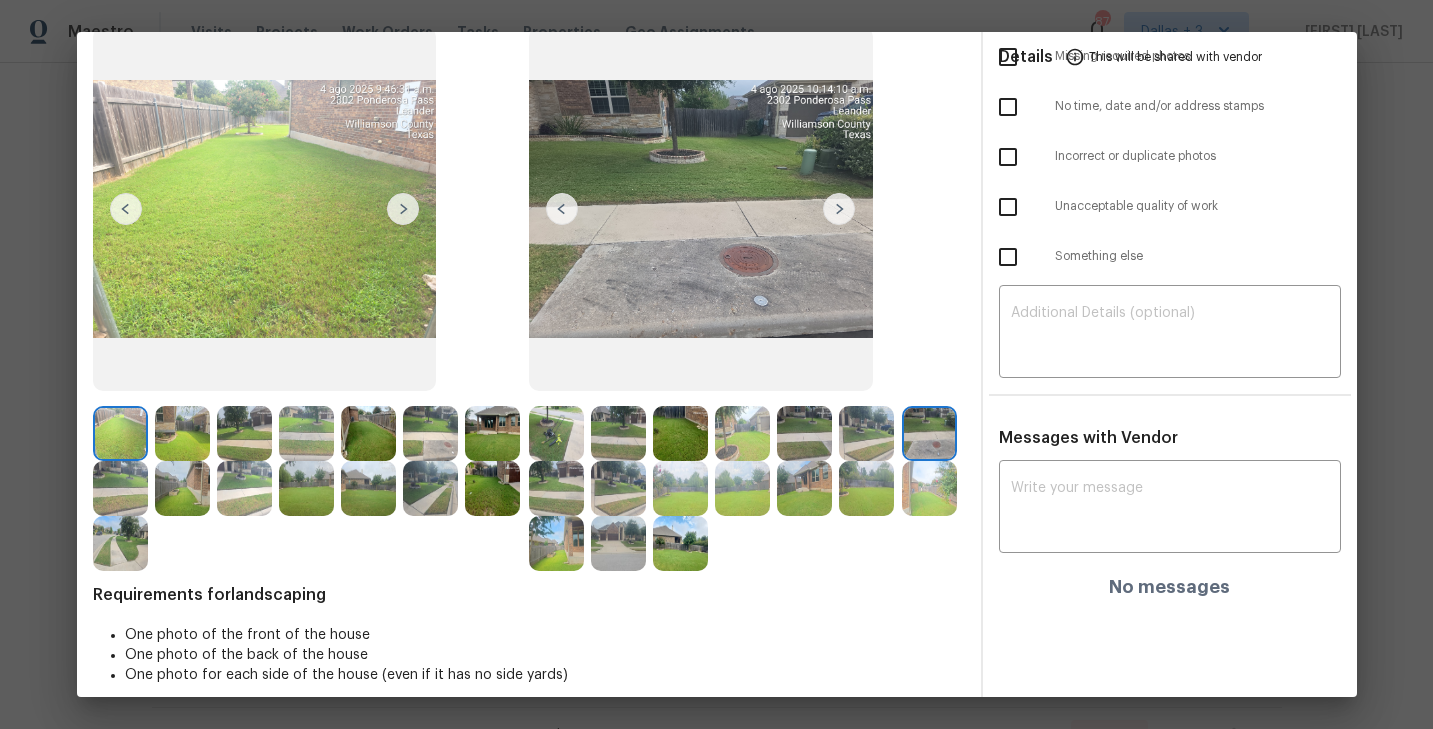 click at bounding box center (556, 488) 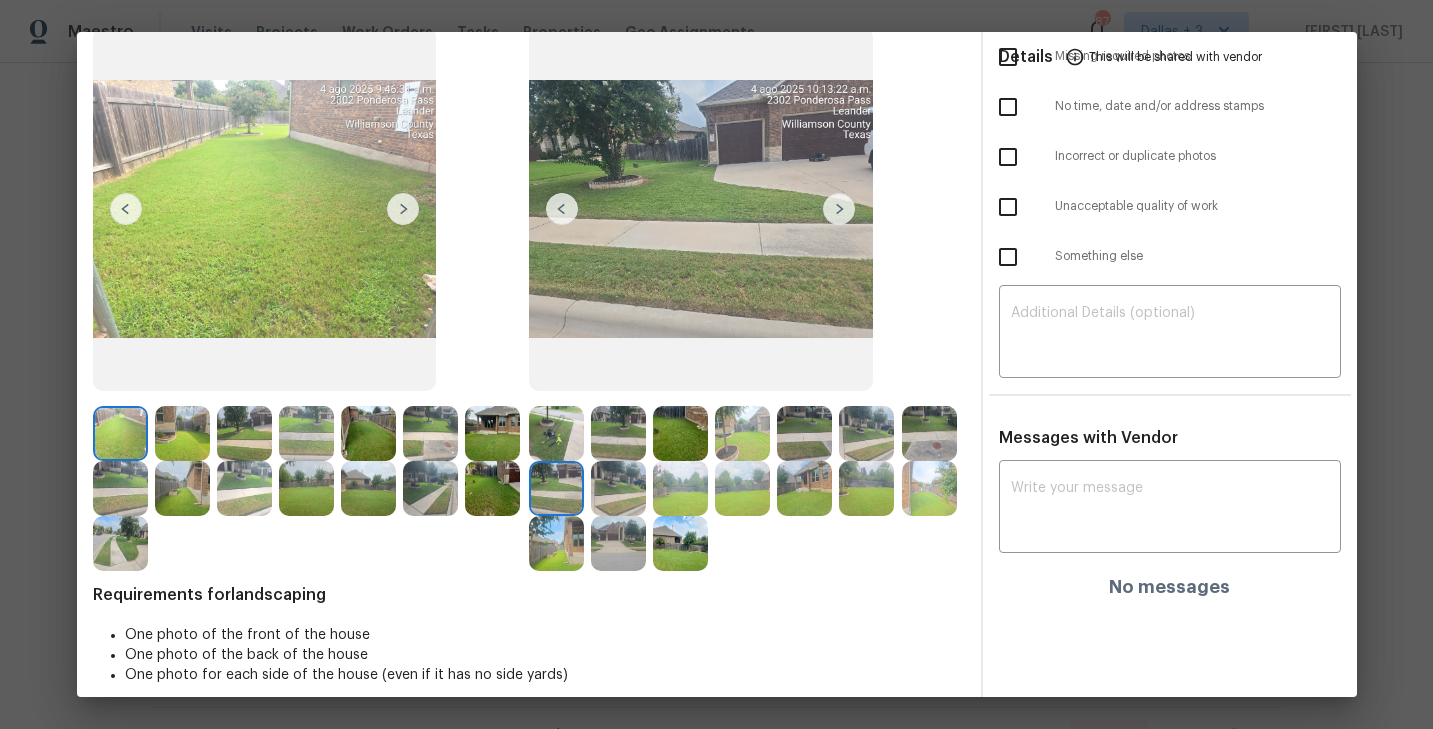 click at bounding box center [618, 488] 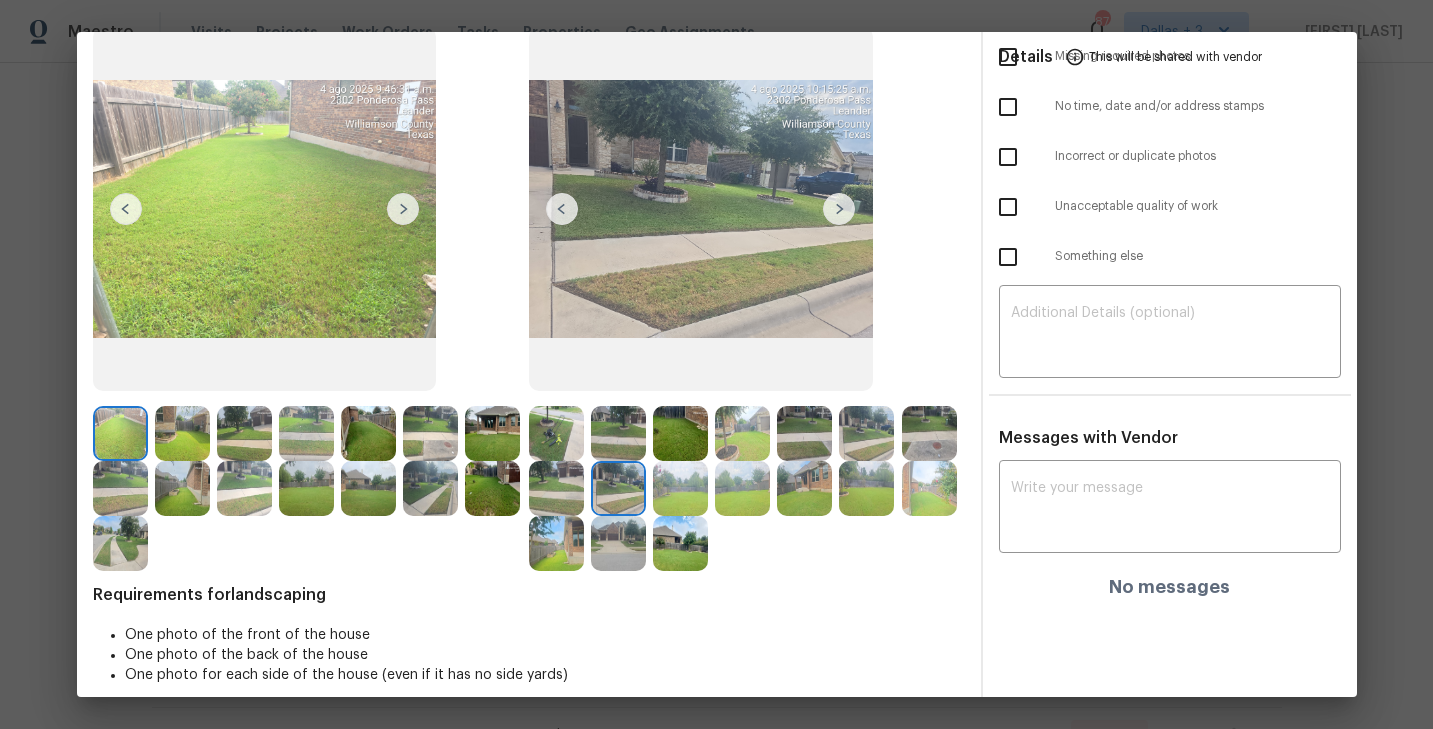 click at bounding box center (680, 488) 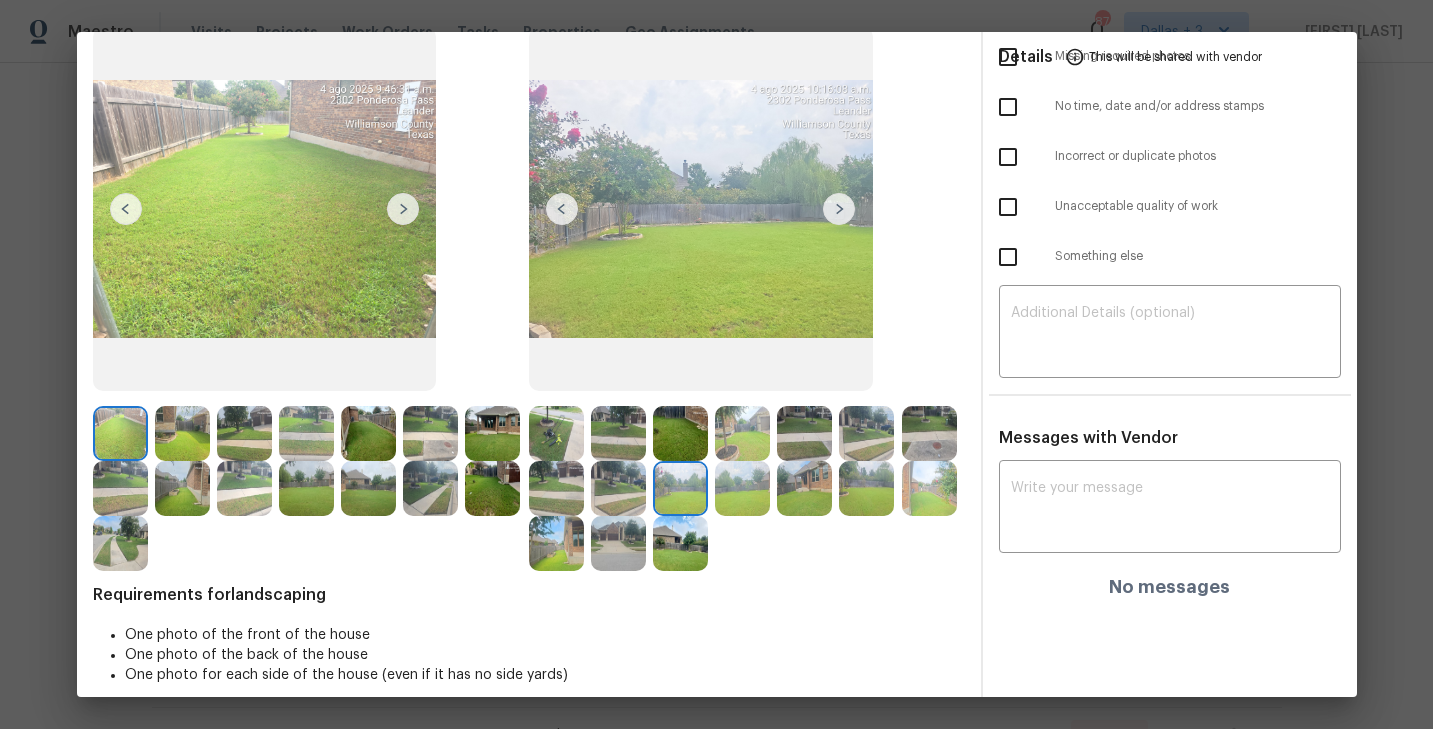 click at bounding box center (742, 488) 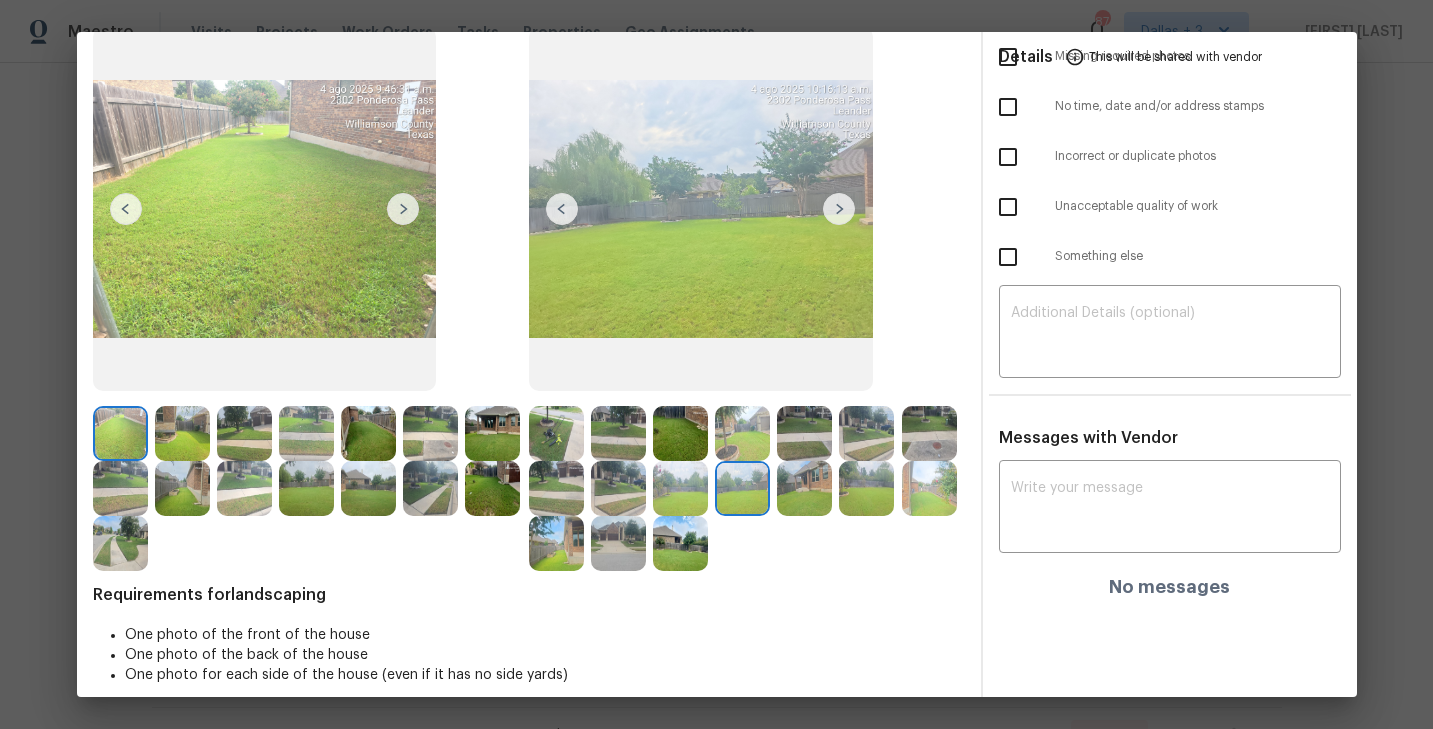 click at bounding box center [804, 488] 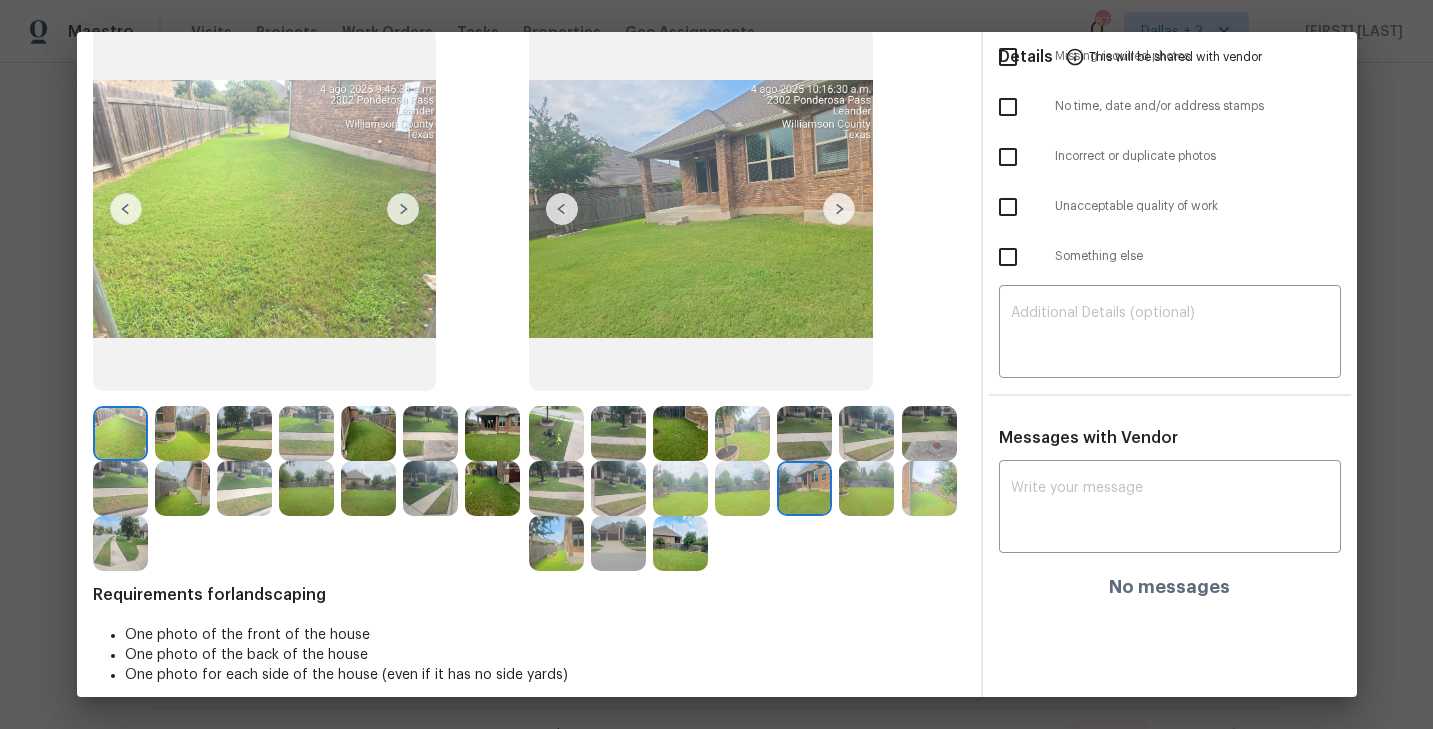 click at bounding box center [866, 488] 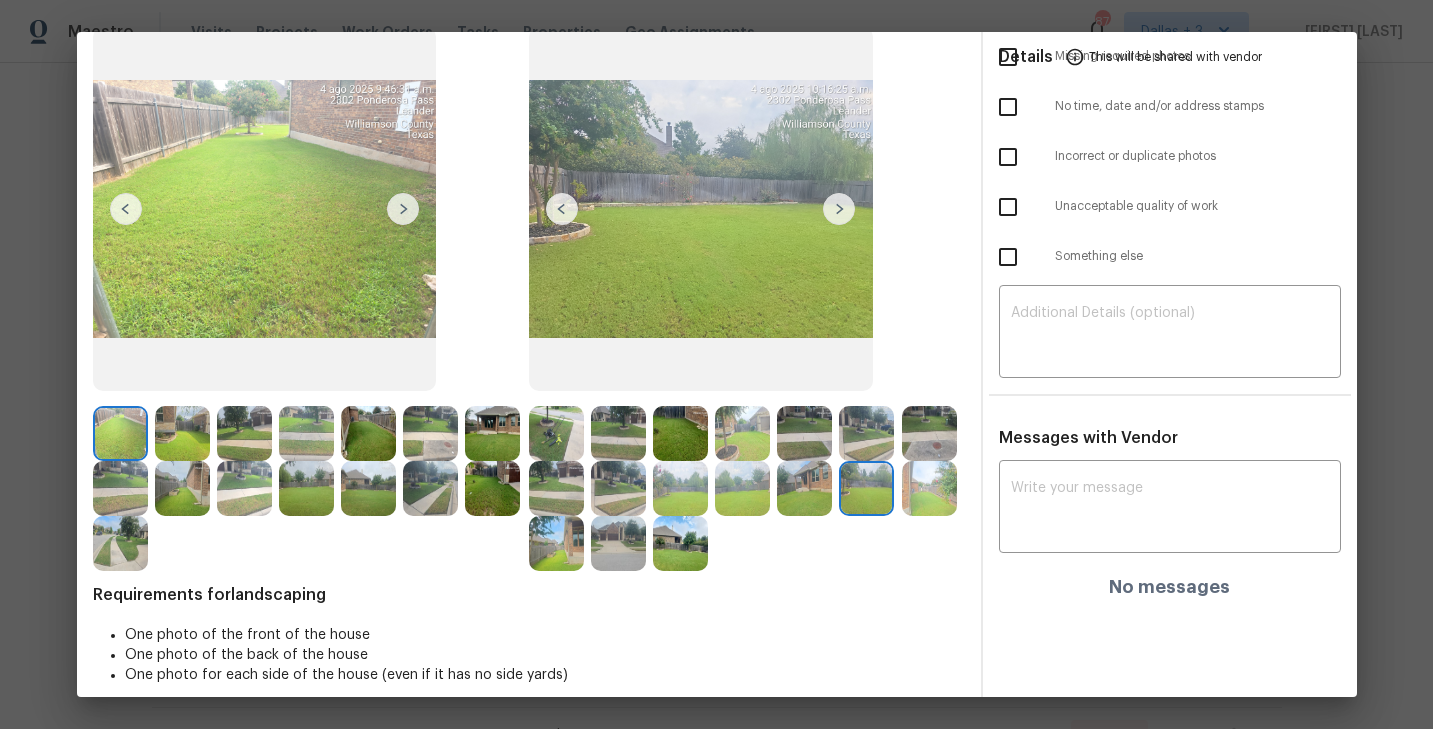 click at bounding box center [929, 488] 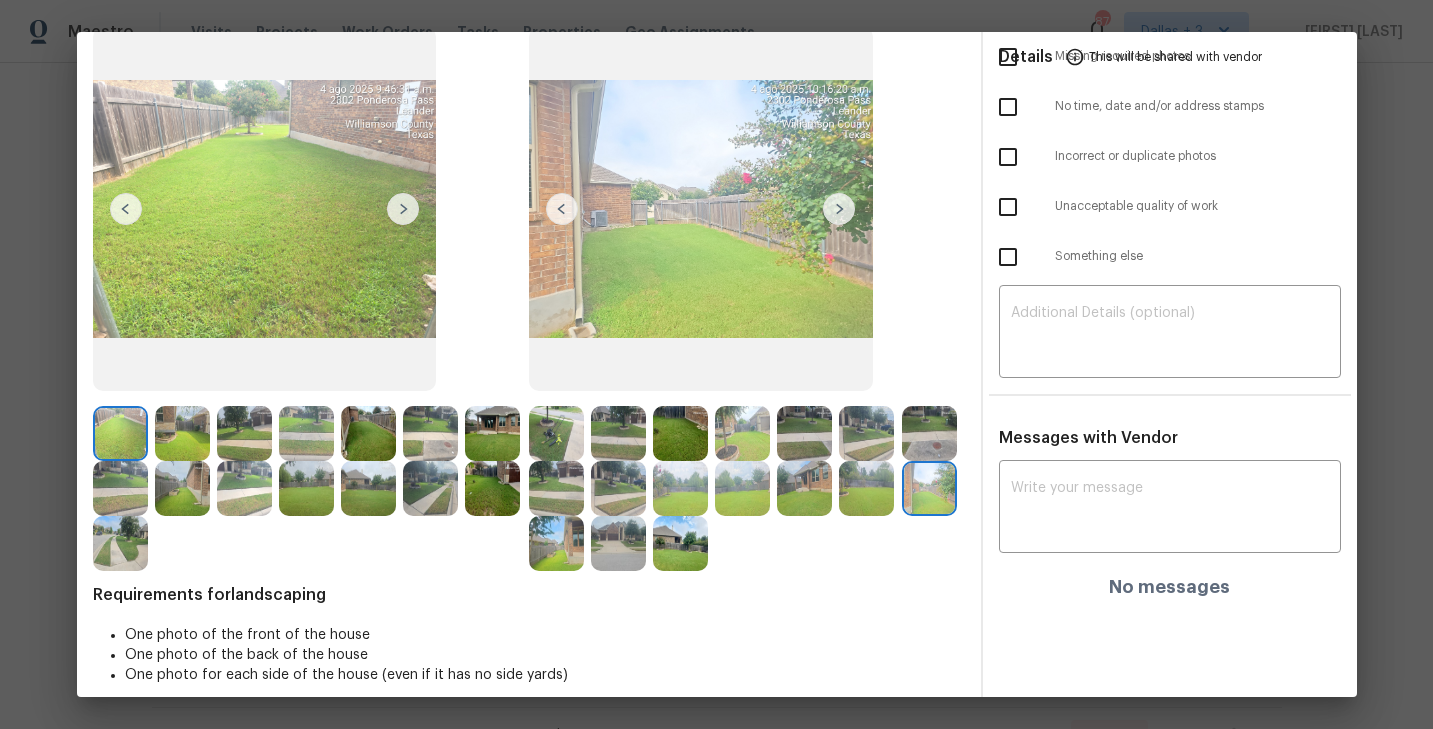 click at bounding box center (556, 543) 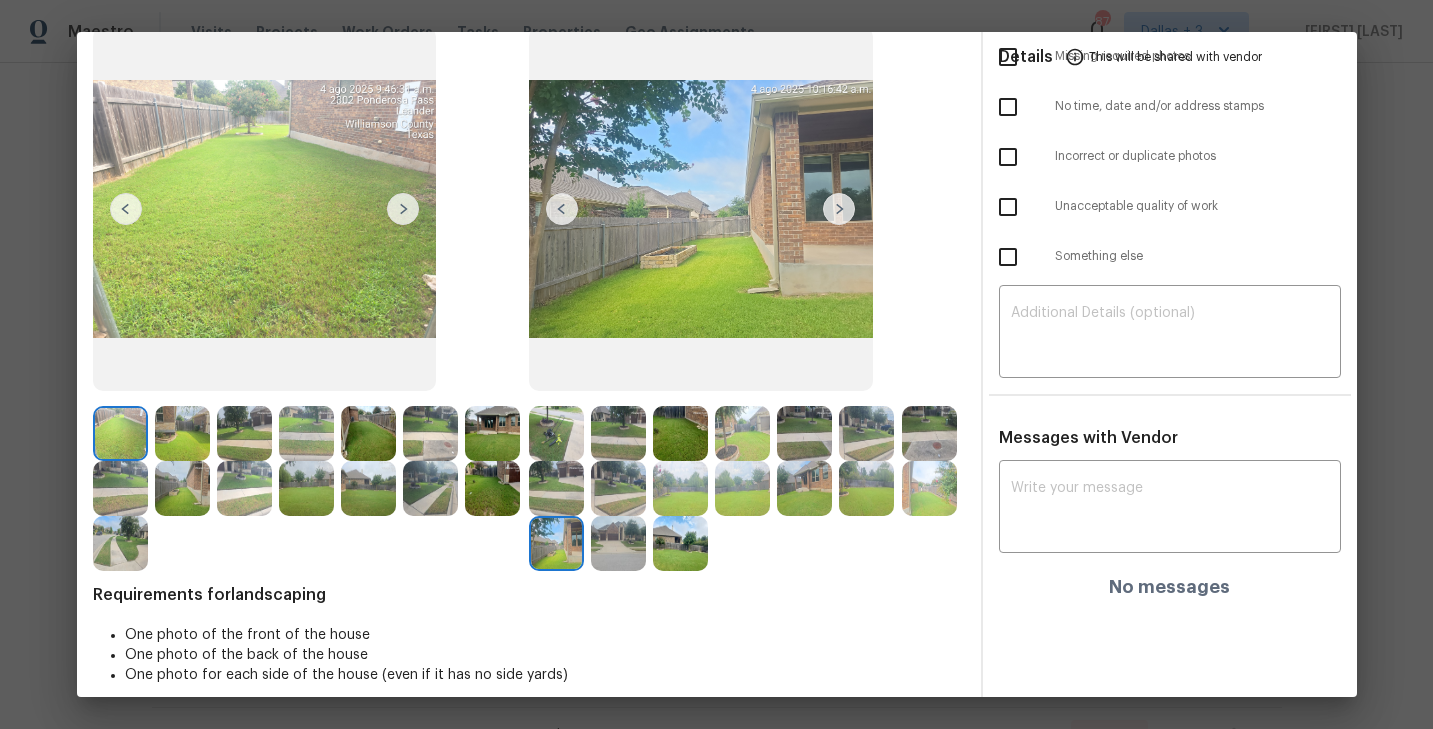 click at bounding box center (618, 543) 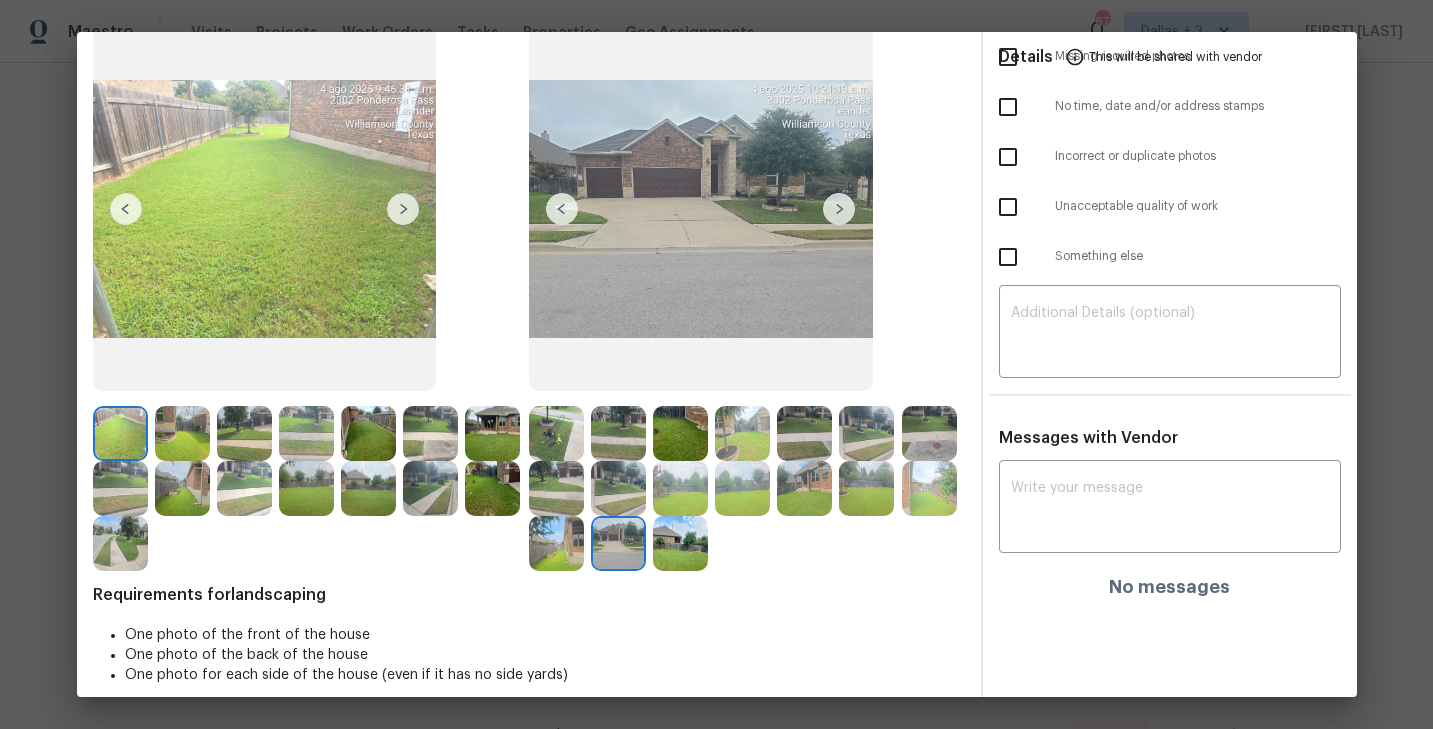 click at bounding box center (680, 543) 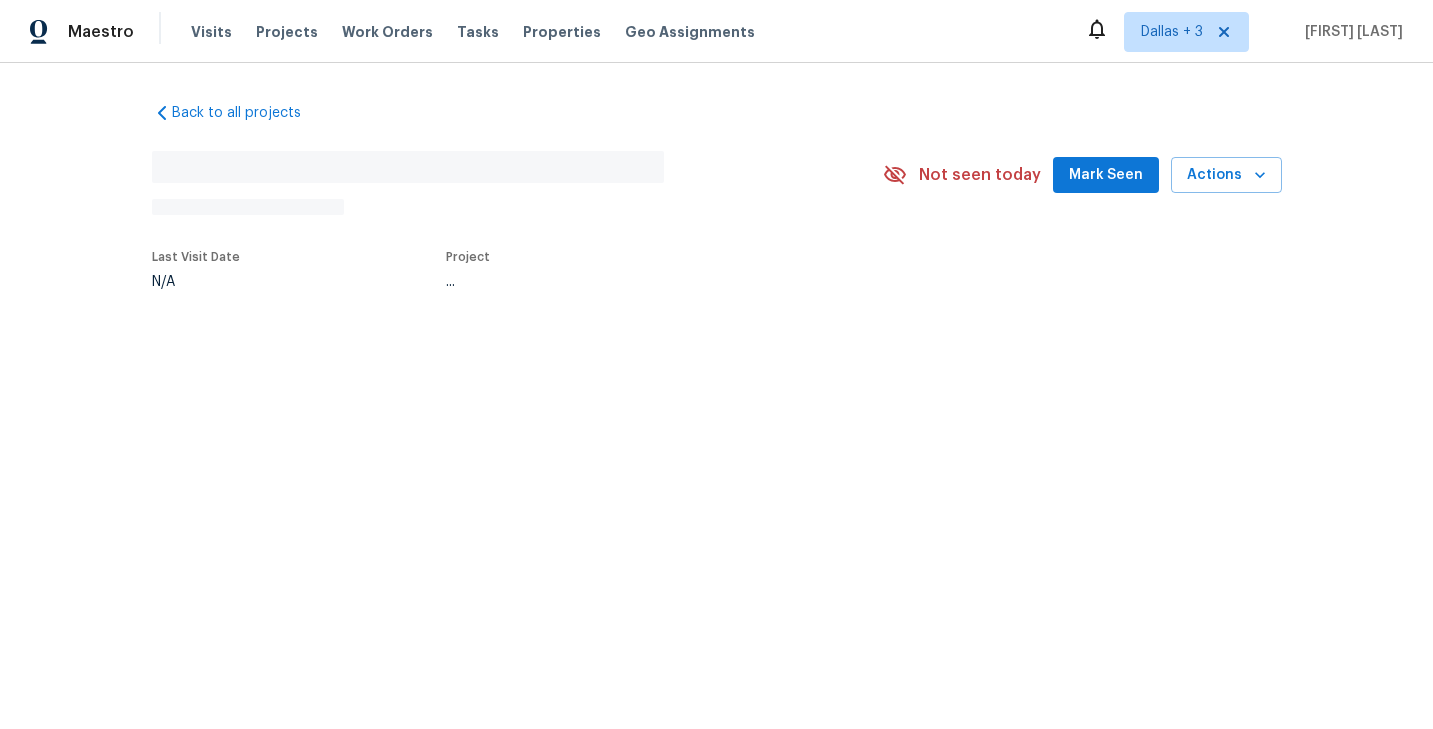 scroll, scrollTop: 0, scrollLeft: 0, axis: both 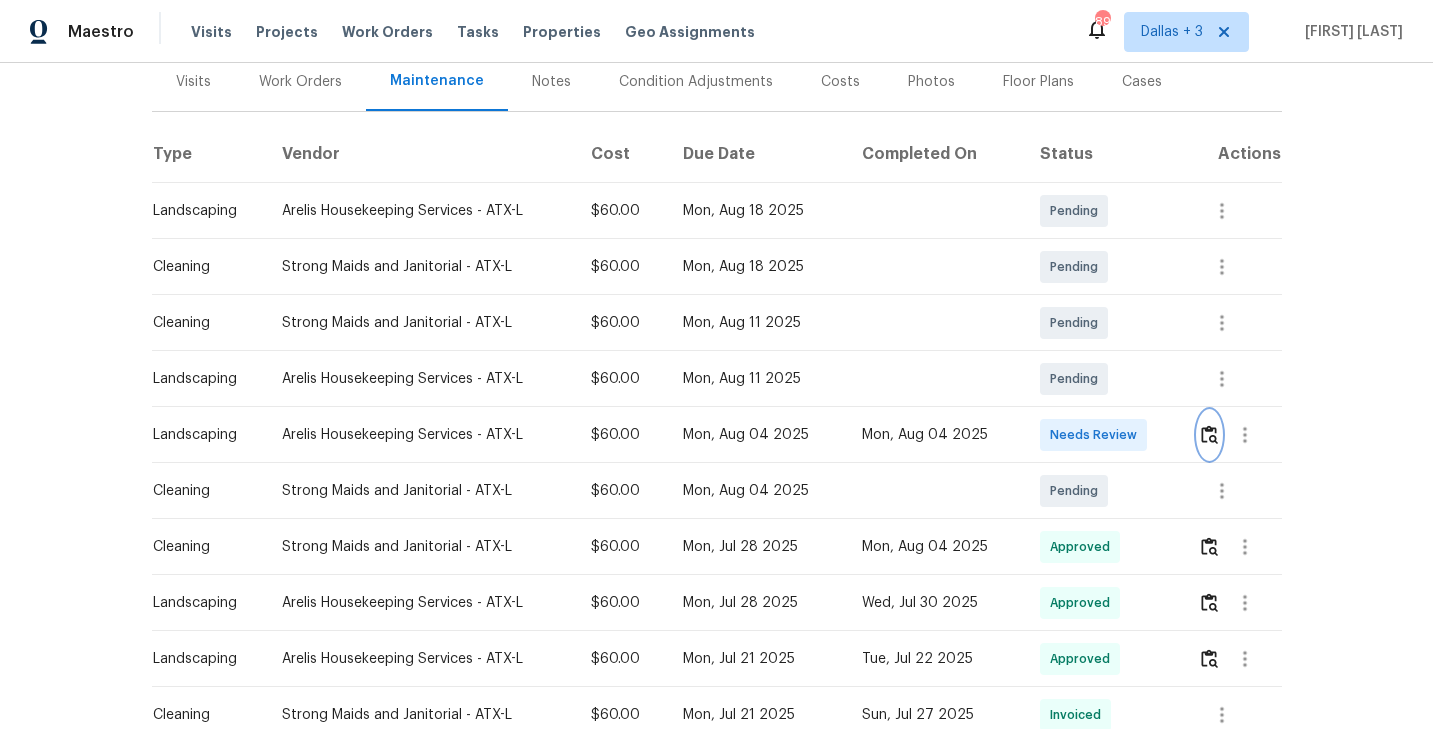 click at bounding box center (1209, 434) 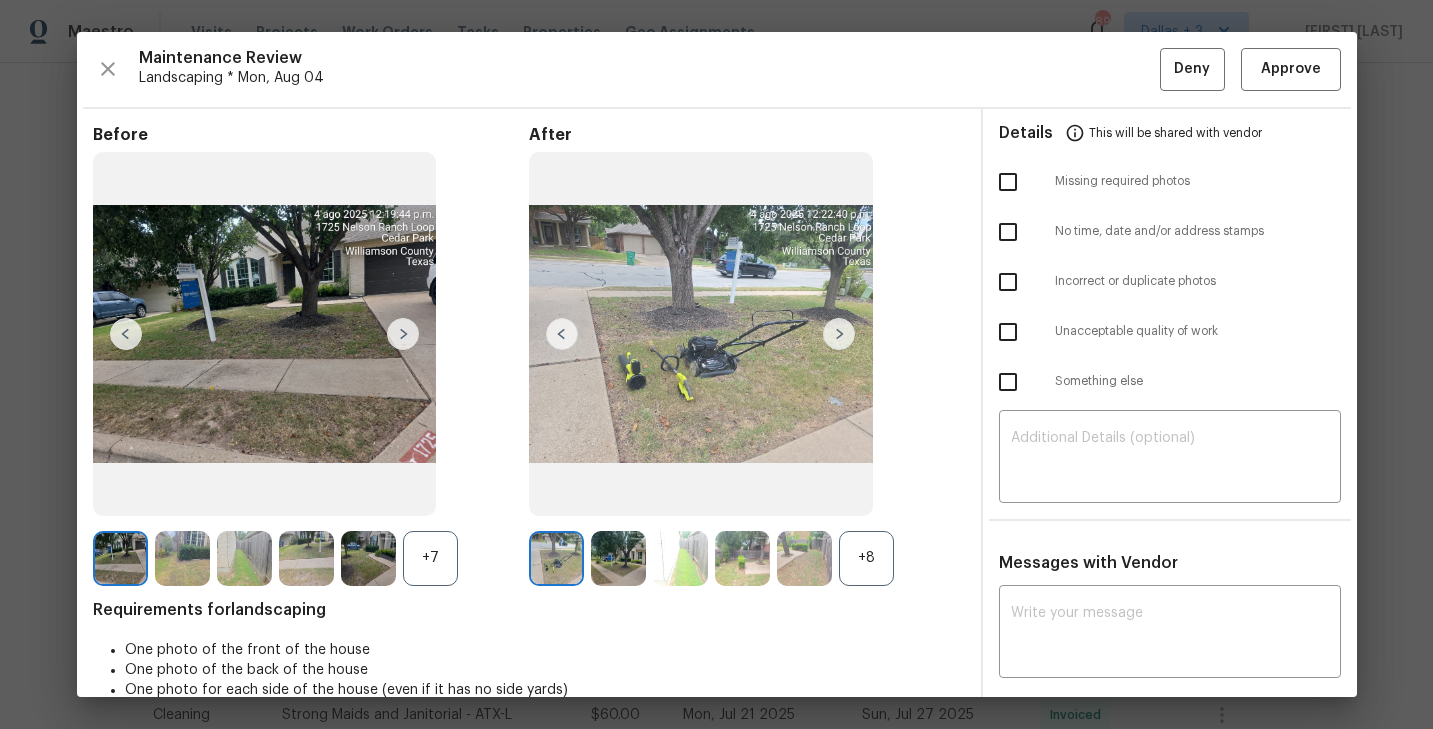 click on "+8" at bounding box center [866, 558] 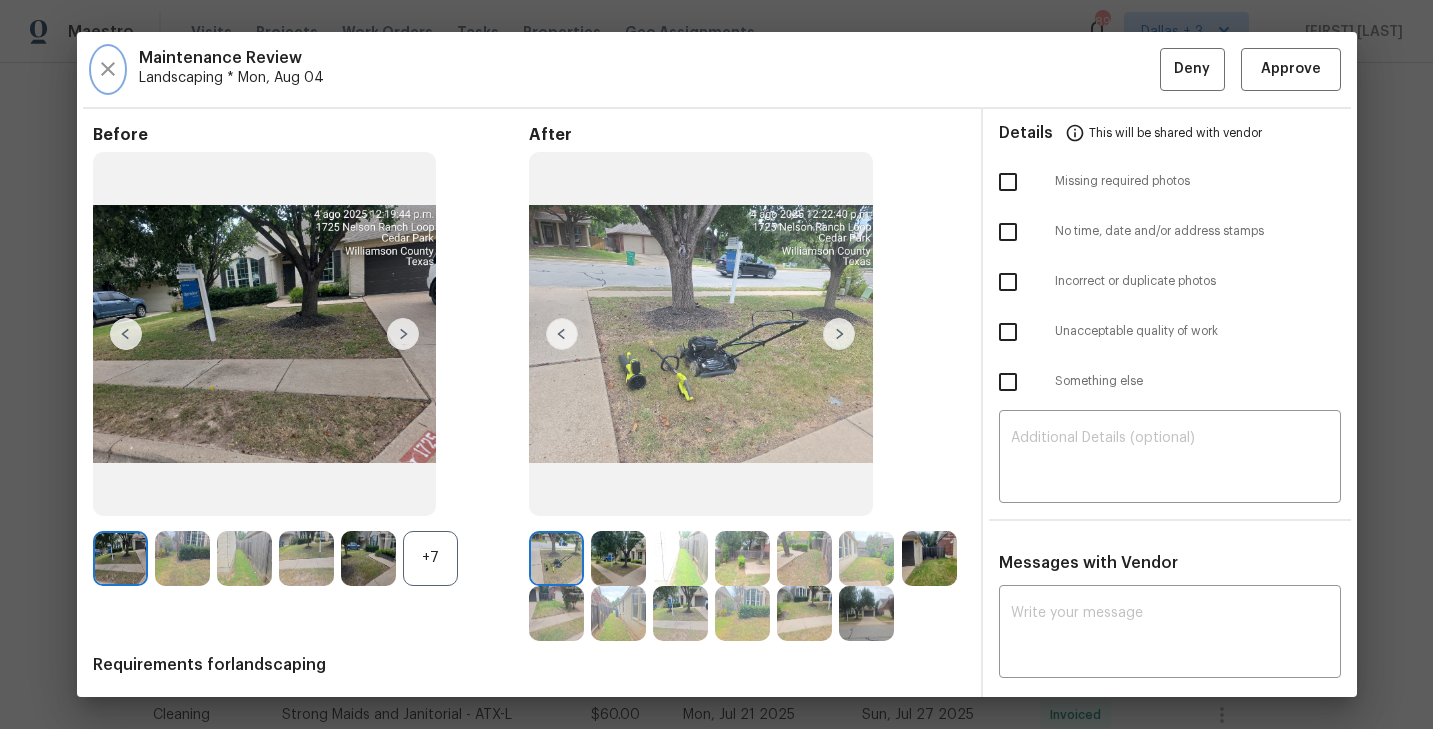 click 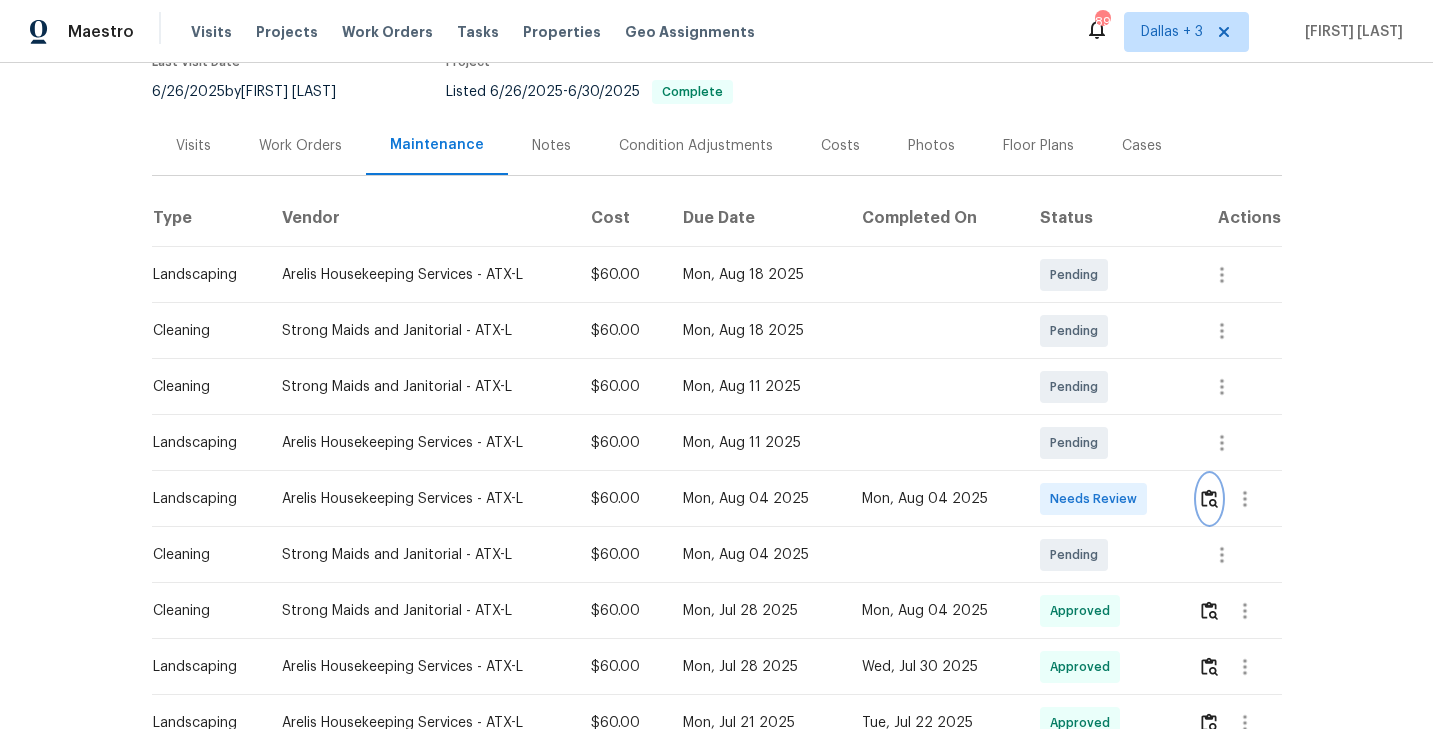 scroll, scrollTop: 216, scrollLeft: 0, axis: vertical 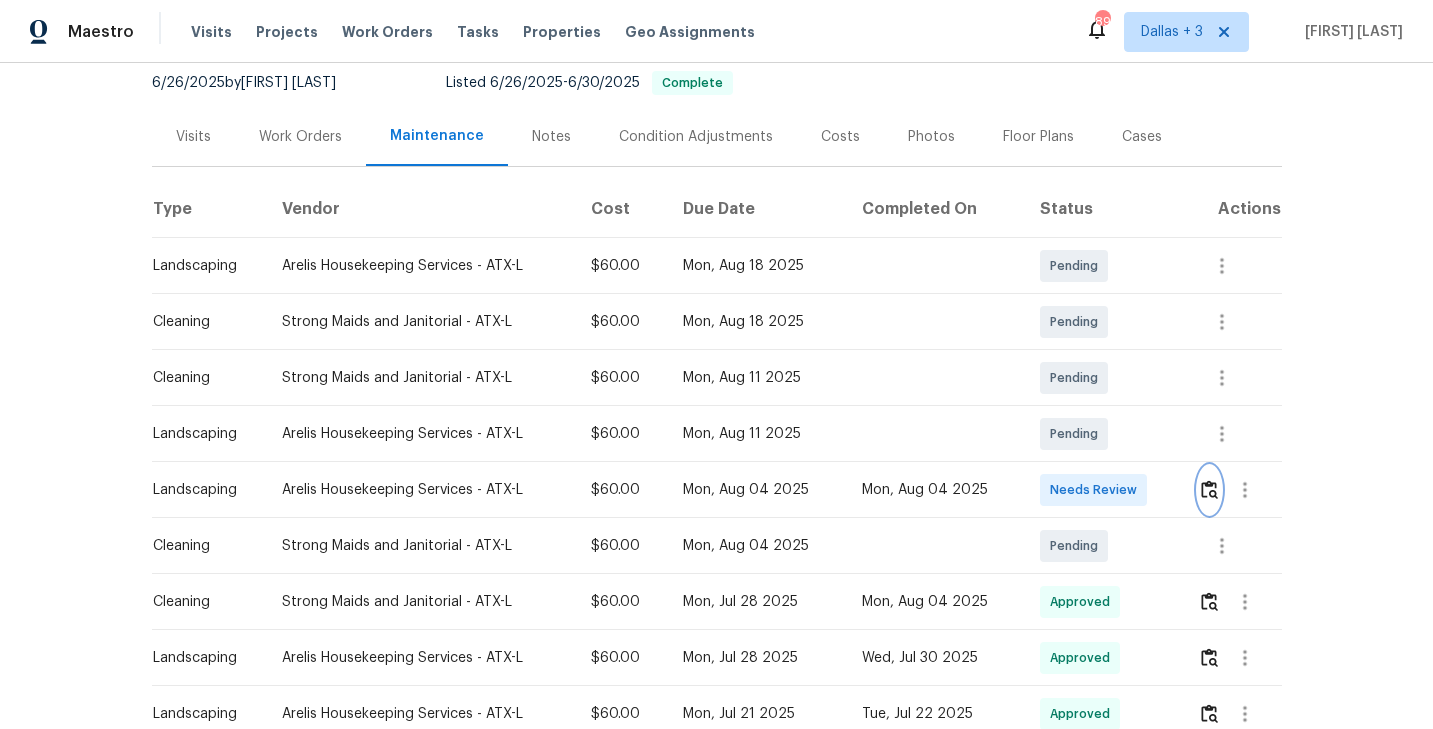 click at bounding box center [1209, 489] 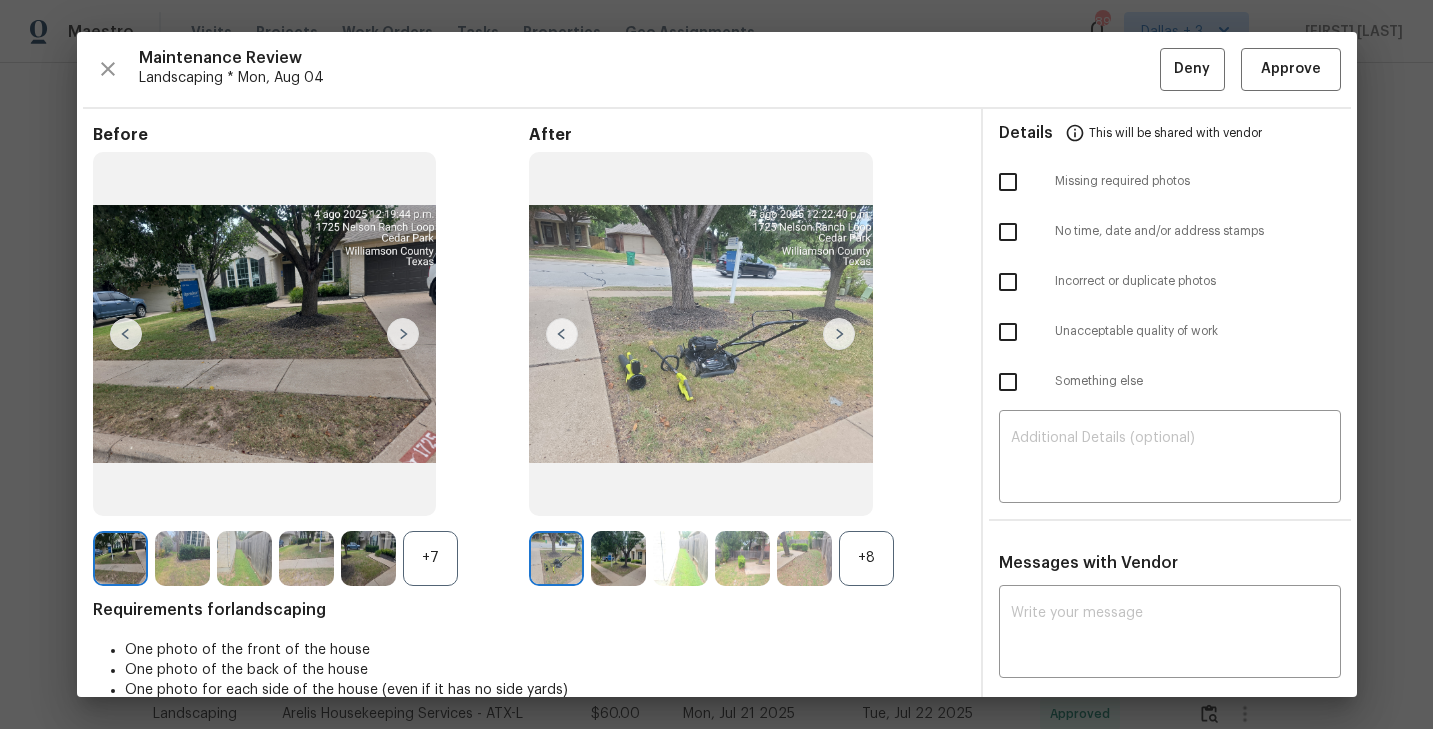 click on "+8" at bounding box center (866, 558) 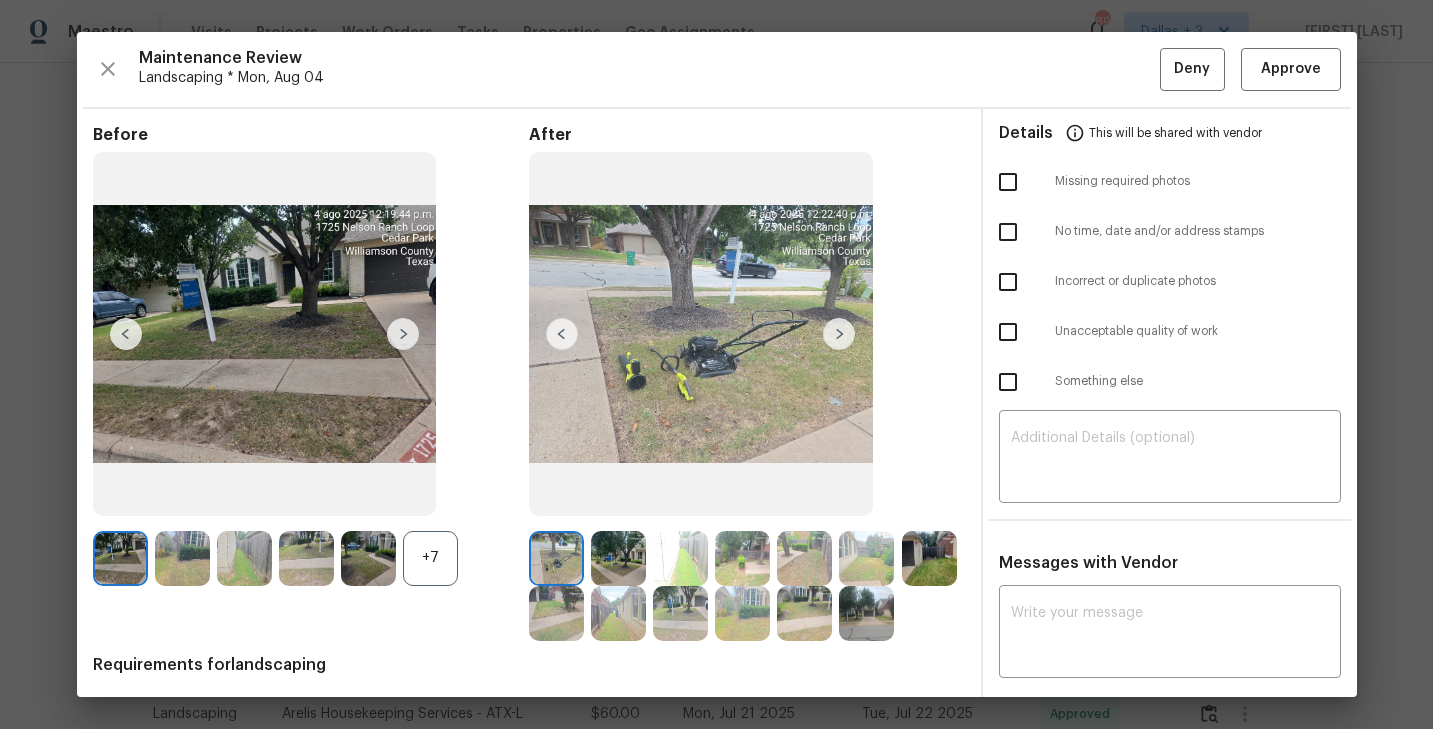 click at bounding box center (839, 334) 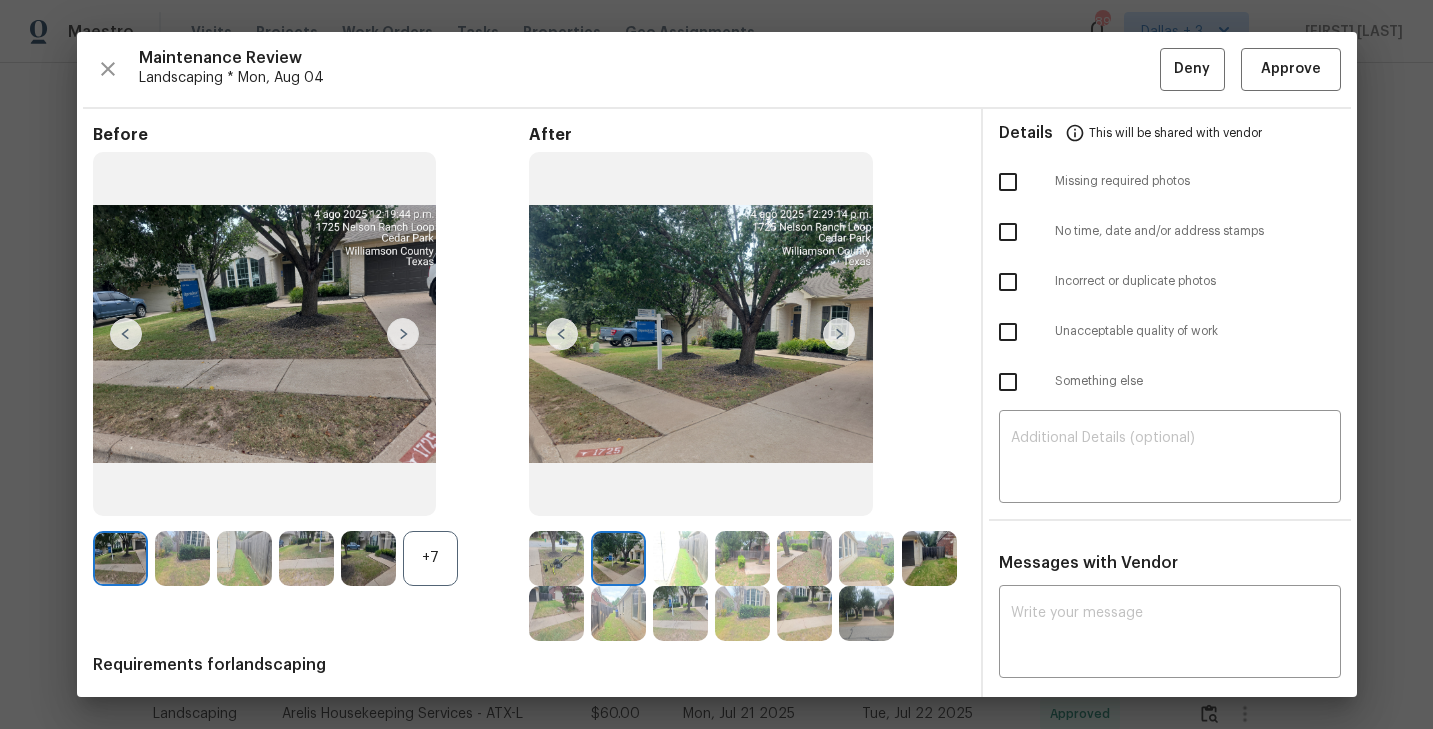 click at bounding box center [839, 334] 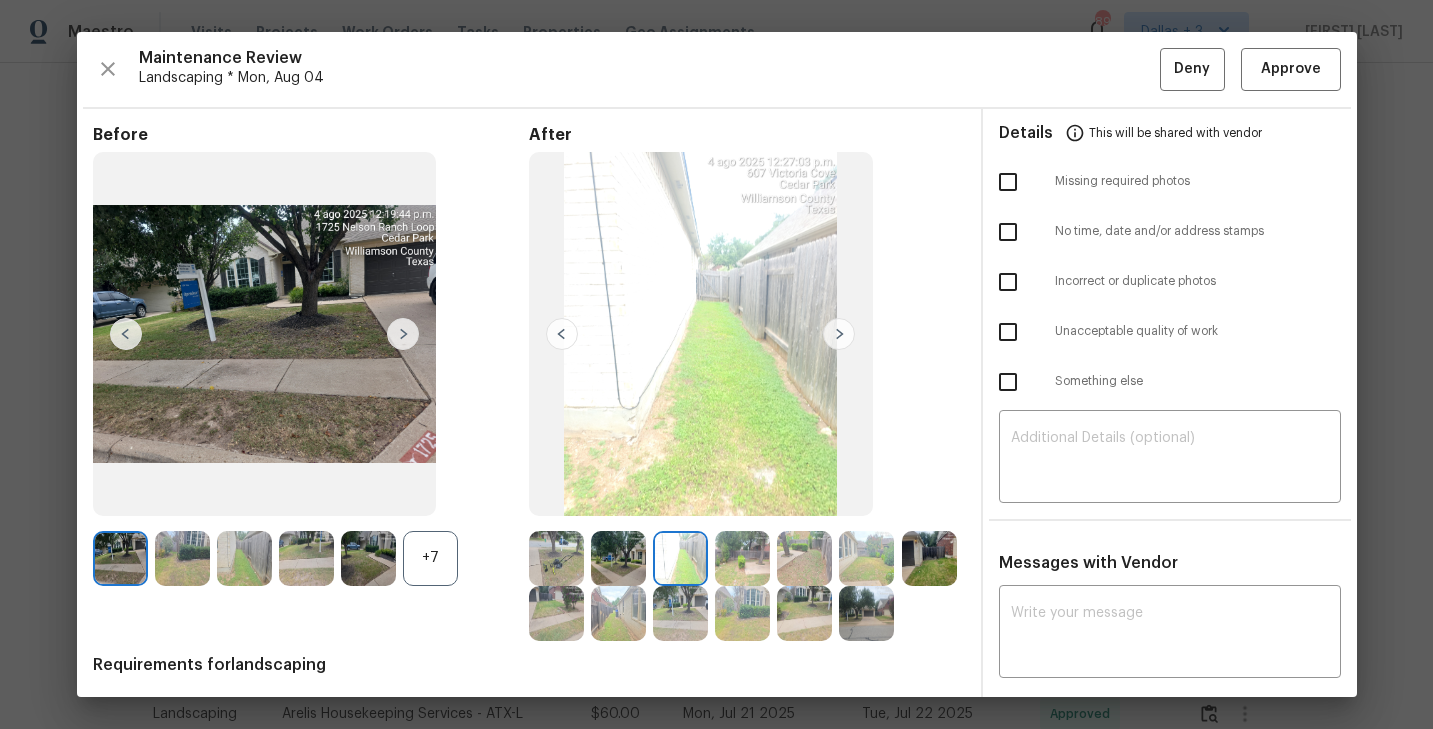 click at bounding box center (839, 334) 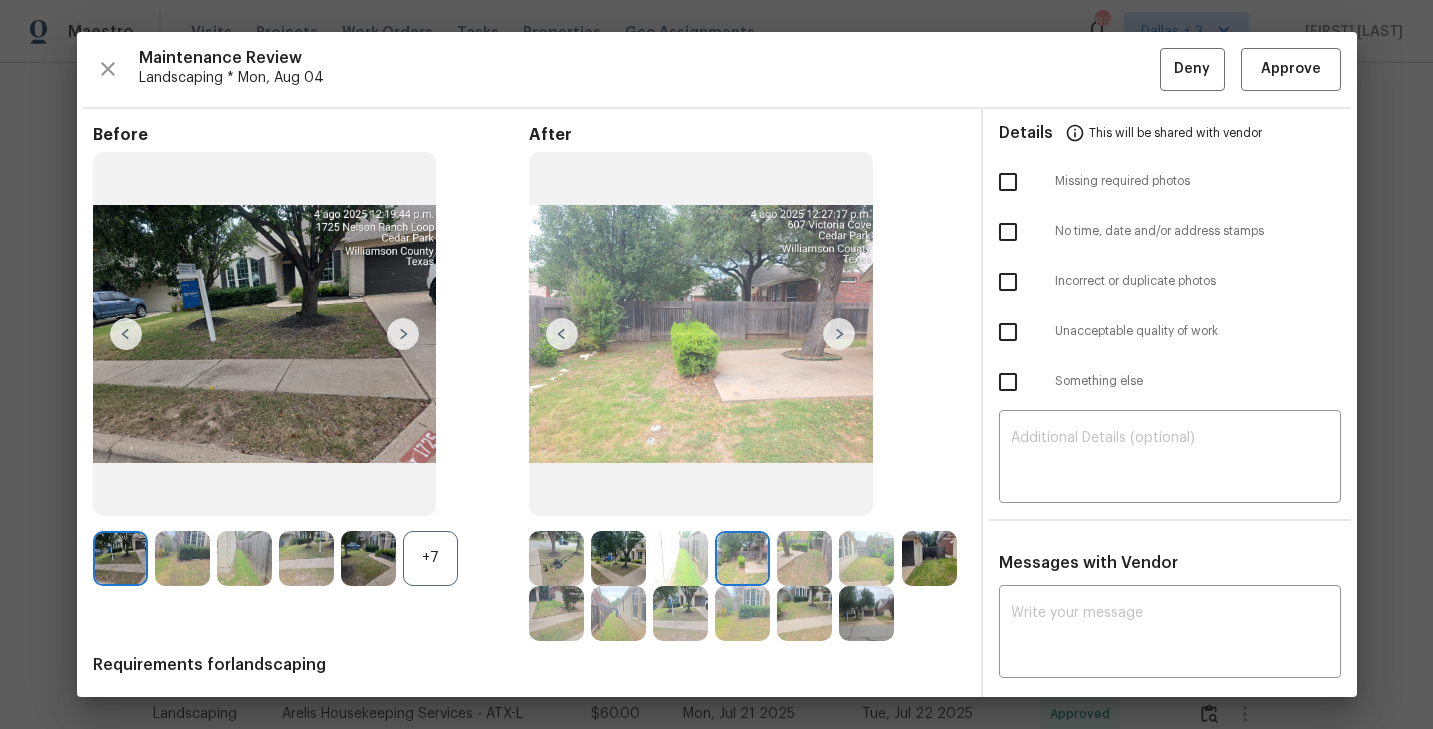 click at bounding box center [556, 558] 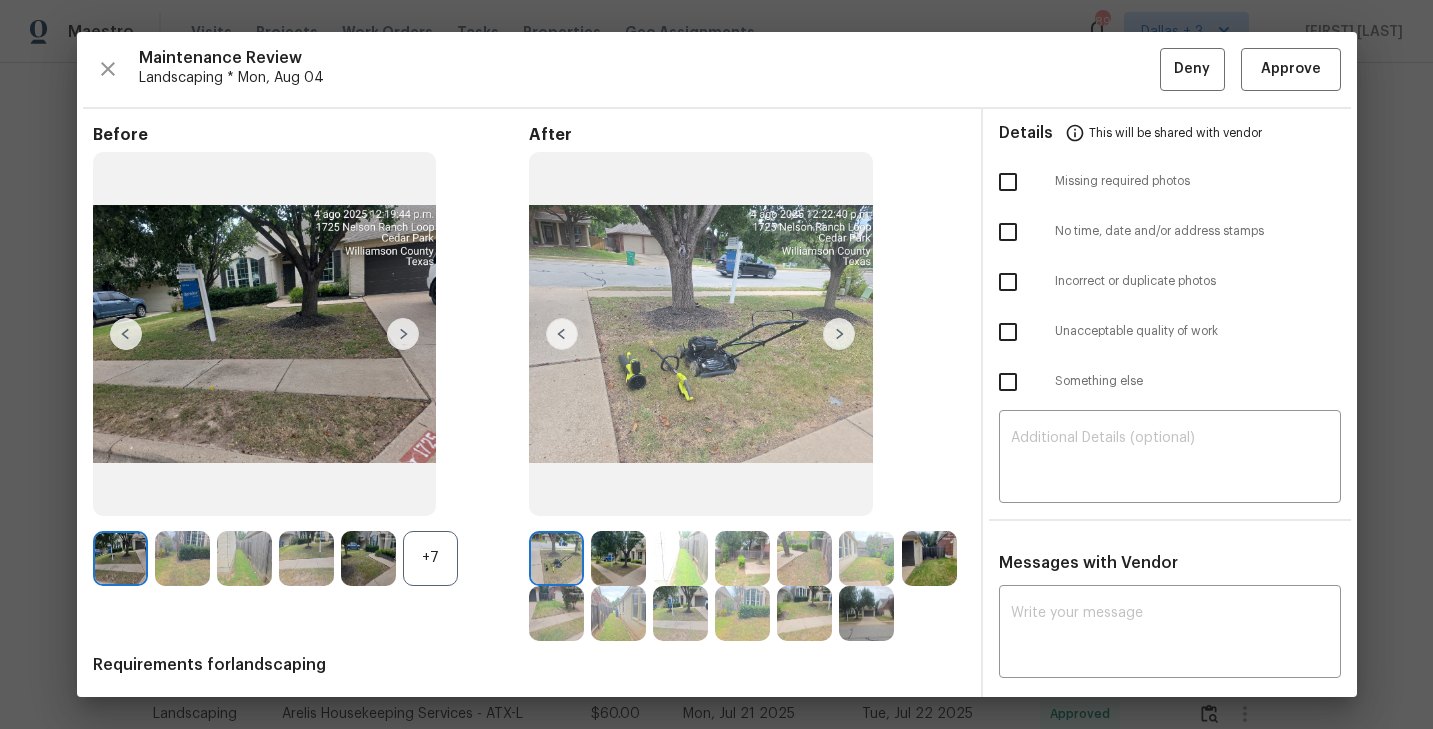 click at bounding box center [618, 558] 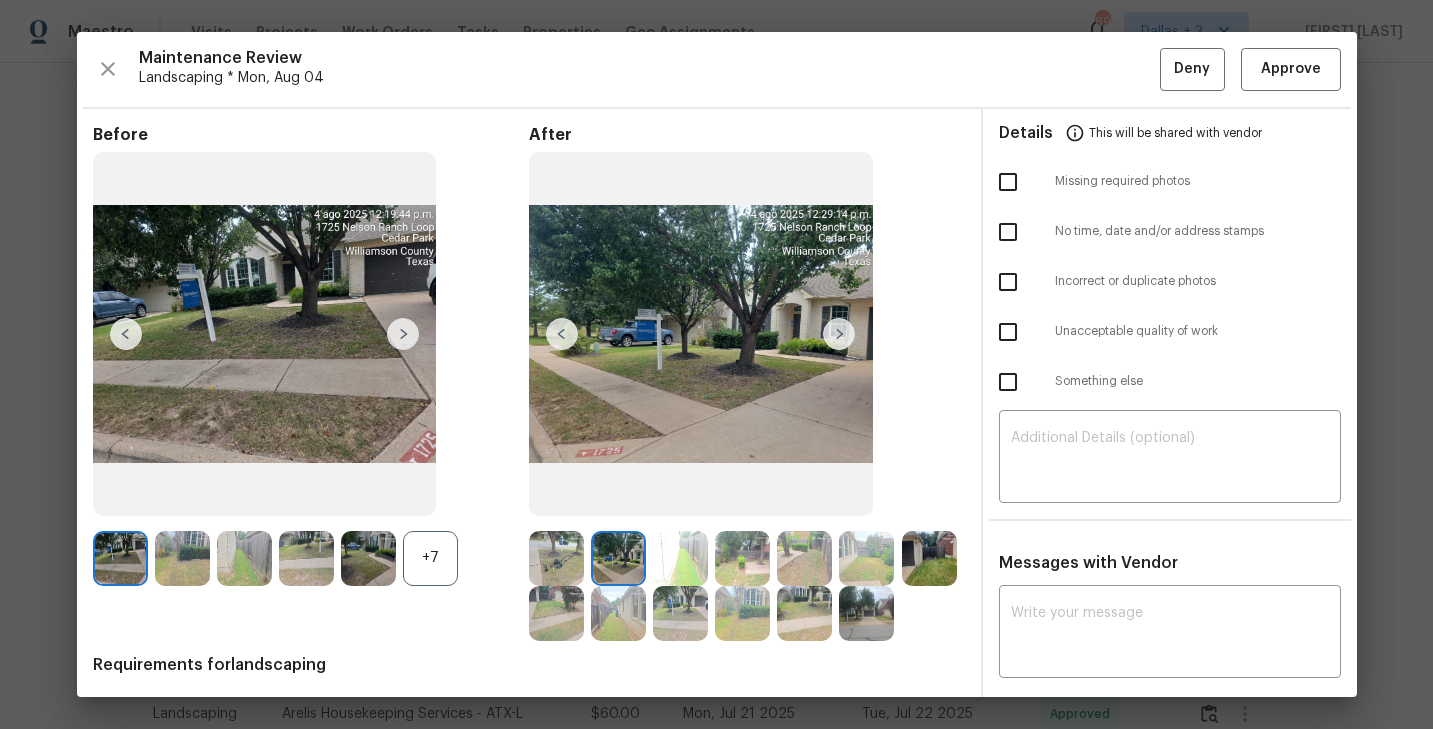 click at bounding box center (746, 558) 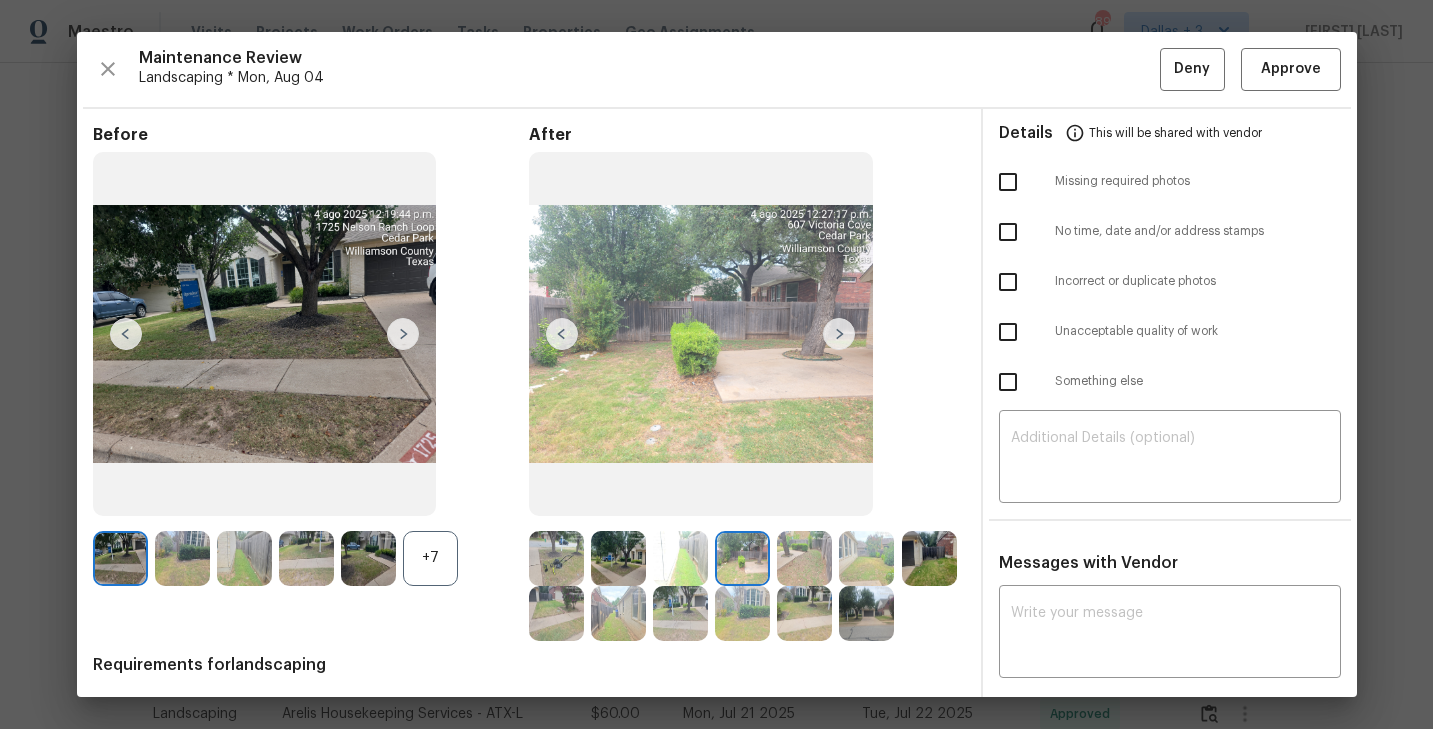 click at bounding box center [804, 558] 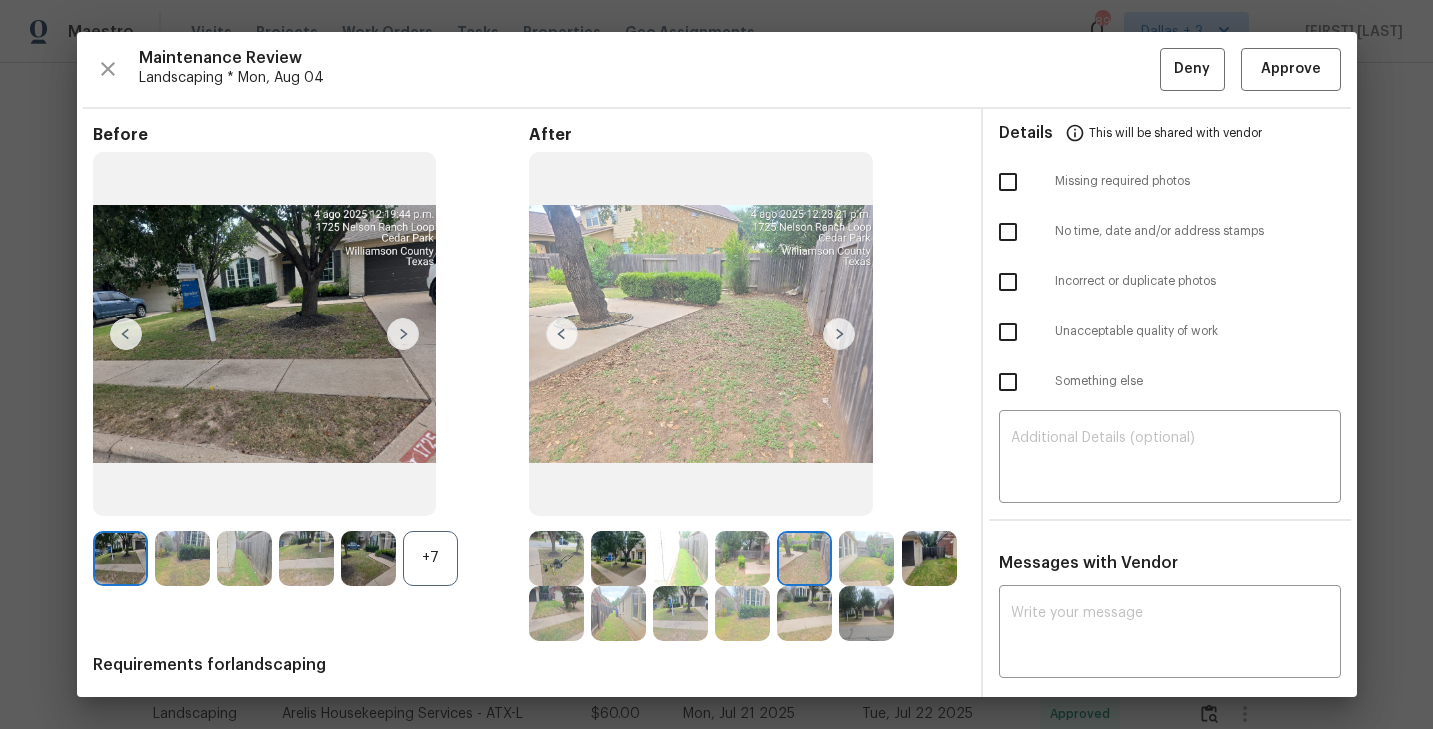 click at bounding box center (866, 558) 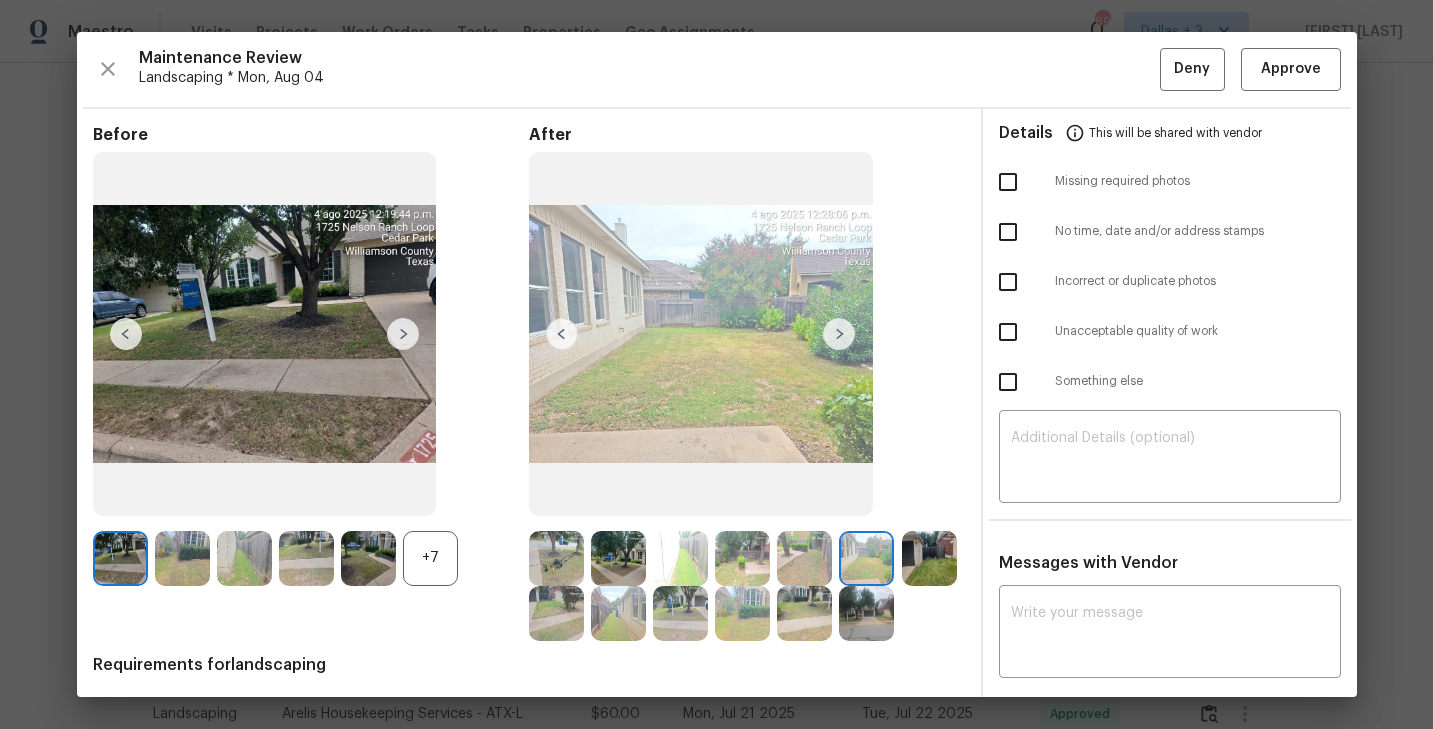 click at bounding box center (929, 558) 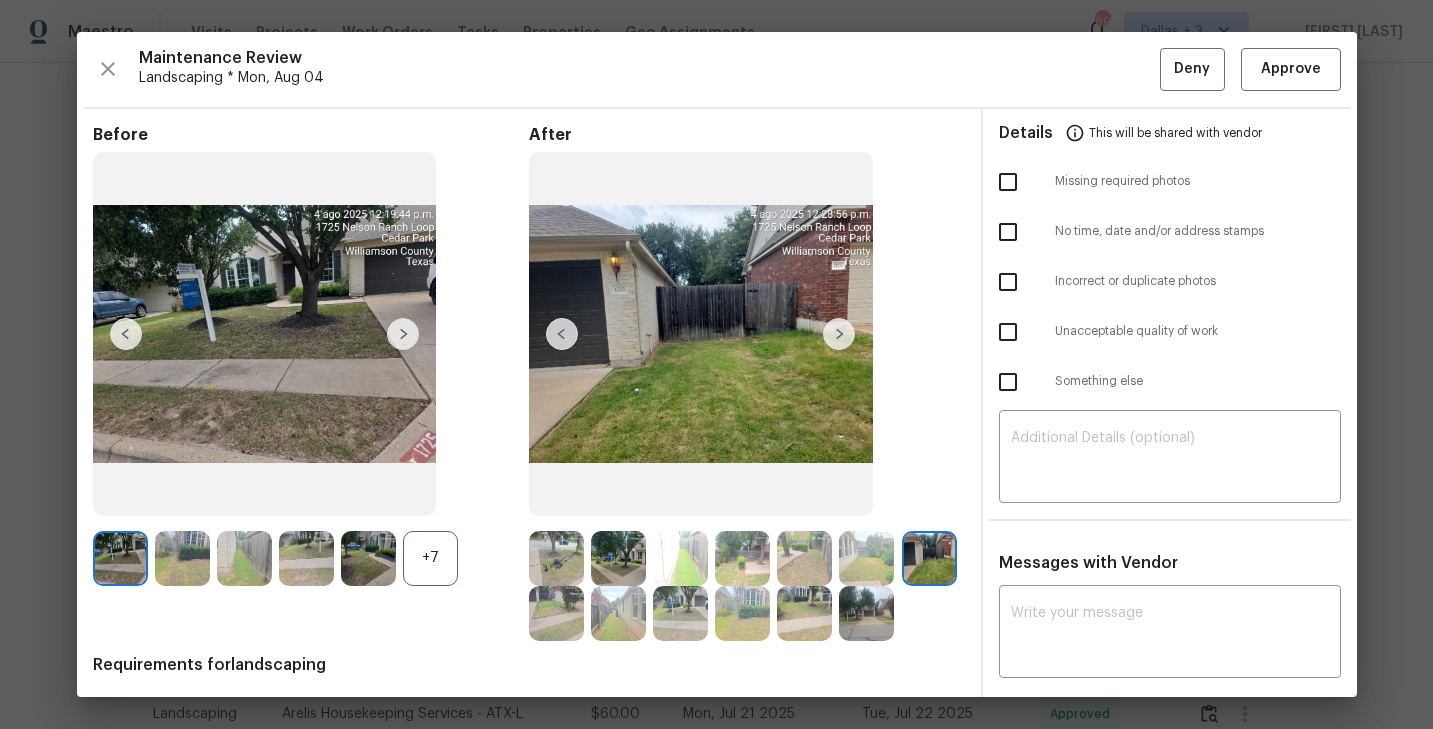 click at bounding box center (556, 613) 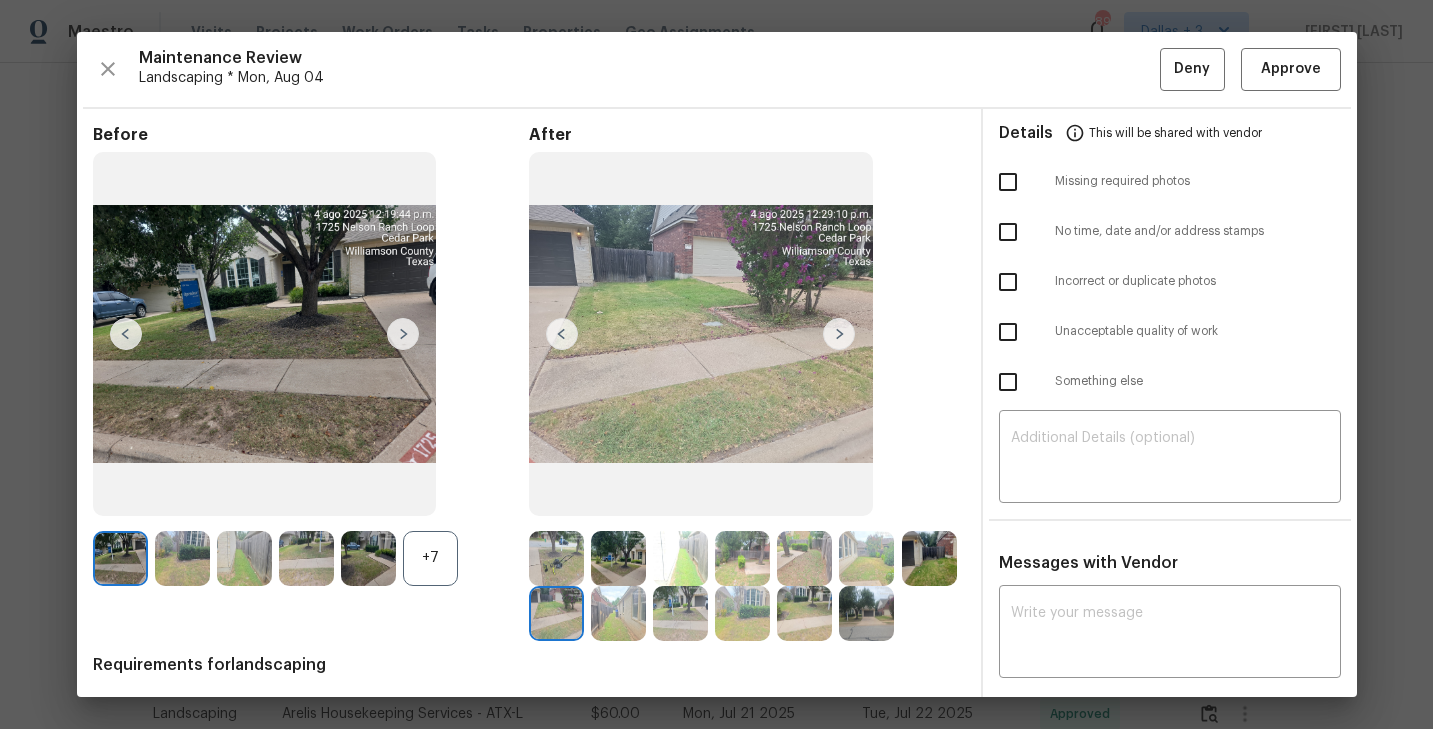click at bounding box center [618, 613] 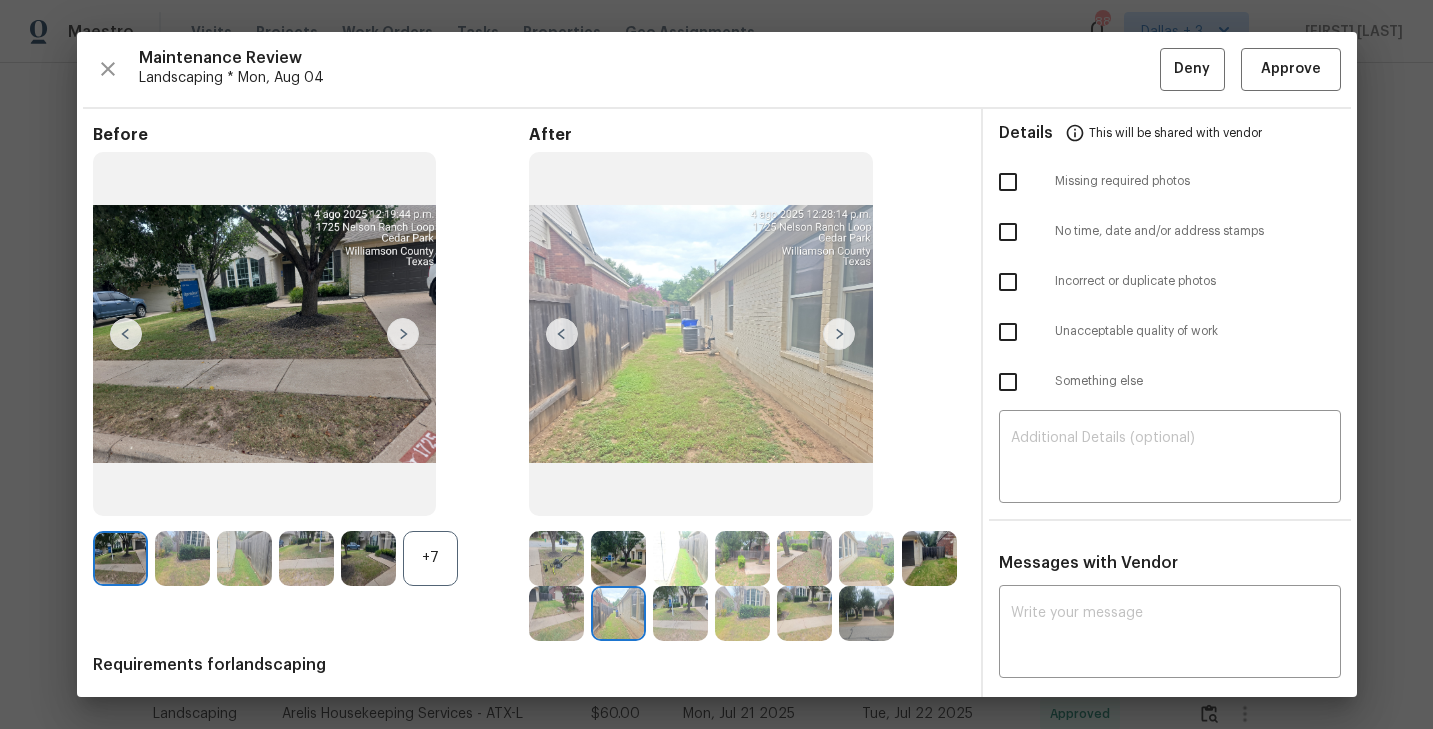 click at bounding box center (680, 613) 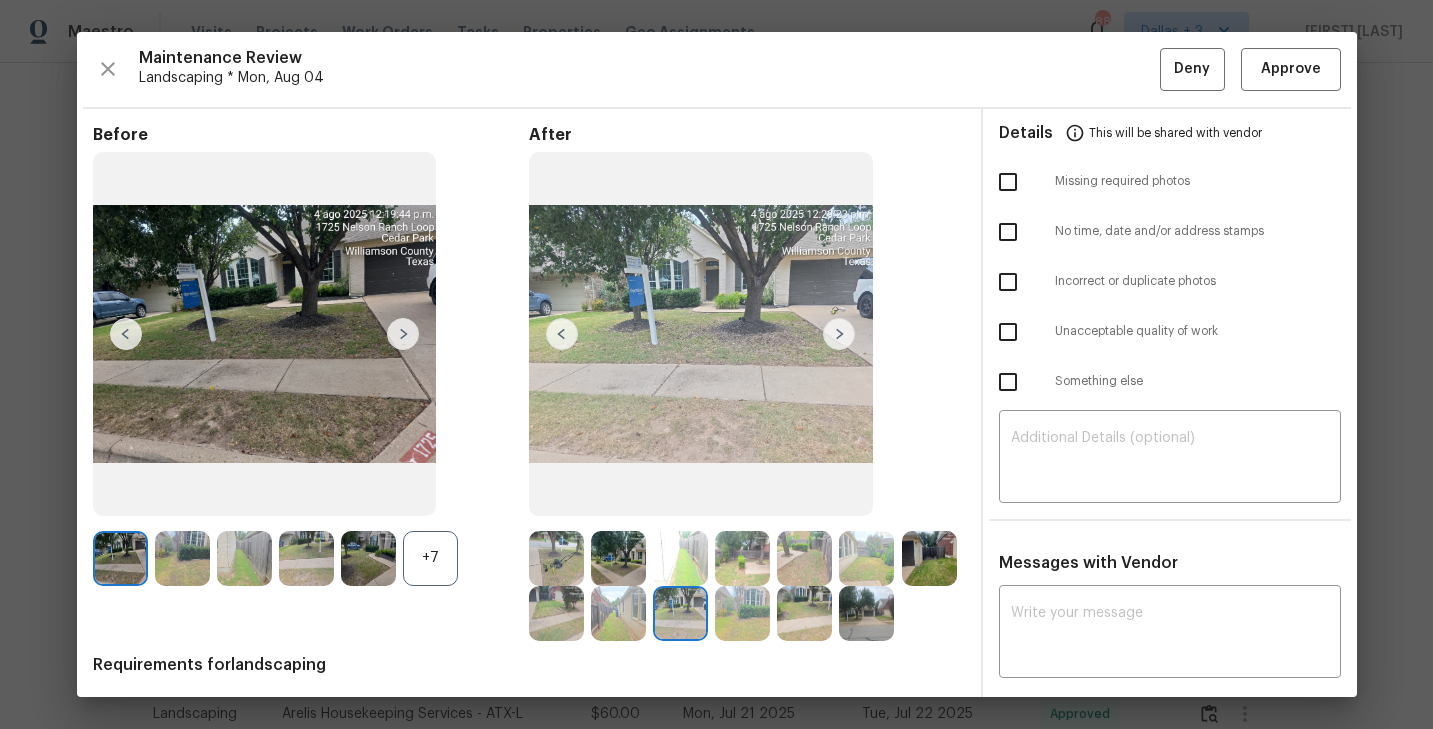 click at bounding box center [742, 613] 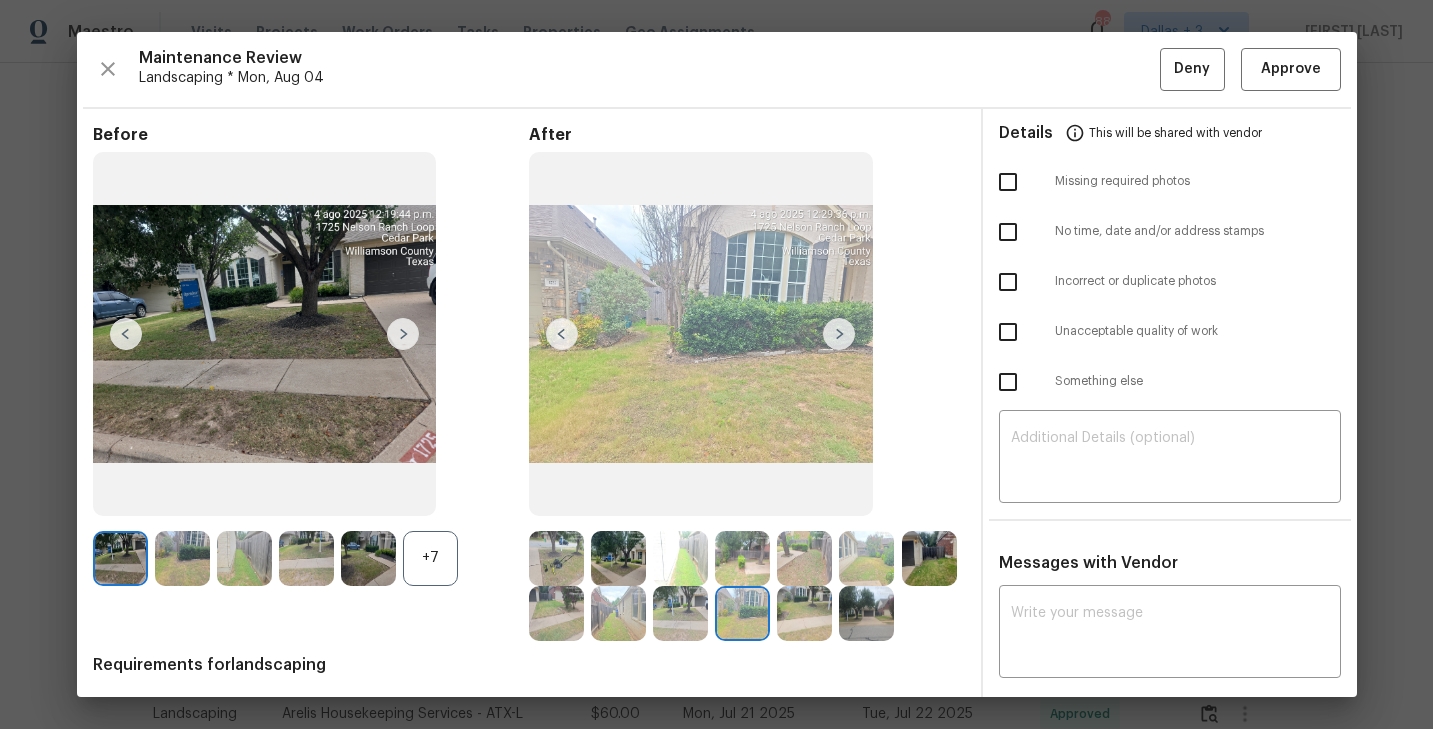 click at bounding box center (804, 613) 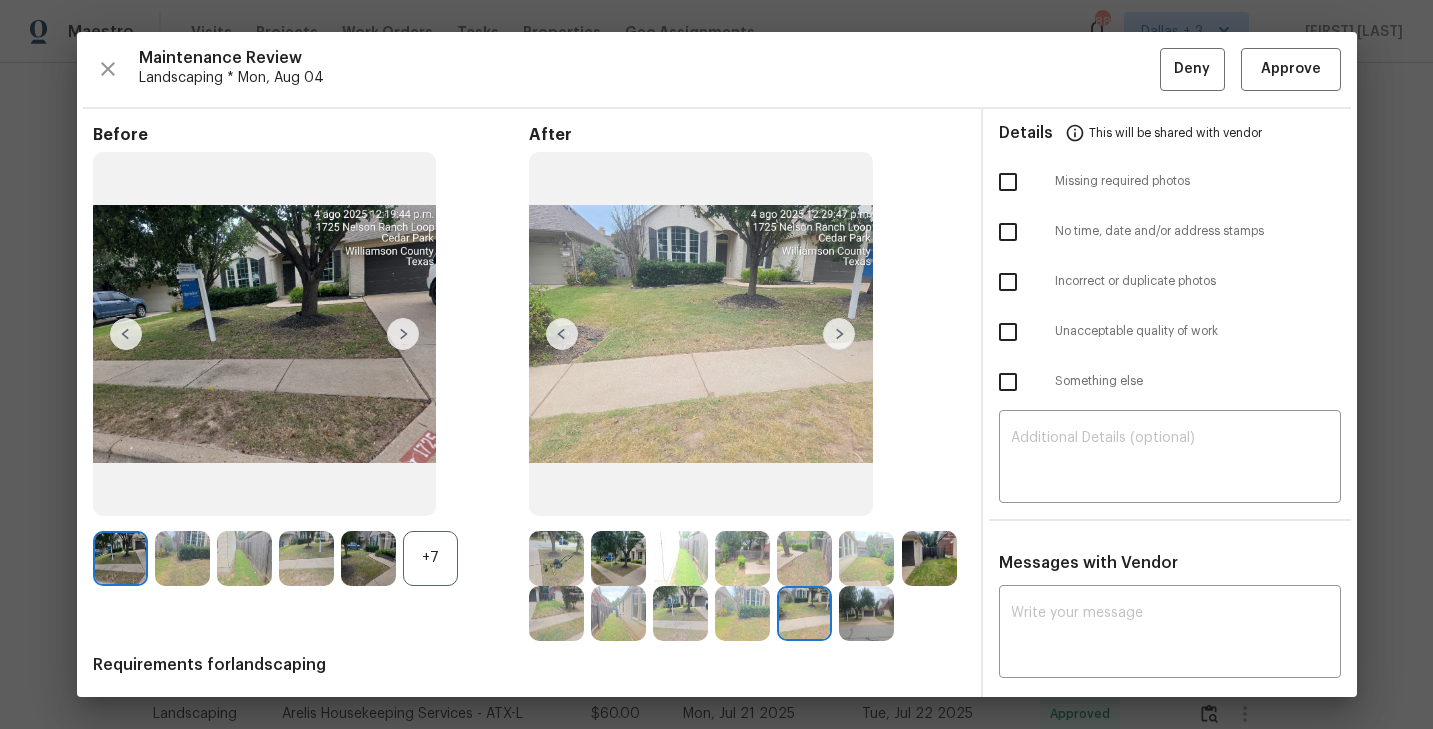 click at bounding box center (747, 586) 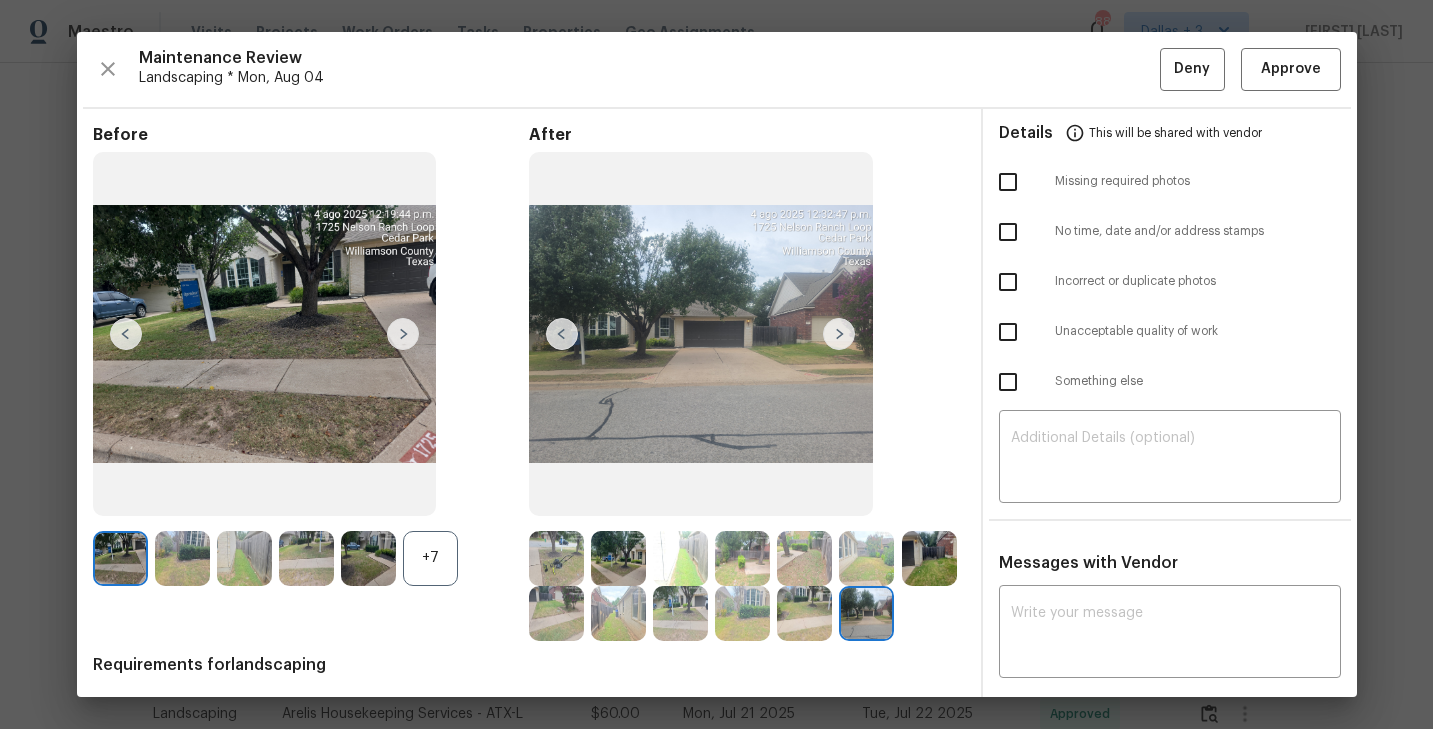 click at bounding box center [866, 613] 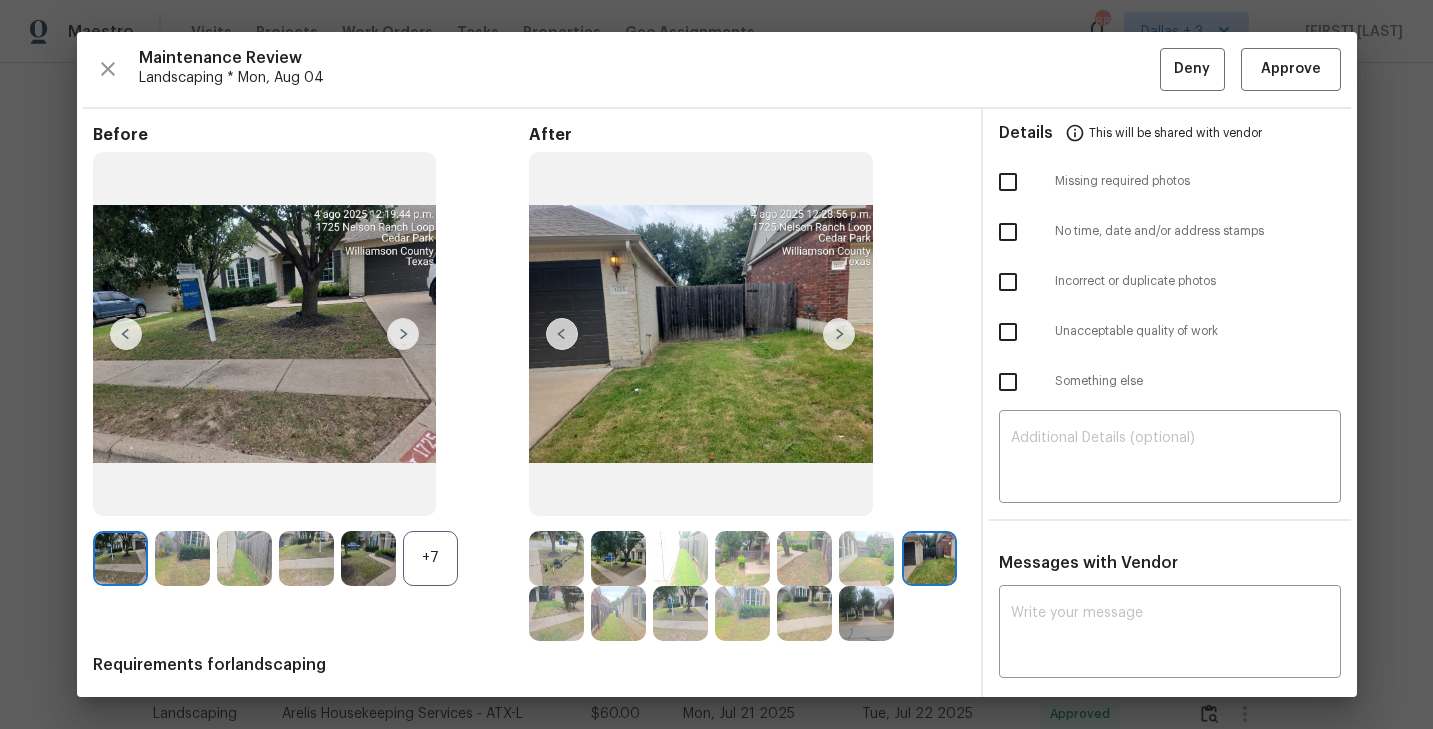 click at bounding box center [866, 558] 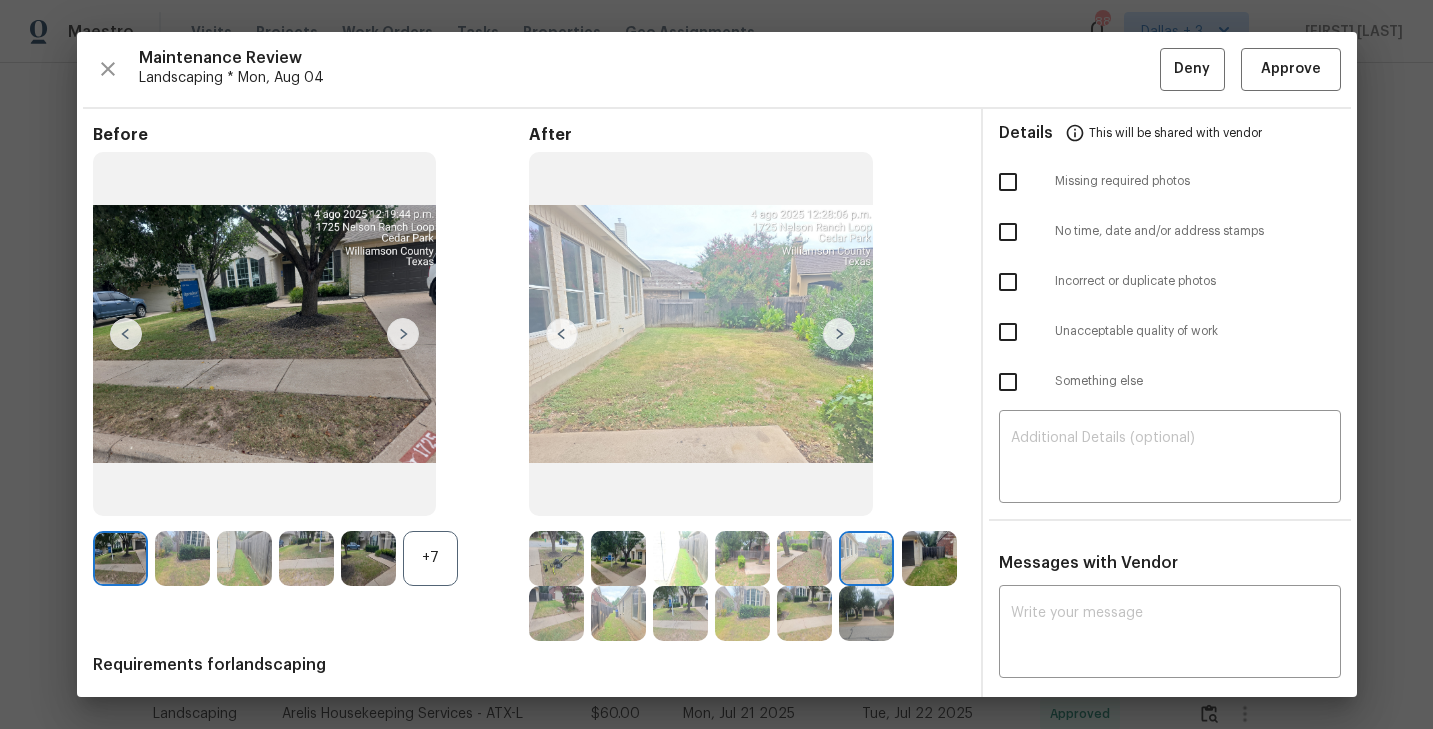 click at bounding box center [866, 558] 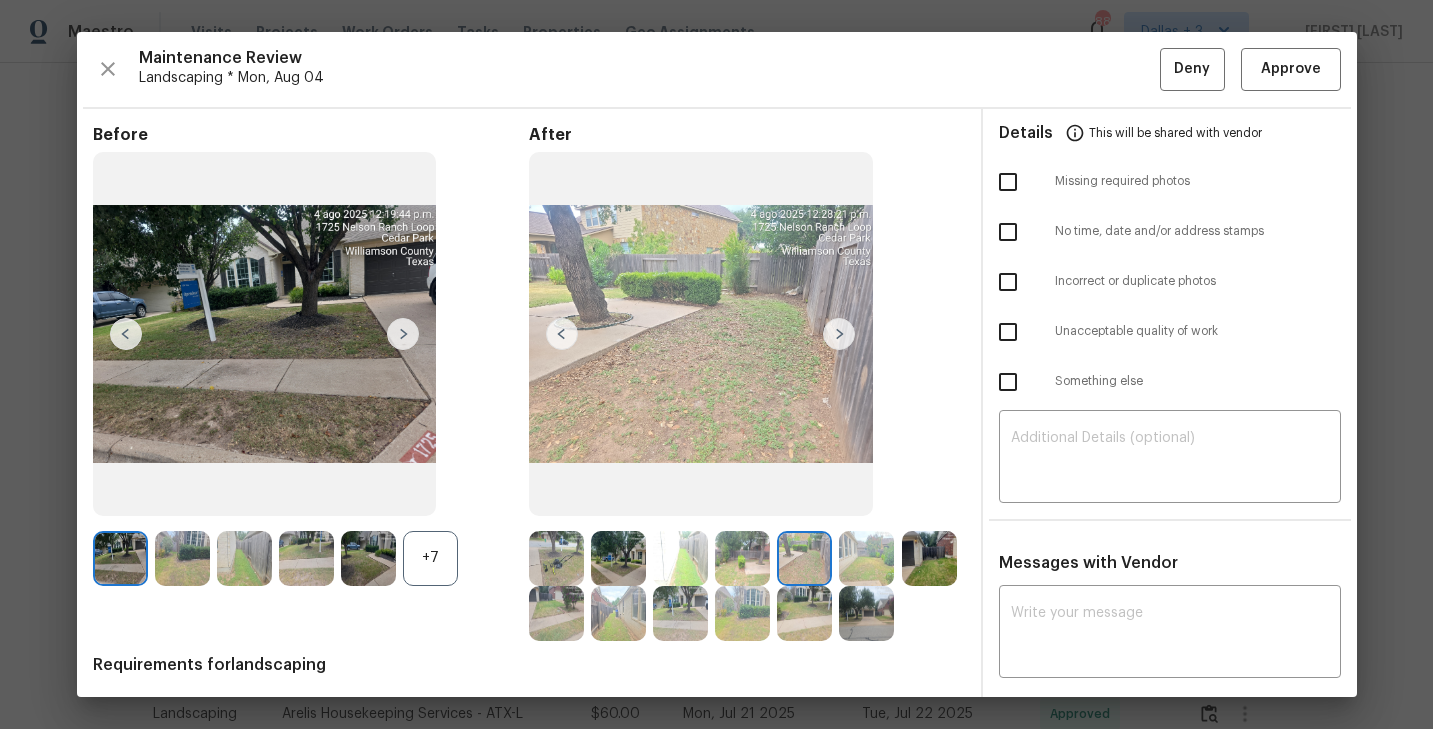 click on "Requirements for  landscaping One photo of the front of the house One photo of the back of the house One photo for each side of the house (even if it has no side yards)" at bounding box center [529, 712] 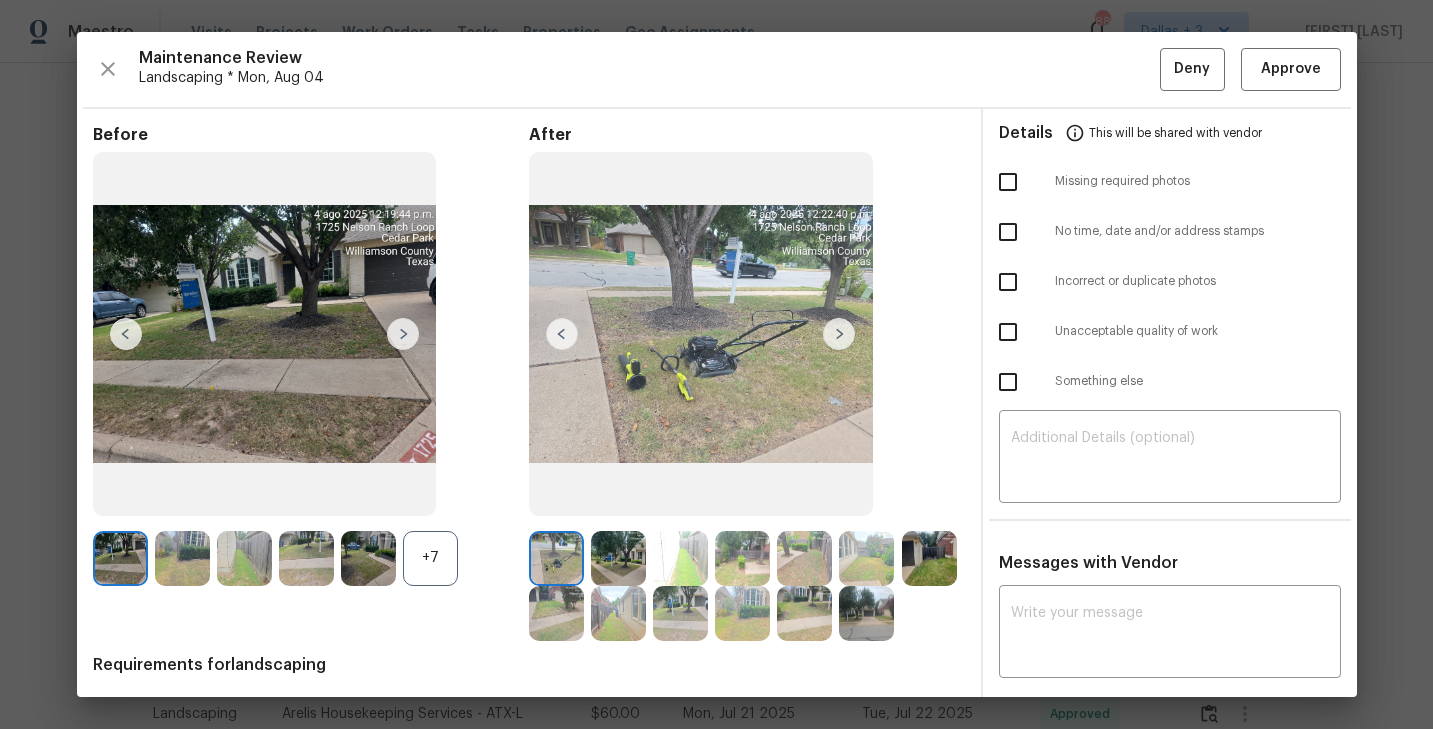 click at bounding box center [839, 334] 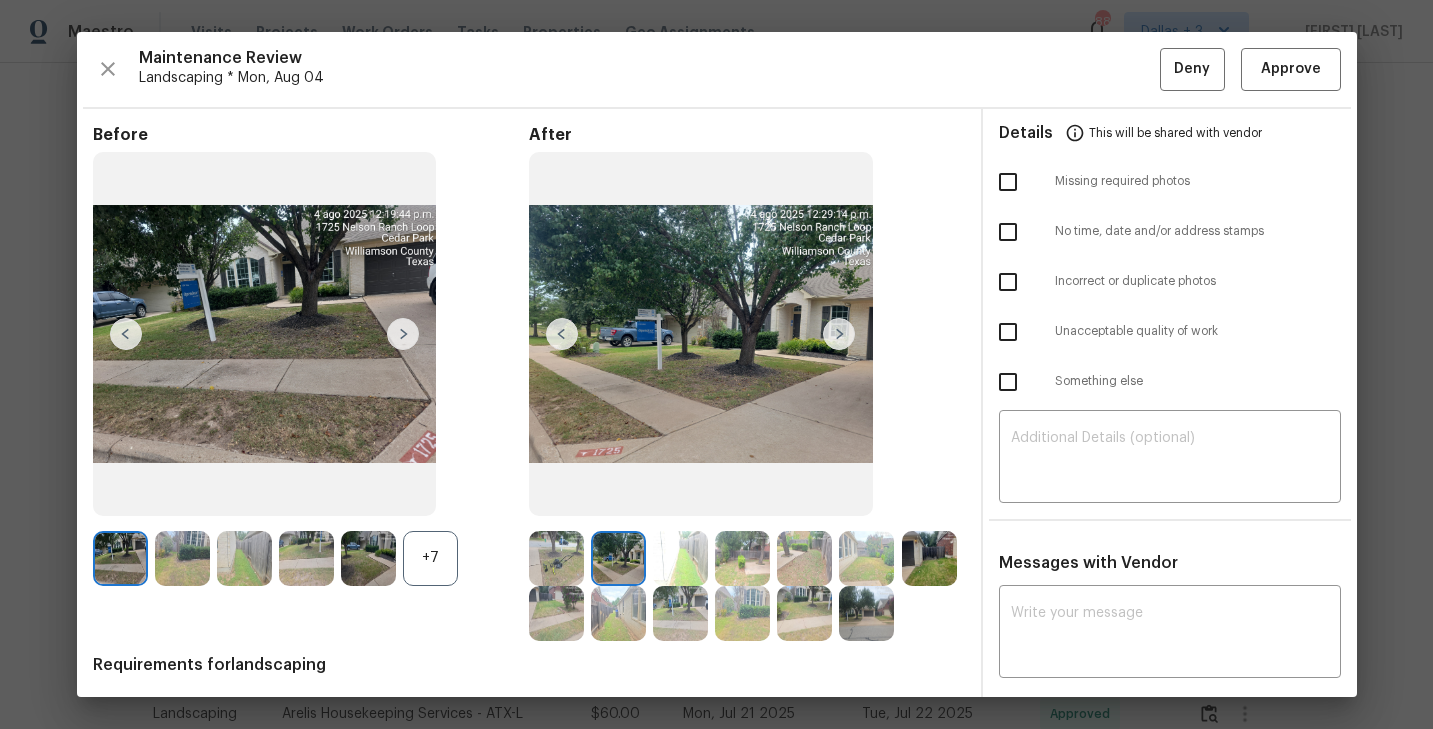 click at bounding box center [839, 334] 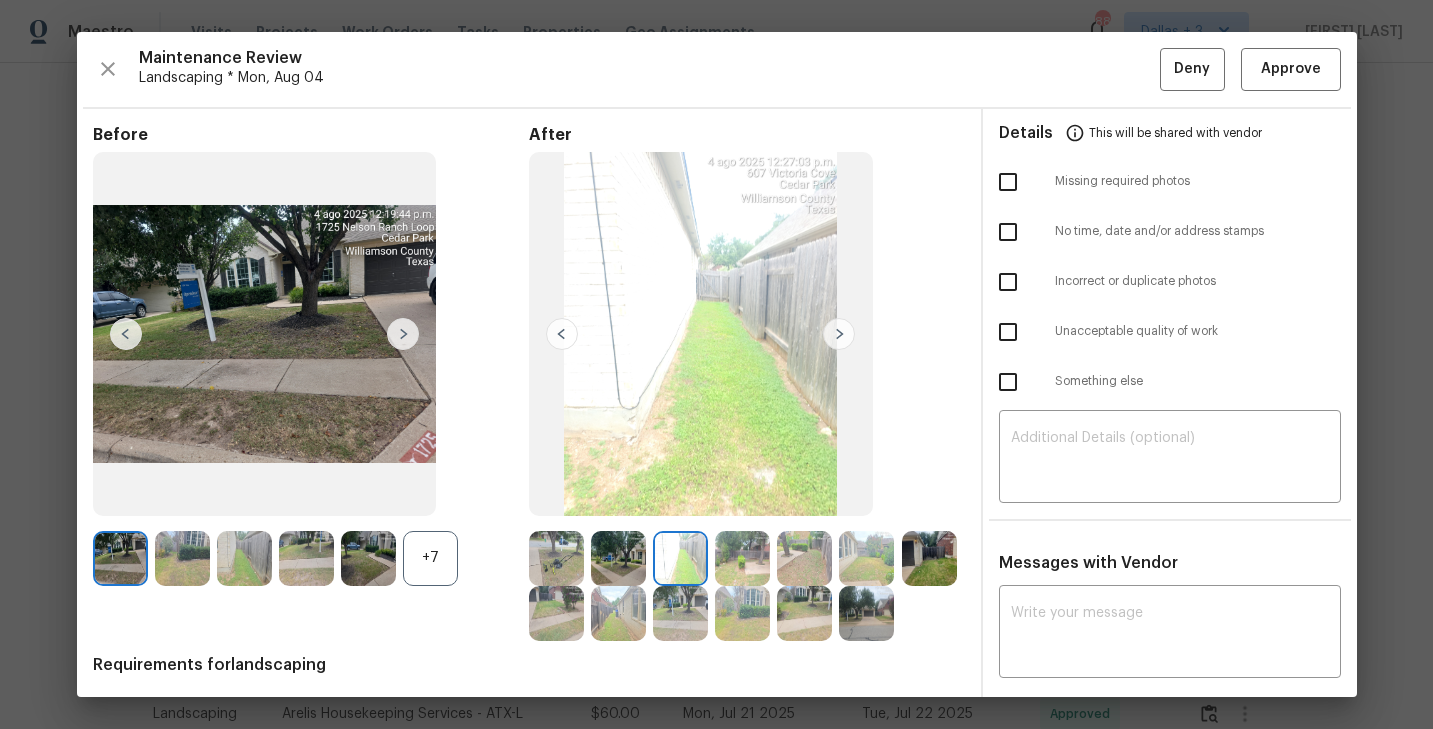 click at bounding box center (839, 334) 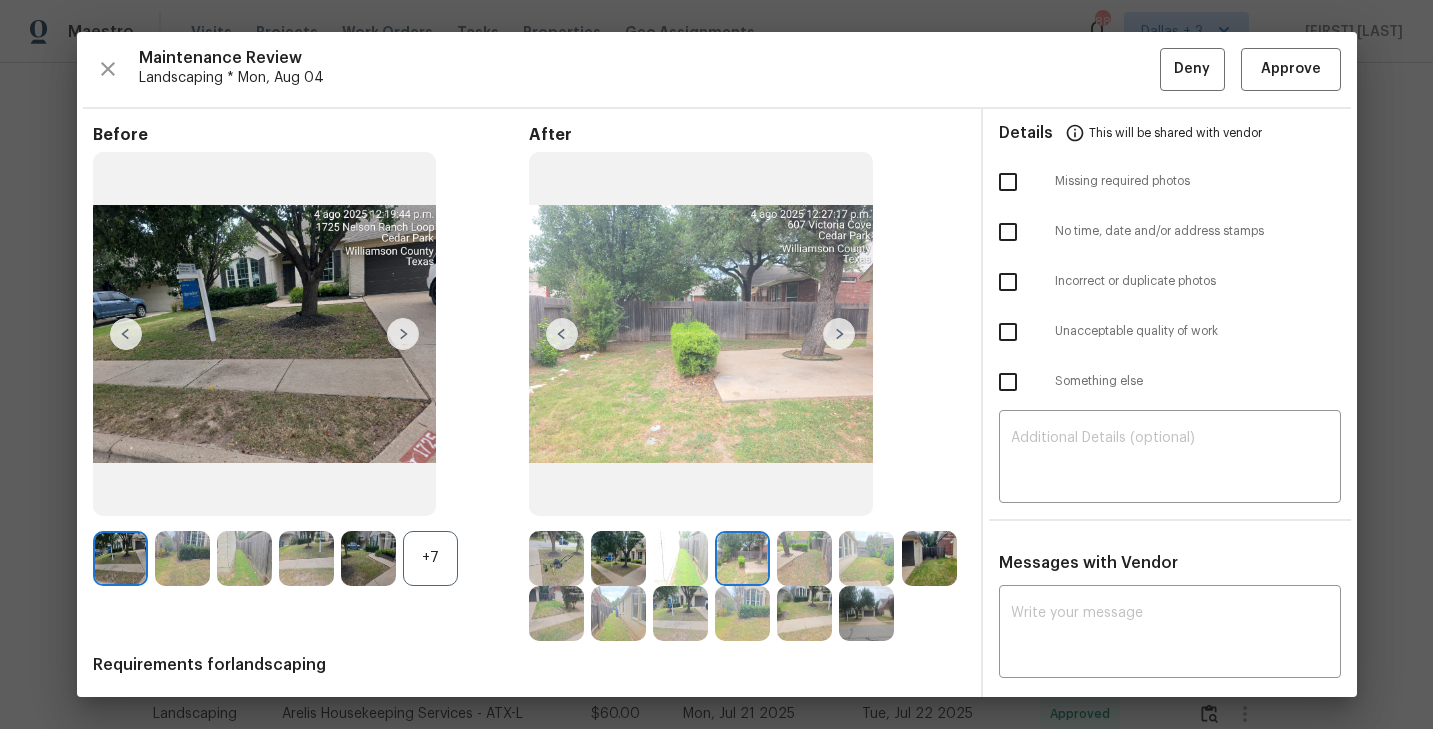 click at bounding box center (839, 334) 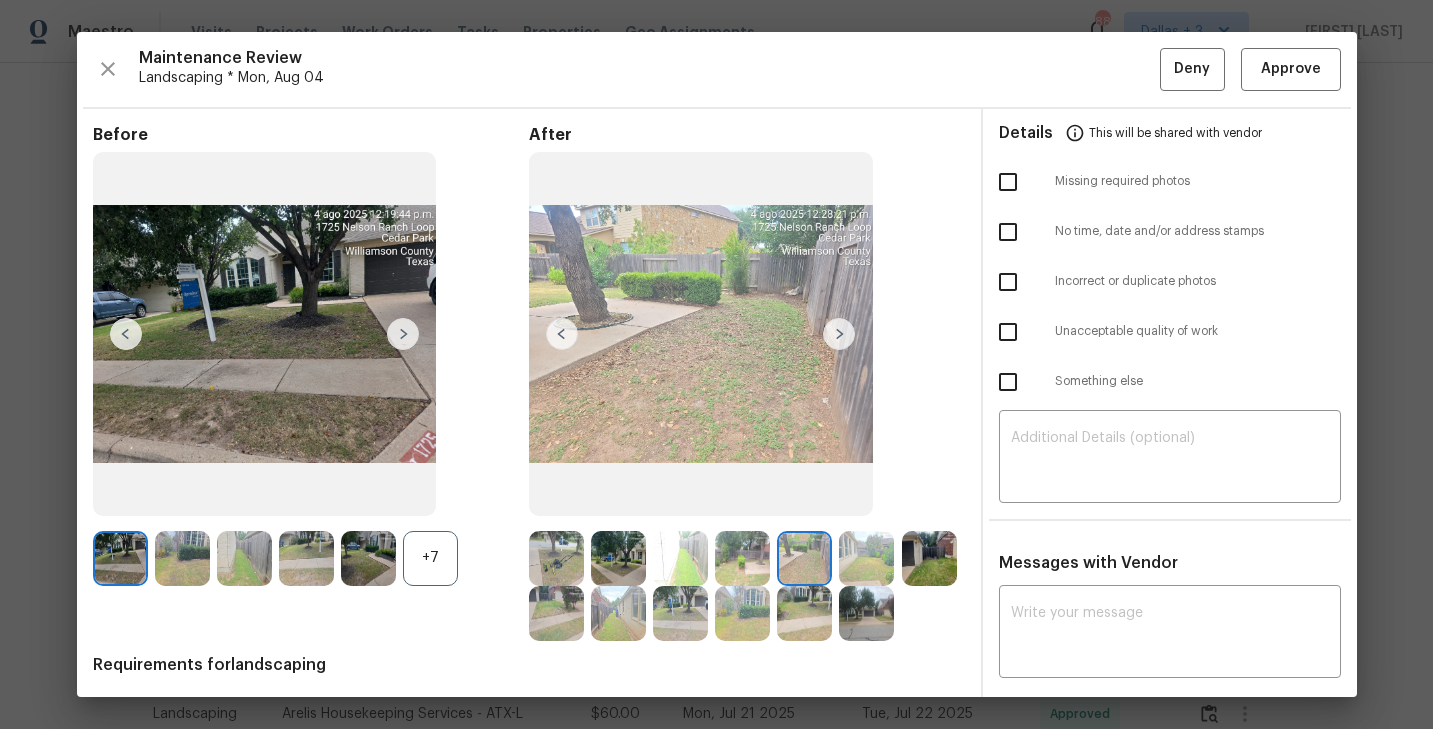 click at bounding box center (839, 334) 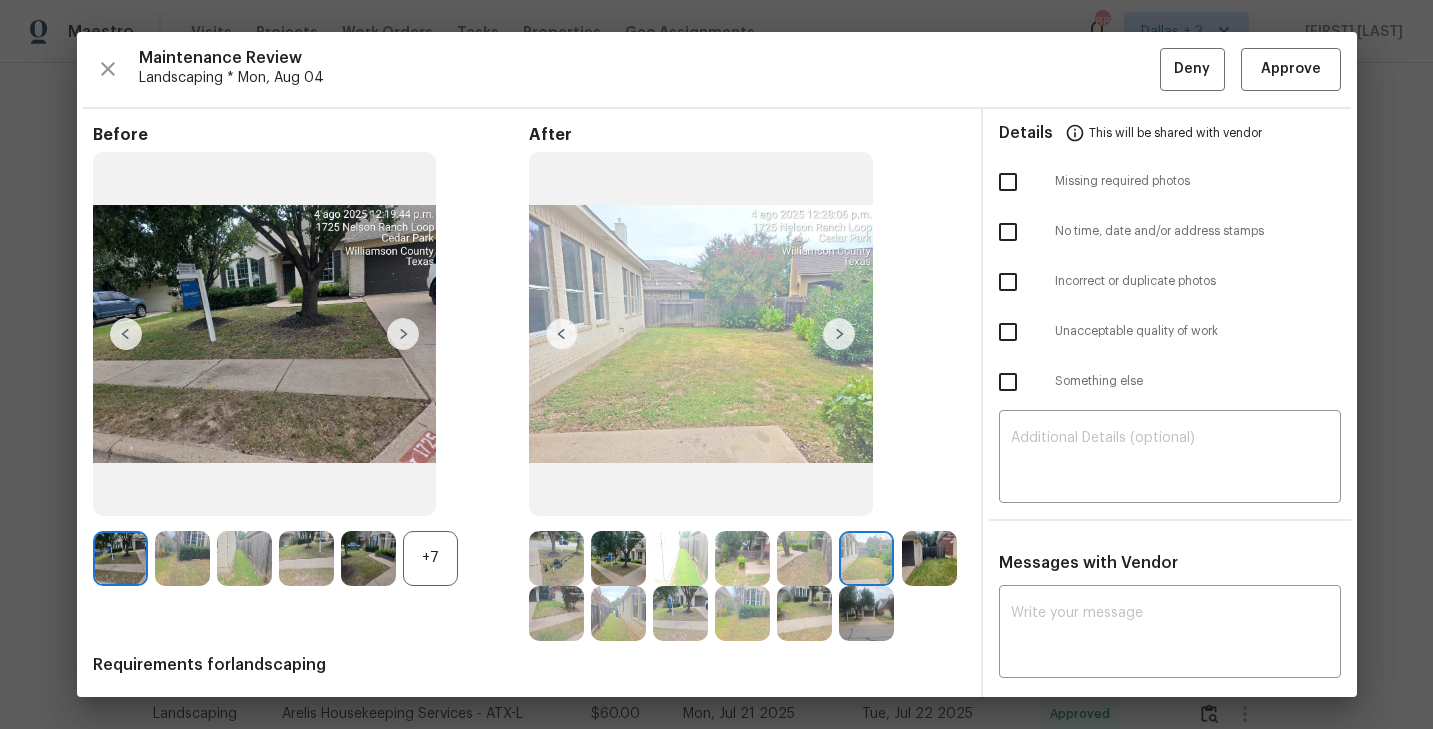 click at bounding box center [839, 334] 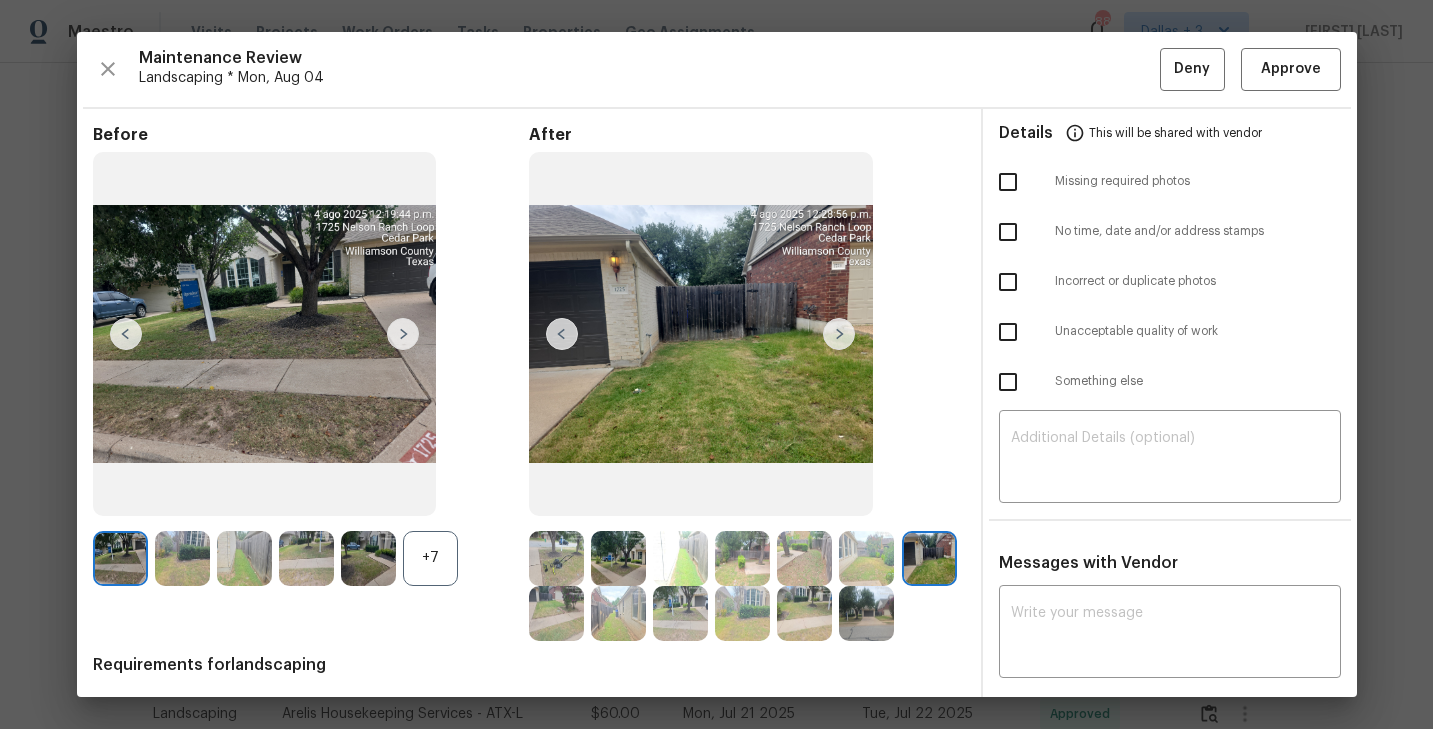 click at bounding box center [839, 334] 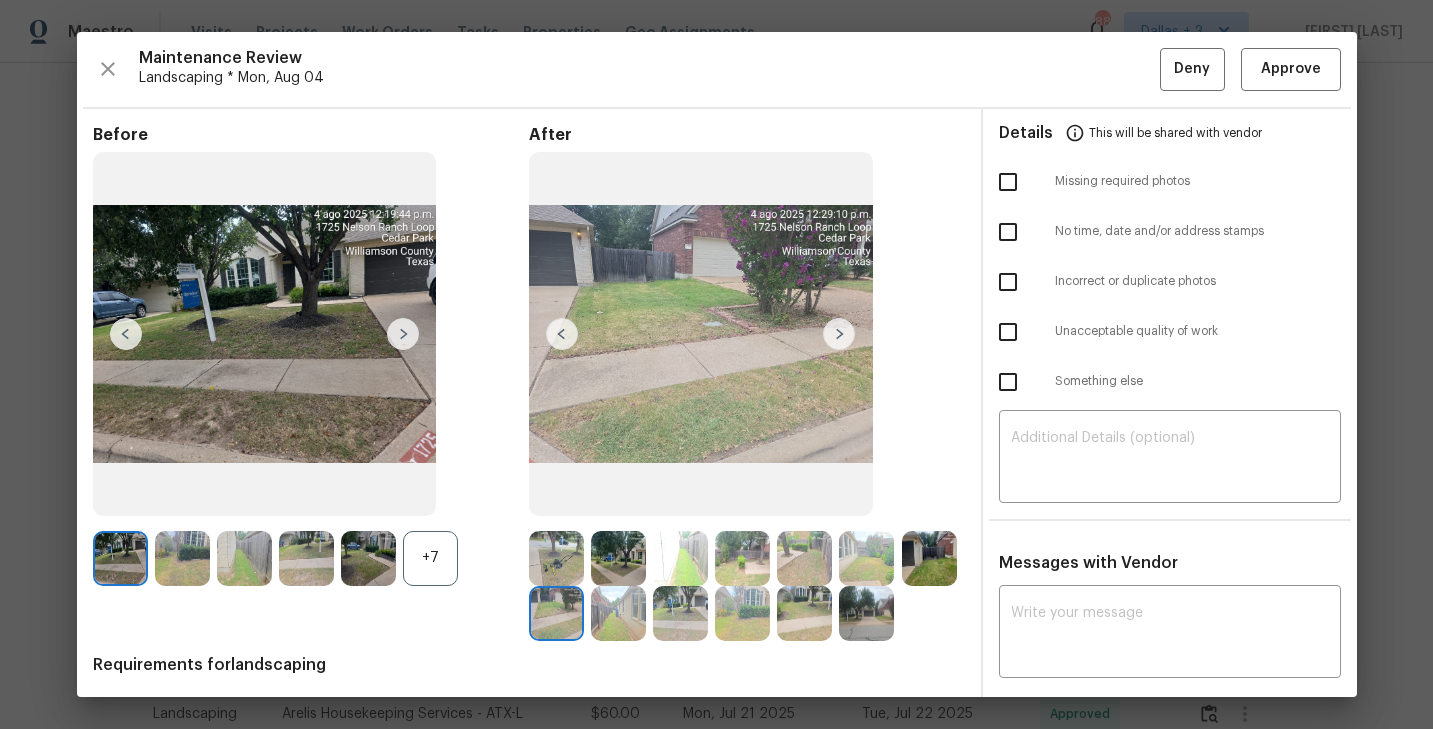 click at bounding box center [618, 613] 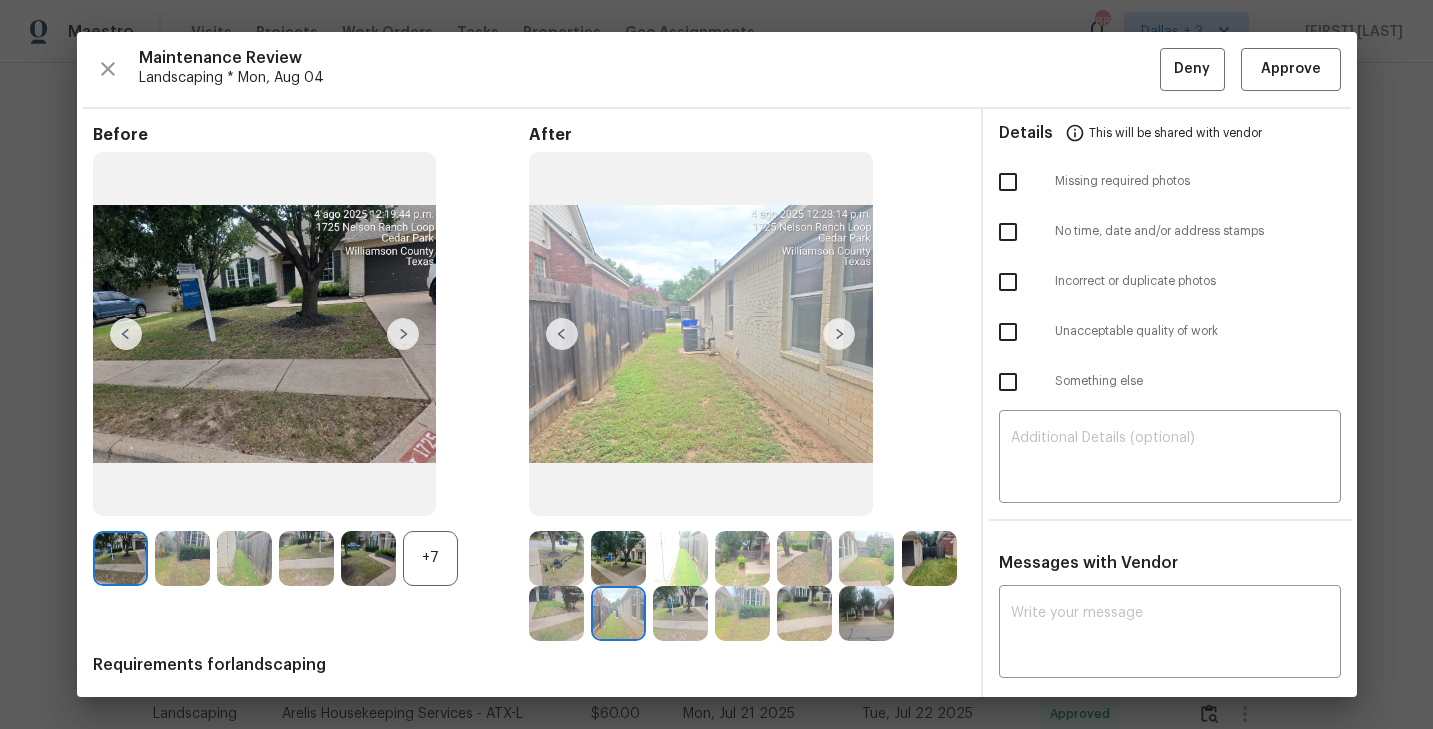 click at bounding box center (680, 613) 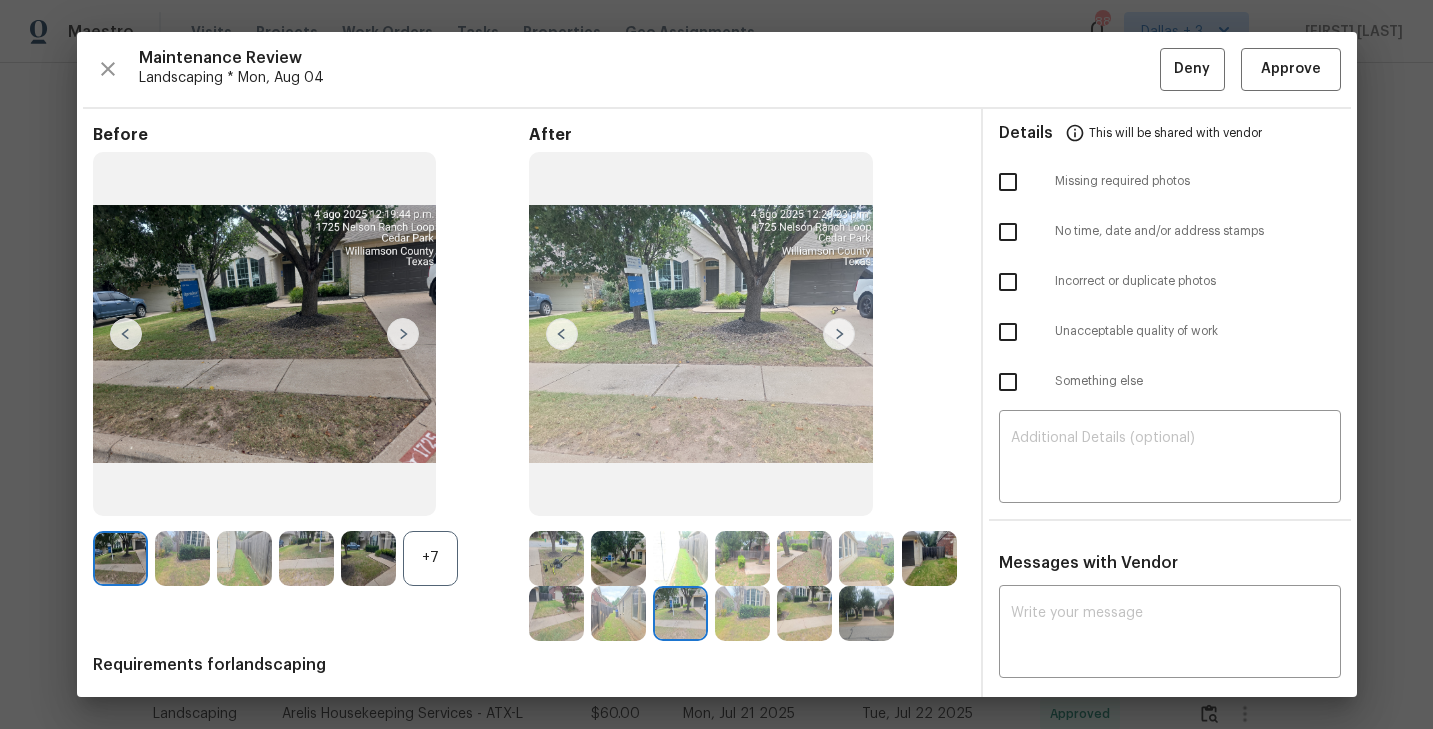 click at bounding box center [742, 613] 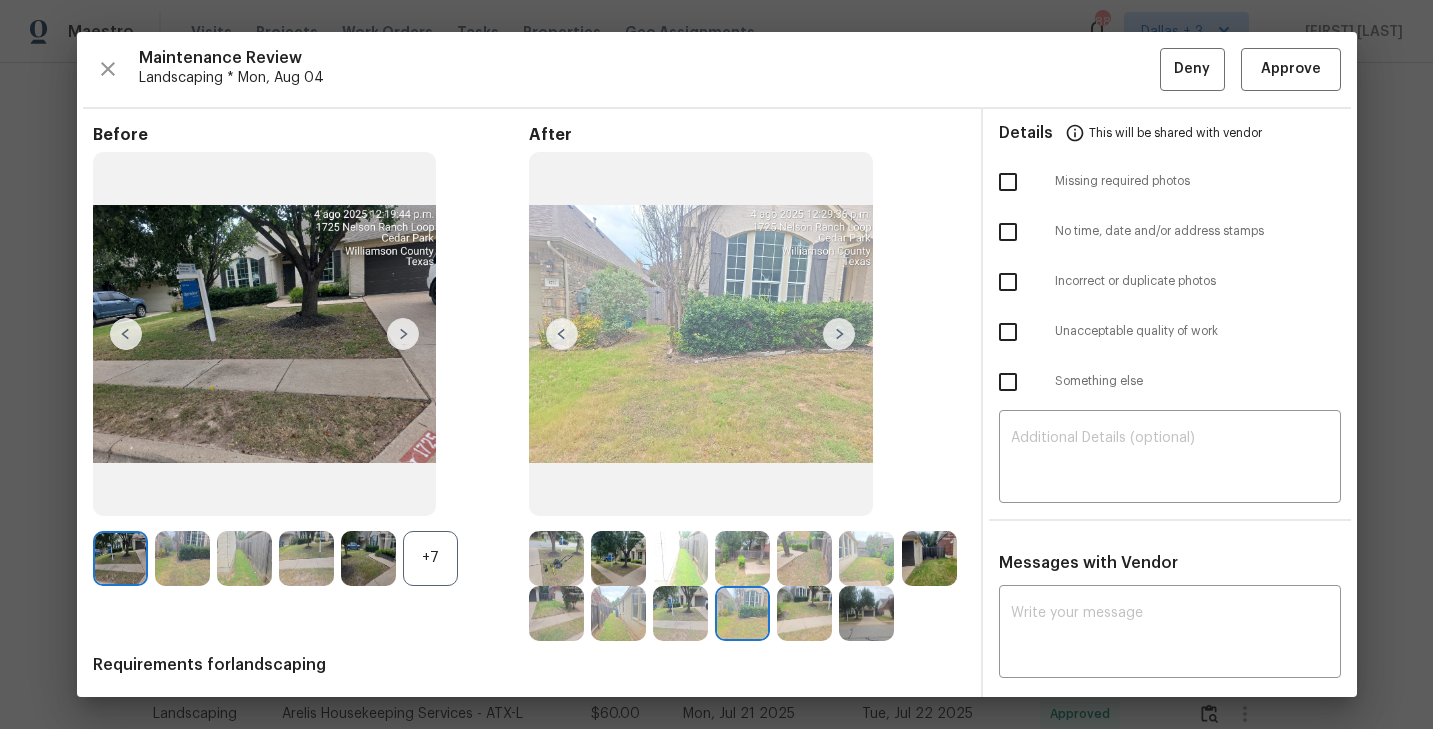 click at bounding box center (804, 613) 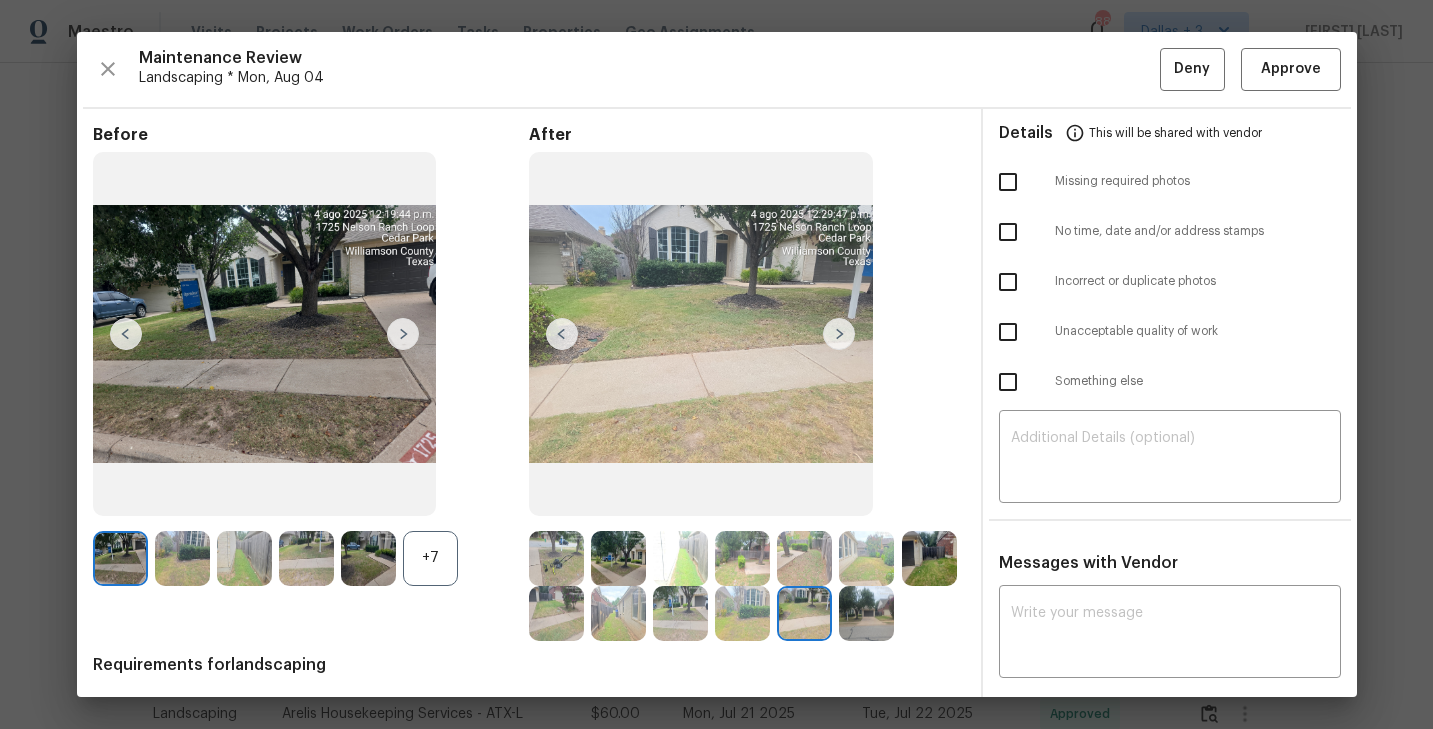 click at bounding box center (866, 613) 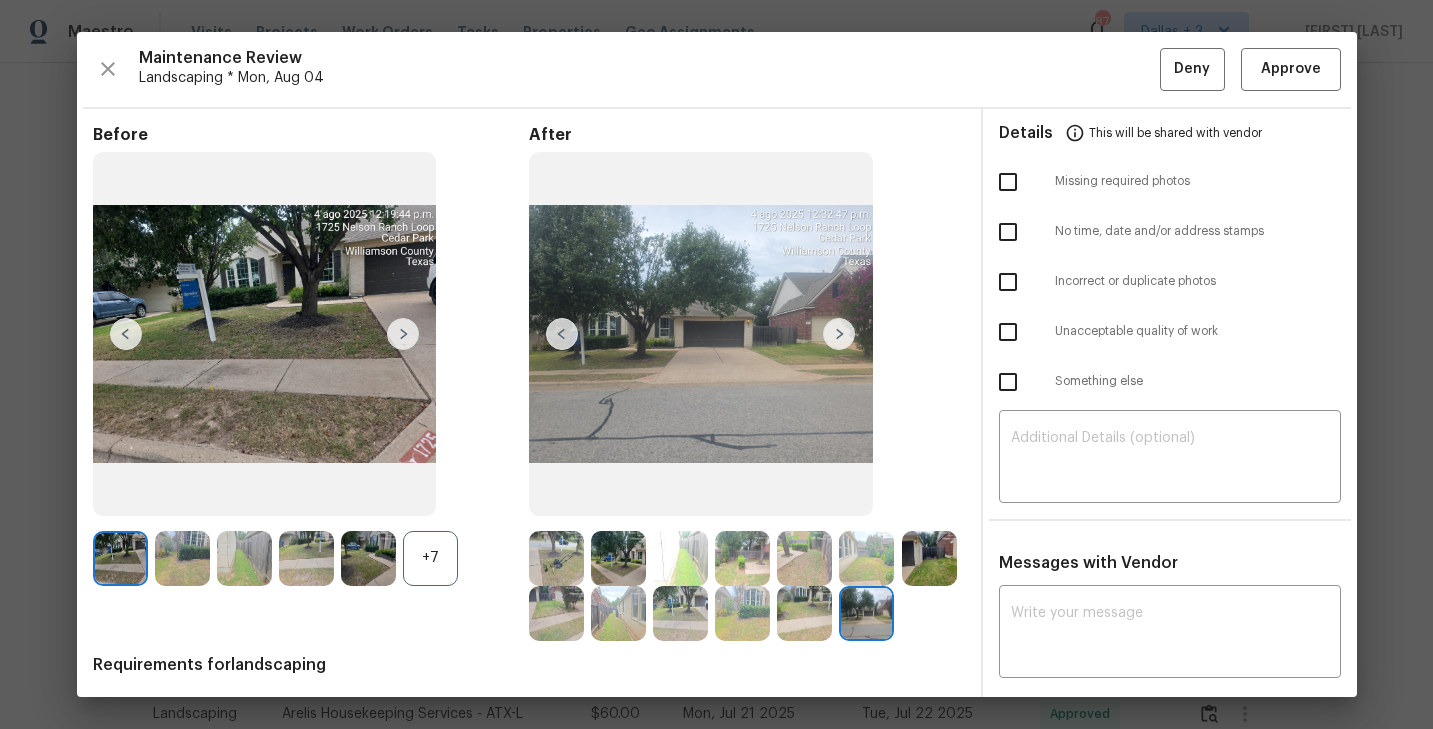 click at bounding box center (562, 334) 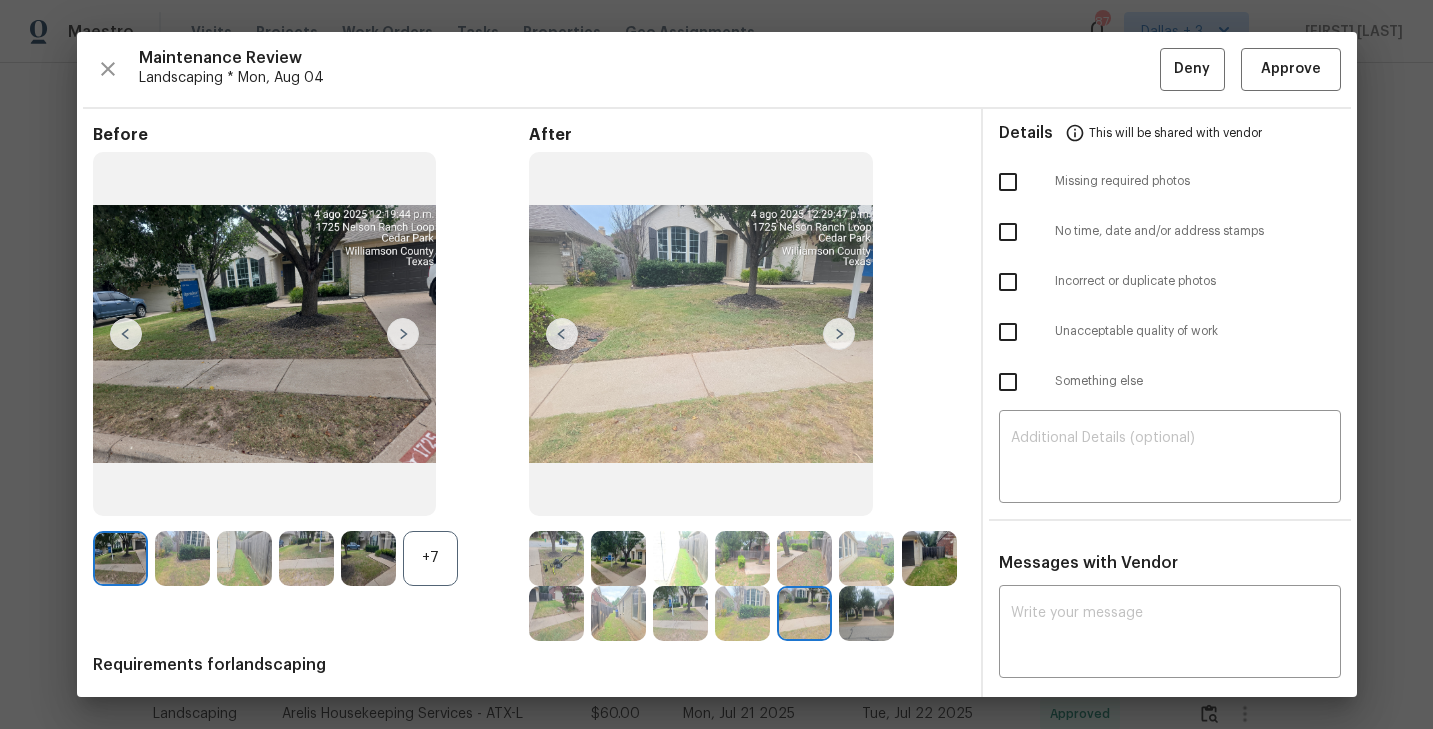 click at bounding box center (562, 334) 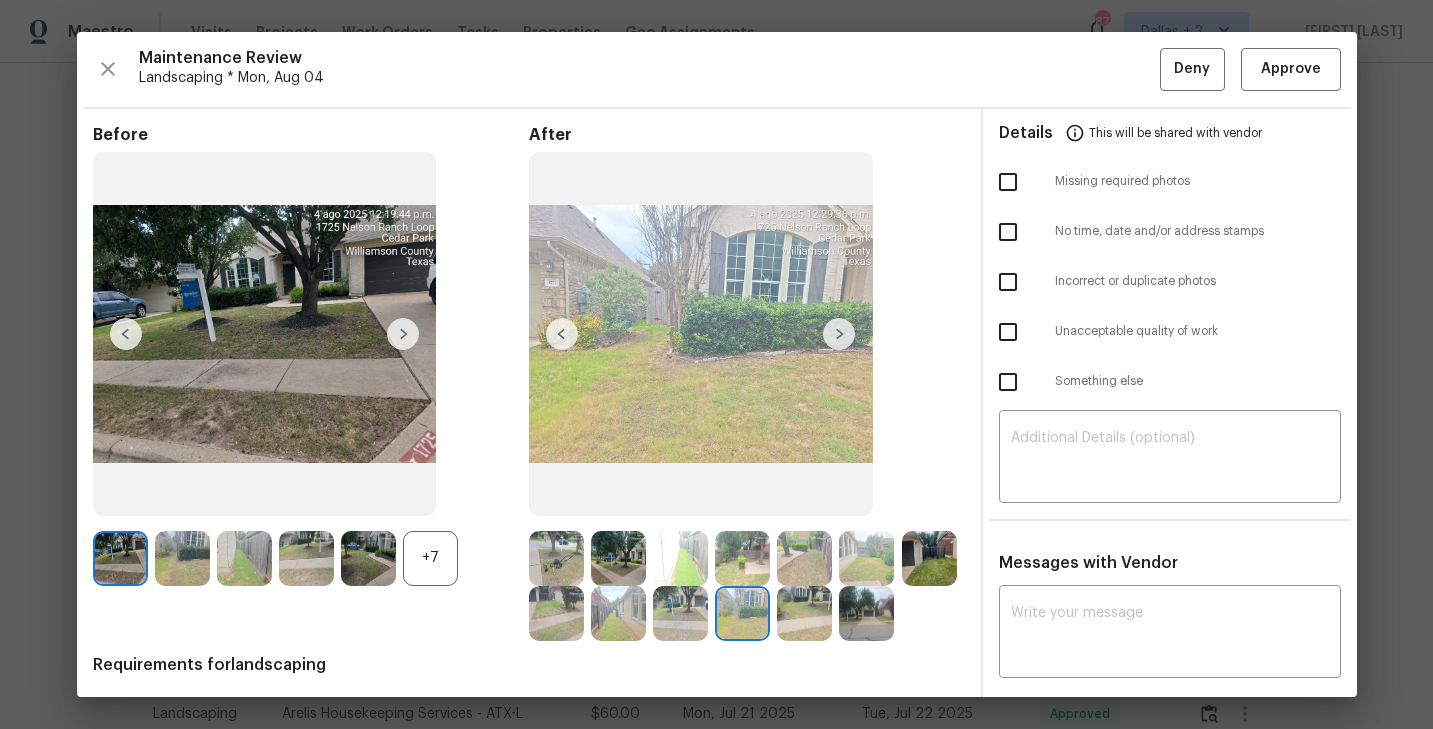 click at bounding box center (562, 334) 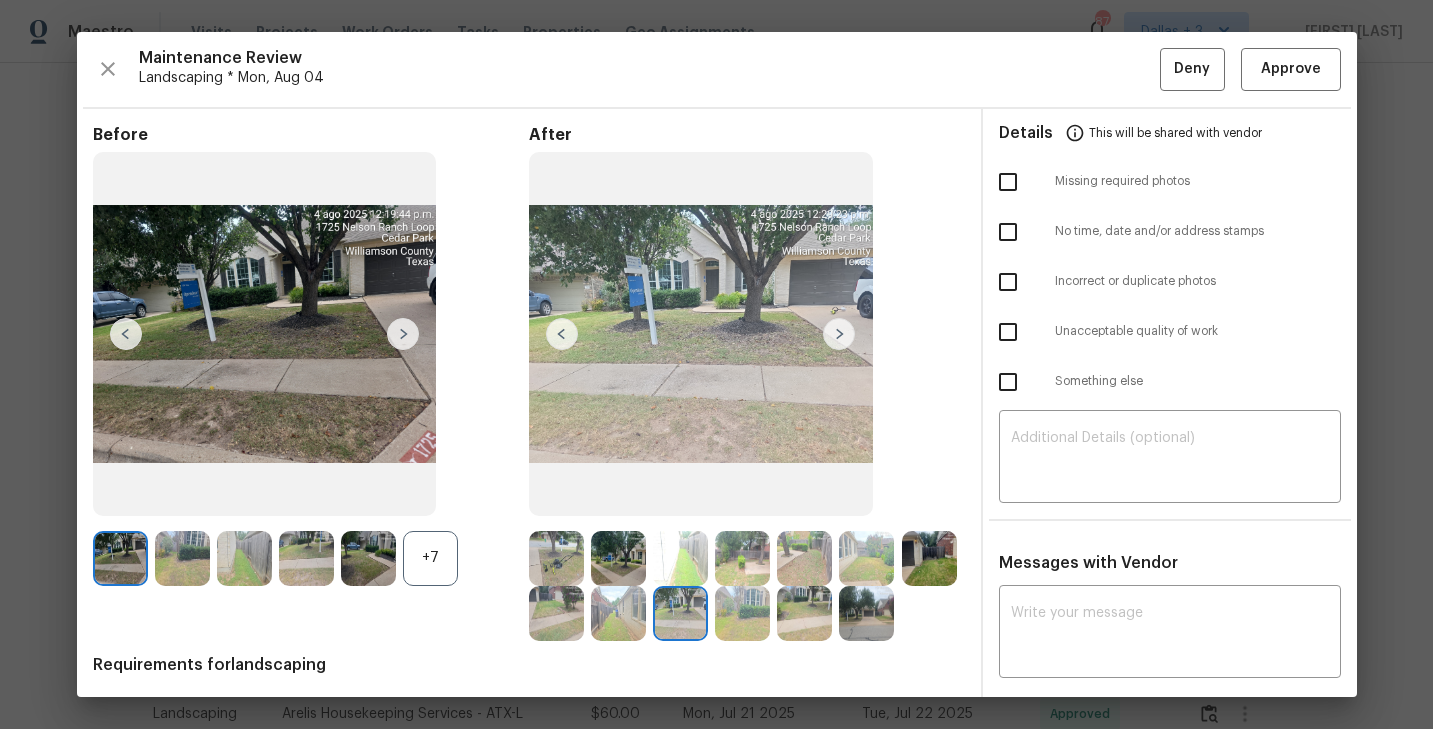 click at bounding box center [556, 558] 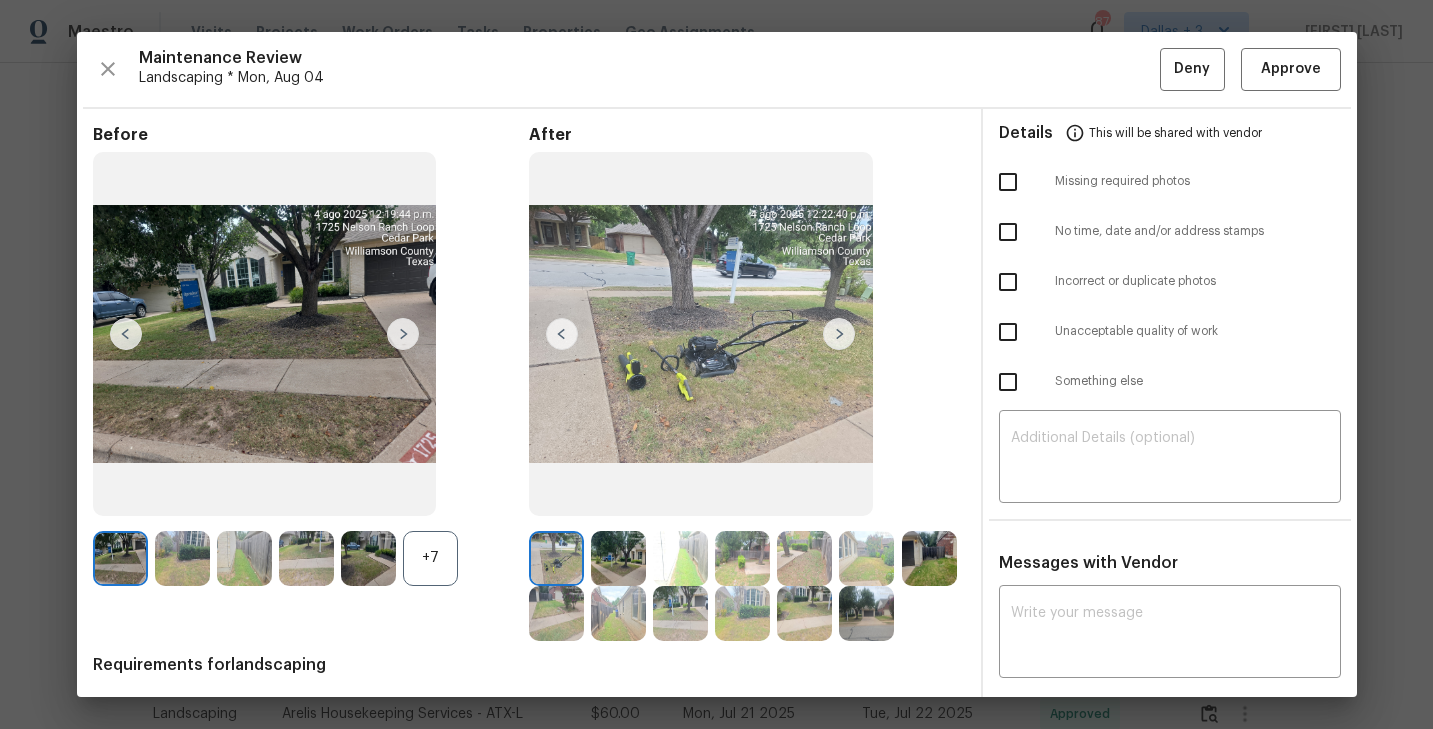 click at bounding box center [839, 334] 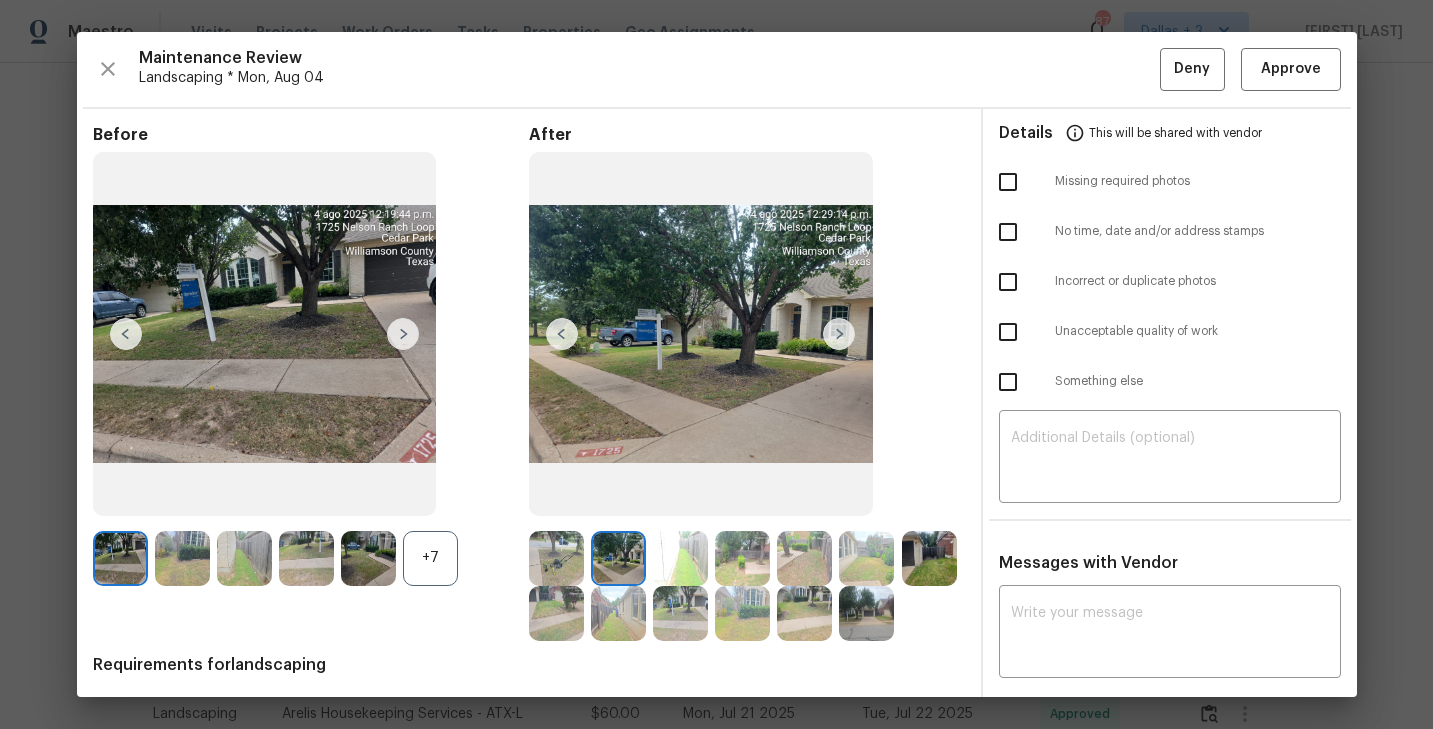click at bounding box center [839, 334] 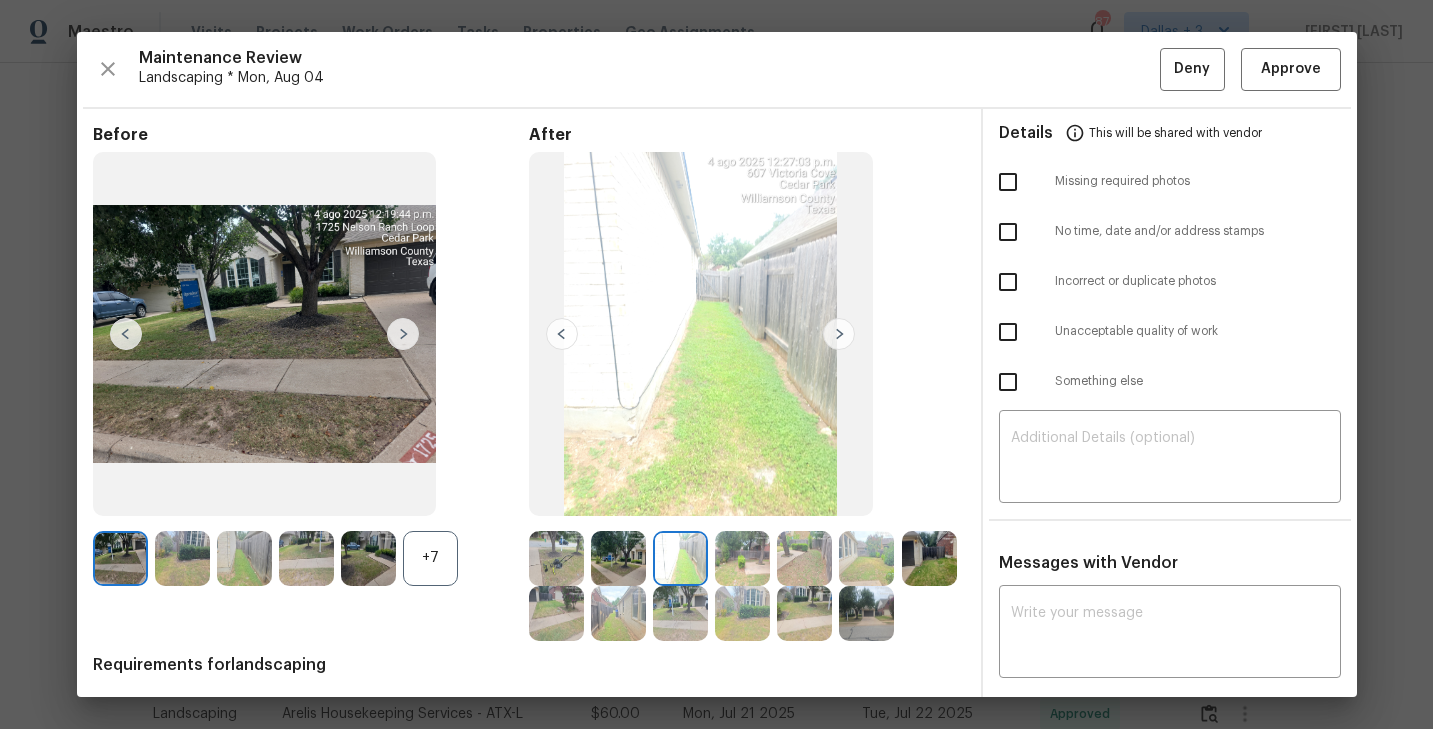 click at bounding box center (839, 334) 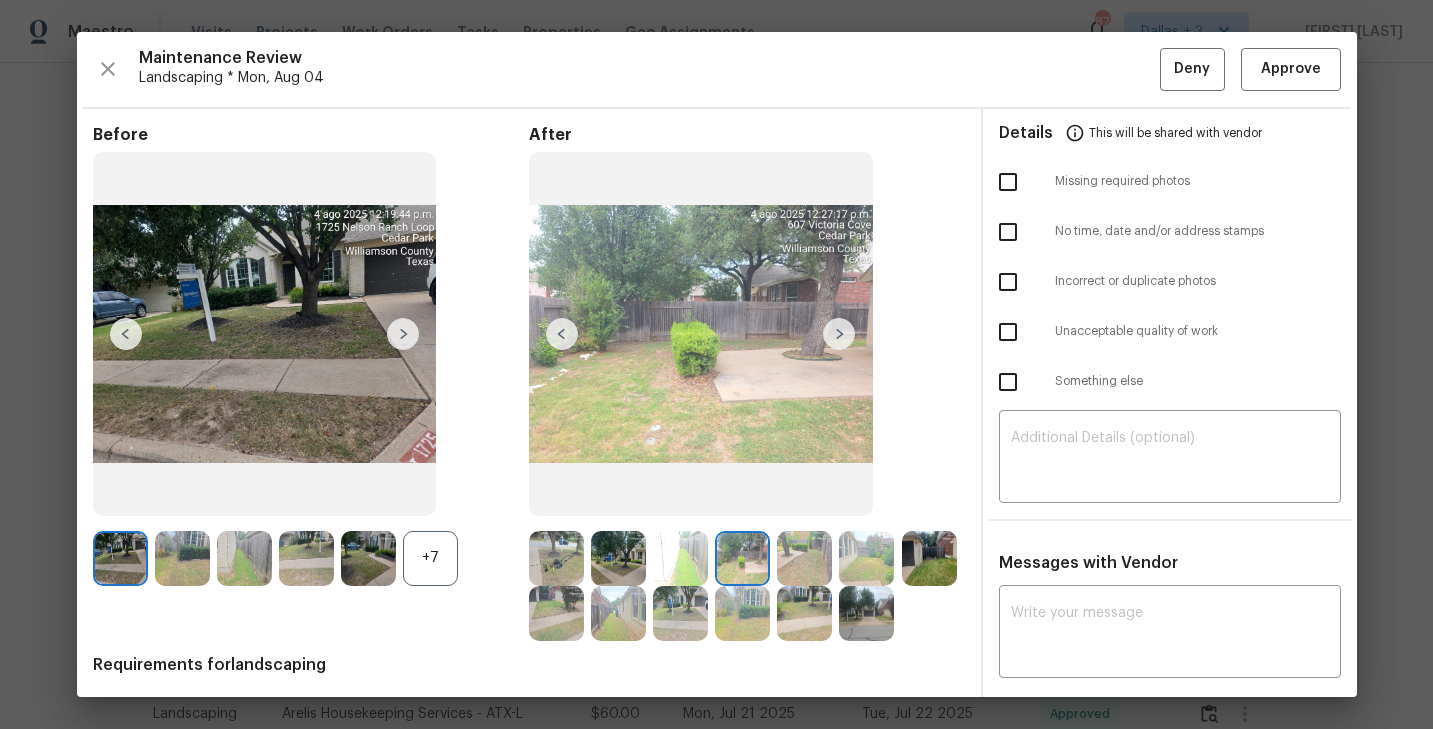 click at bounding box center (839, 334) 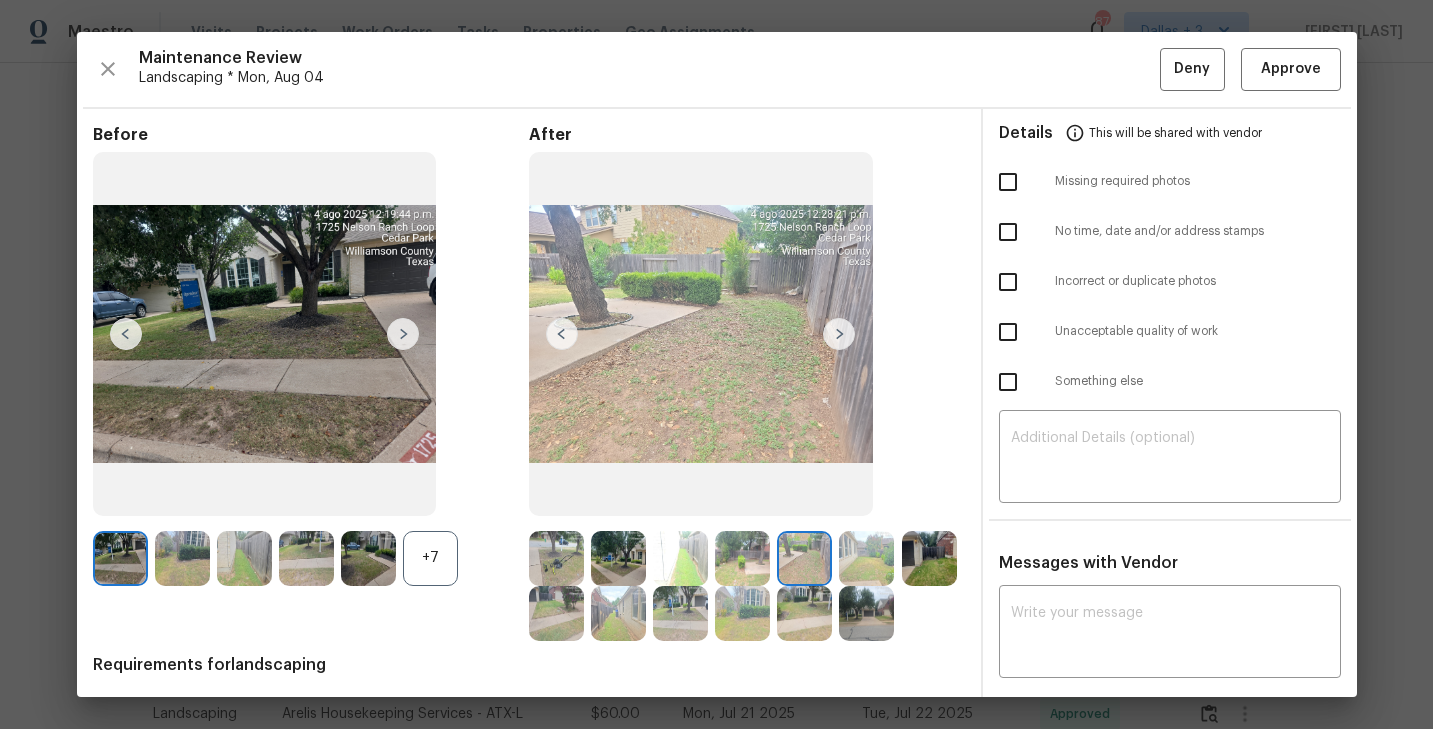 click at bounding box center [839, 334] 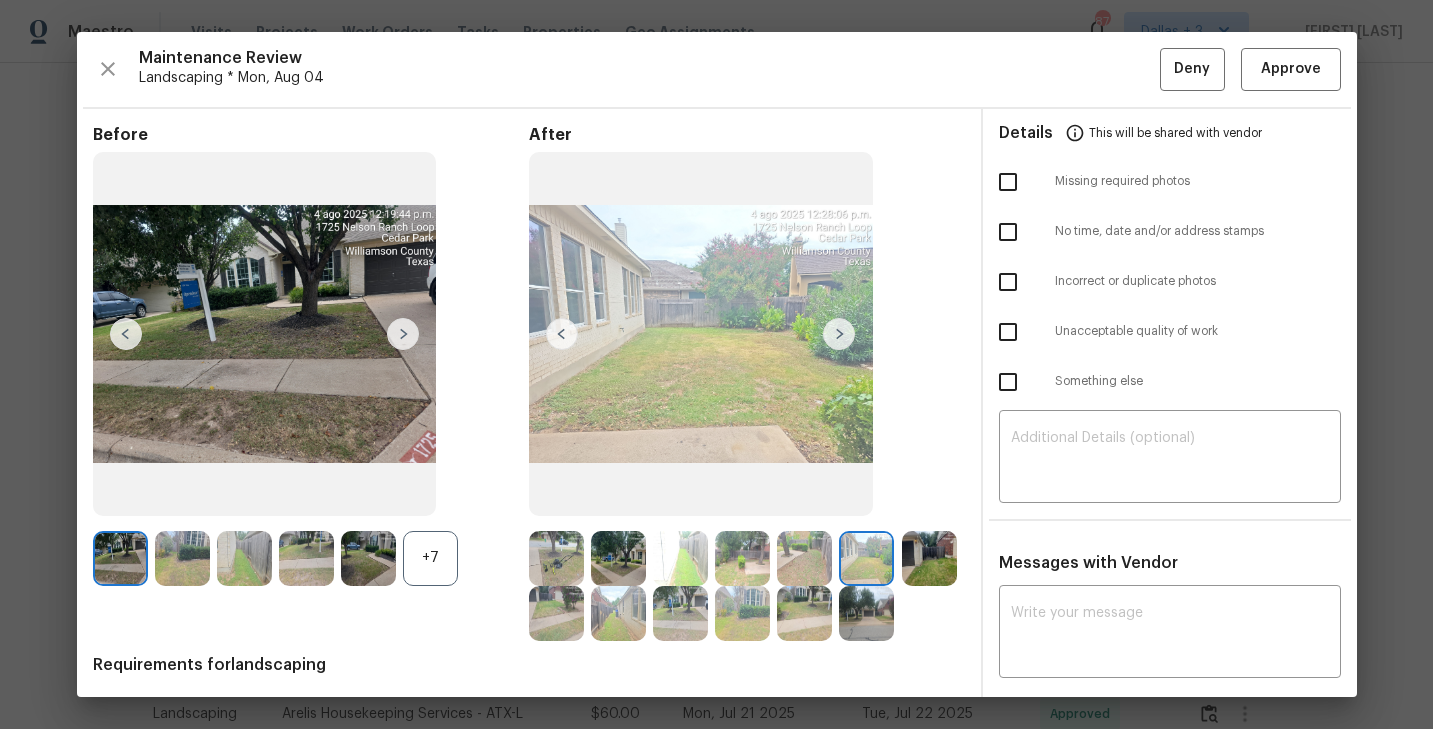 click at bounding box center [839, 334] 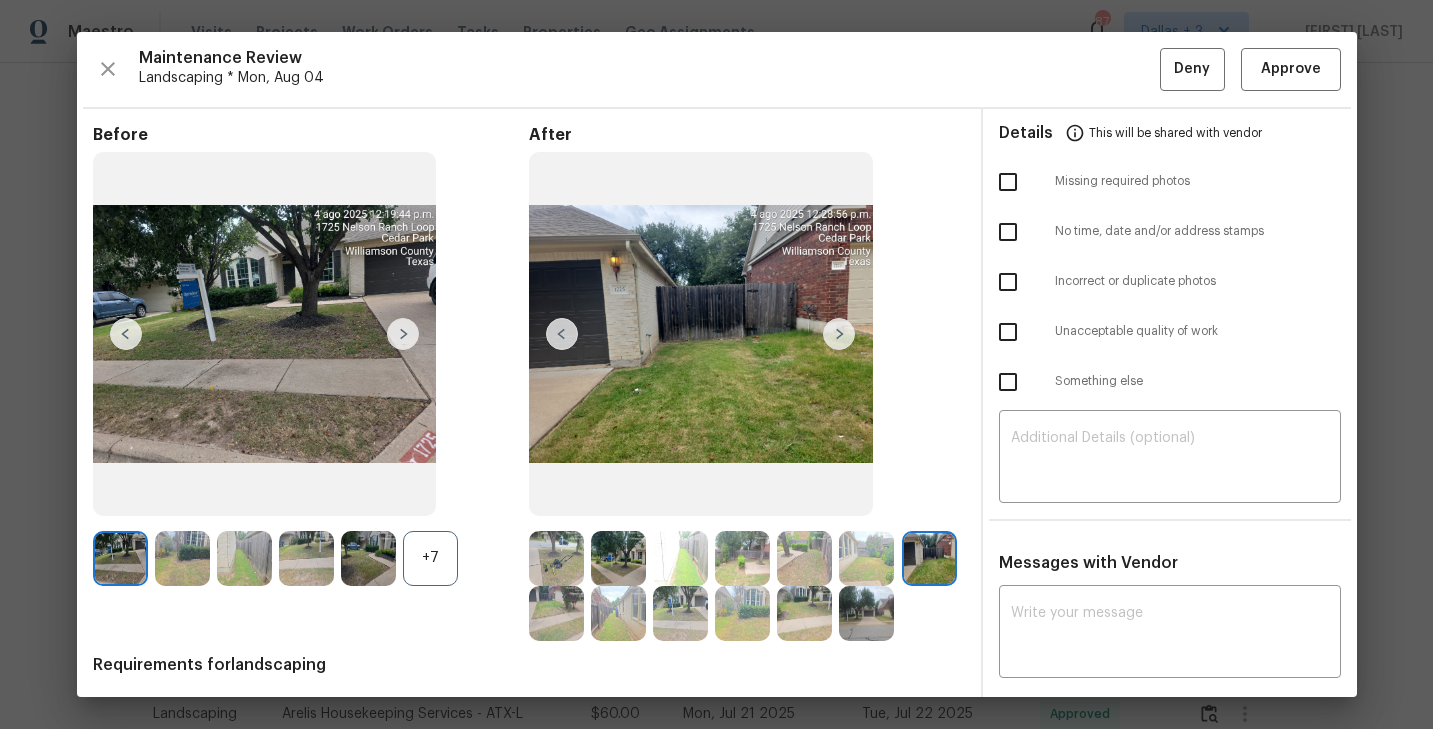 click at bounding box center [839, 334] 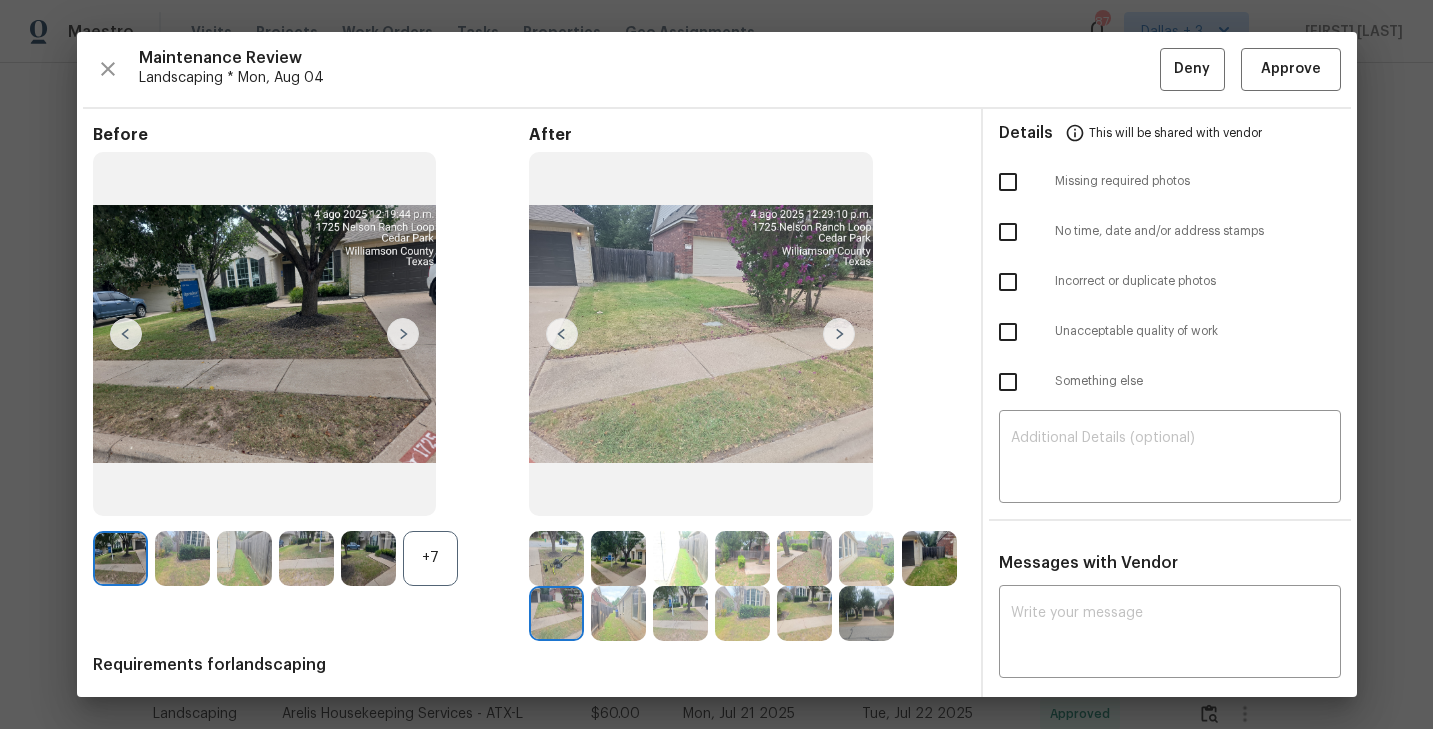 click at bounding box center (839, 334) 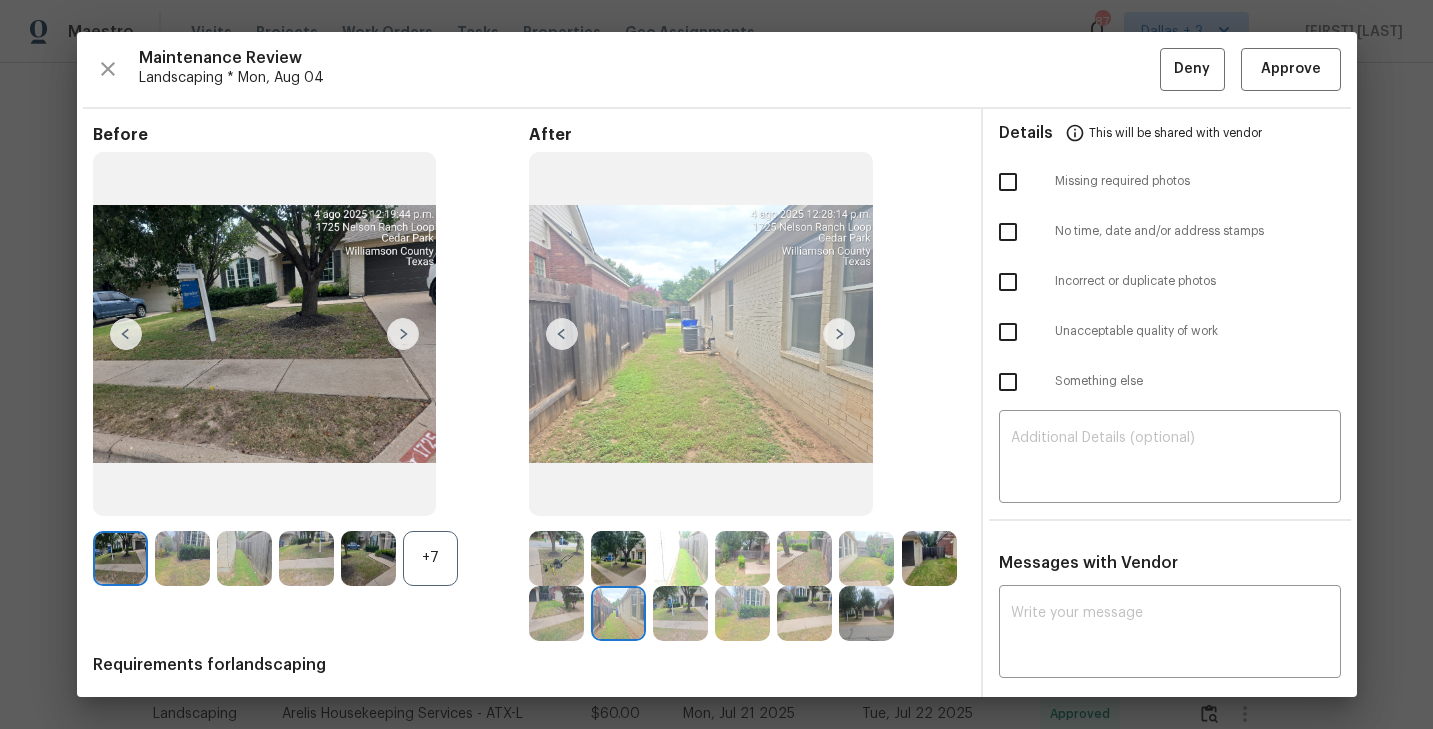 click at bounding box center (839, 334) 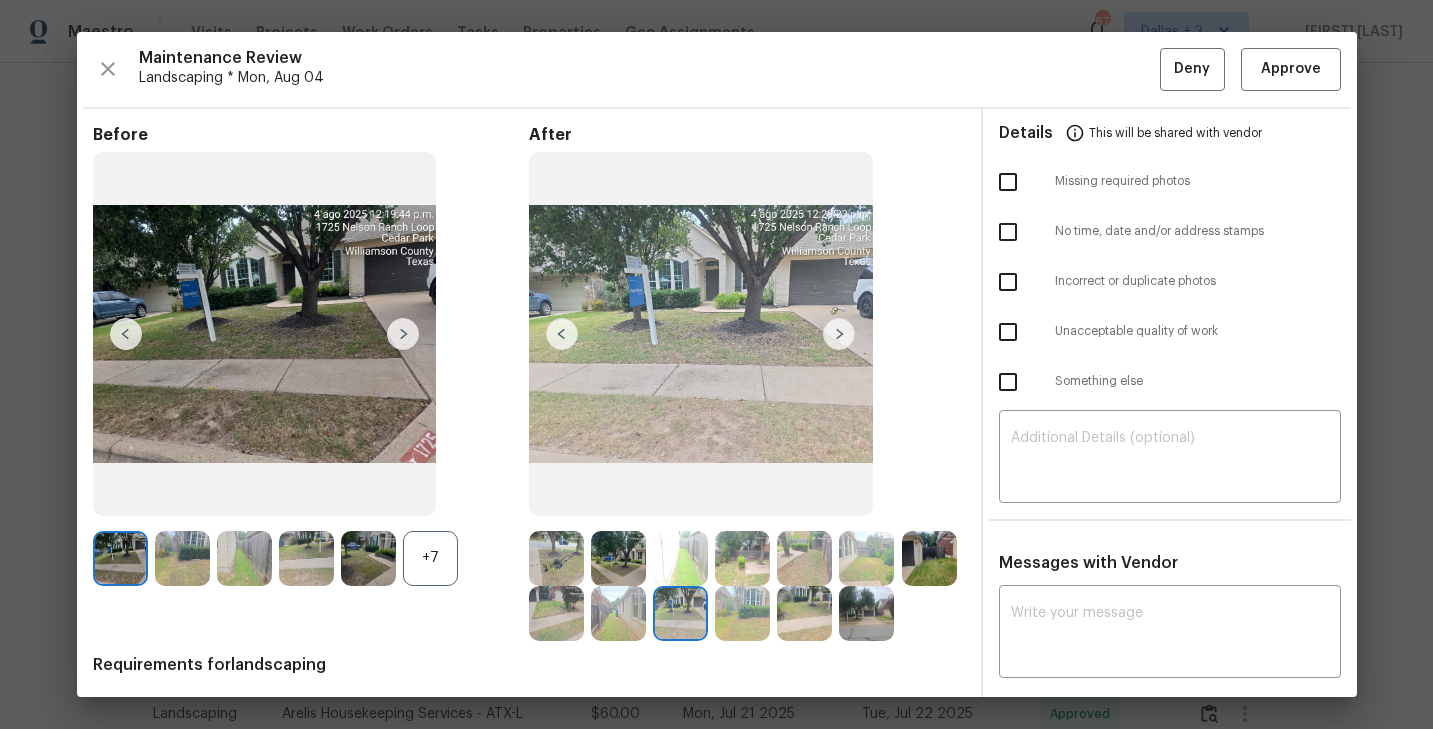 click at bounding box center [839, 334] 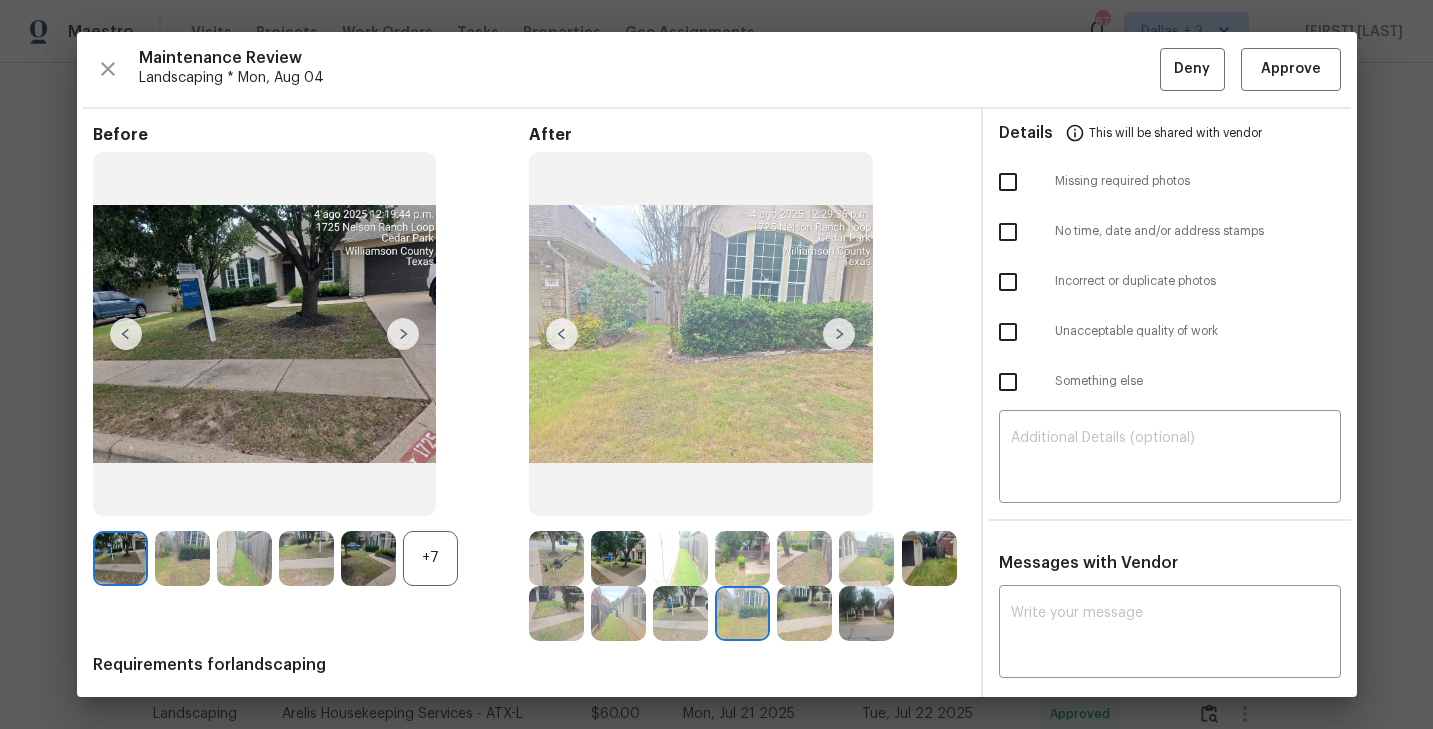 click at bounding box center [839, 334] 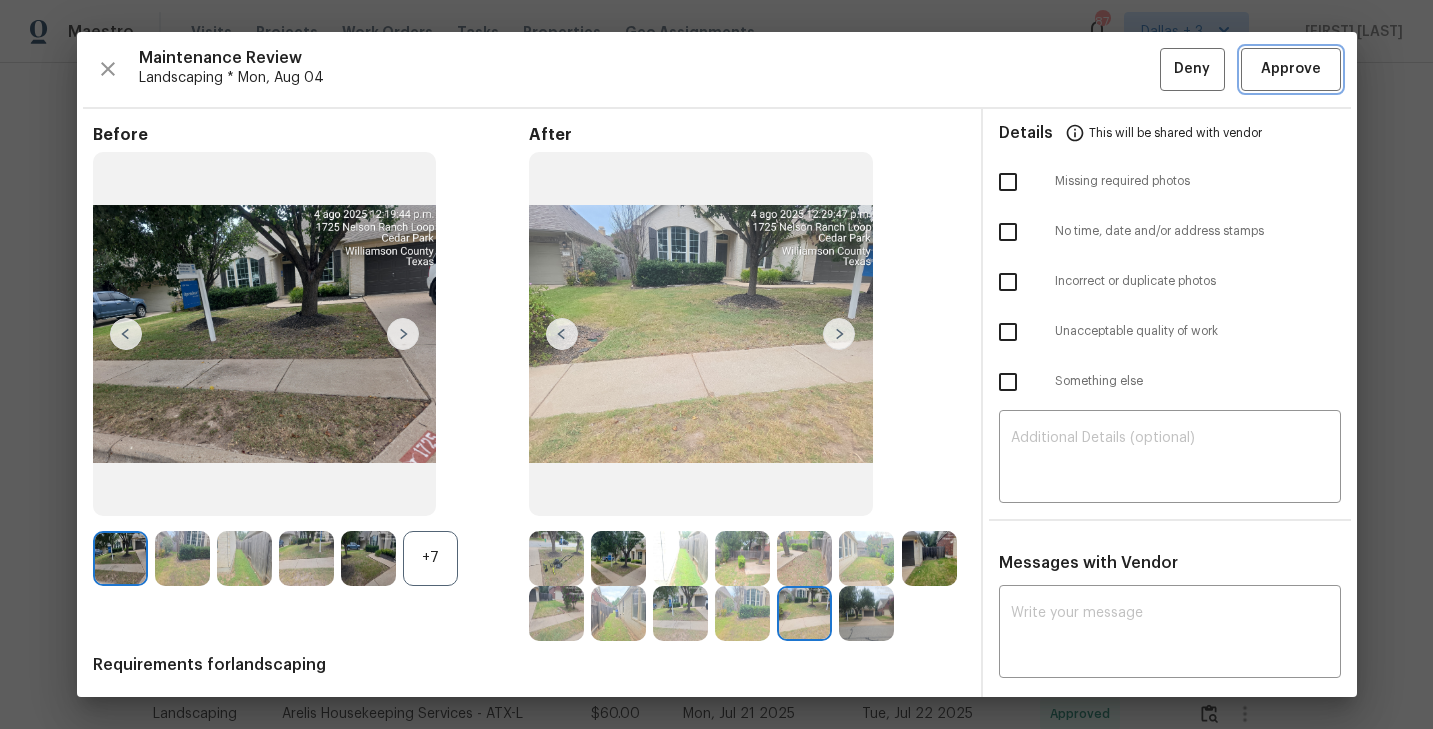 click on "Approve" at bounding box center [1291, 69] 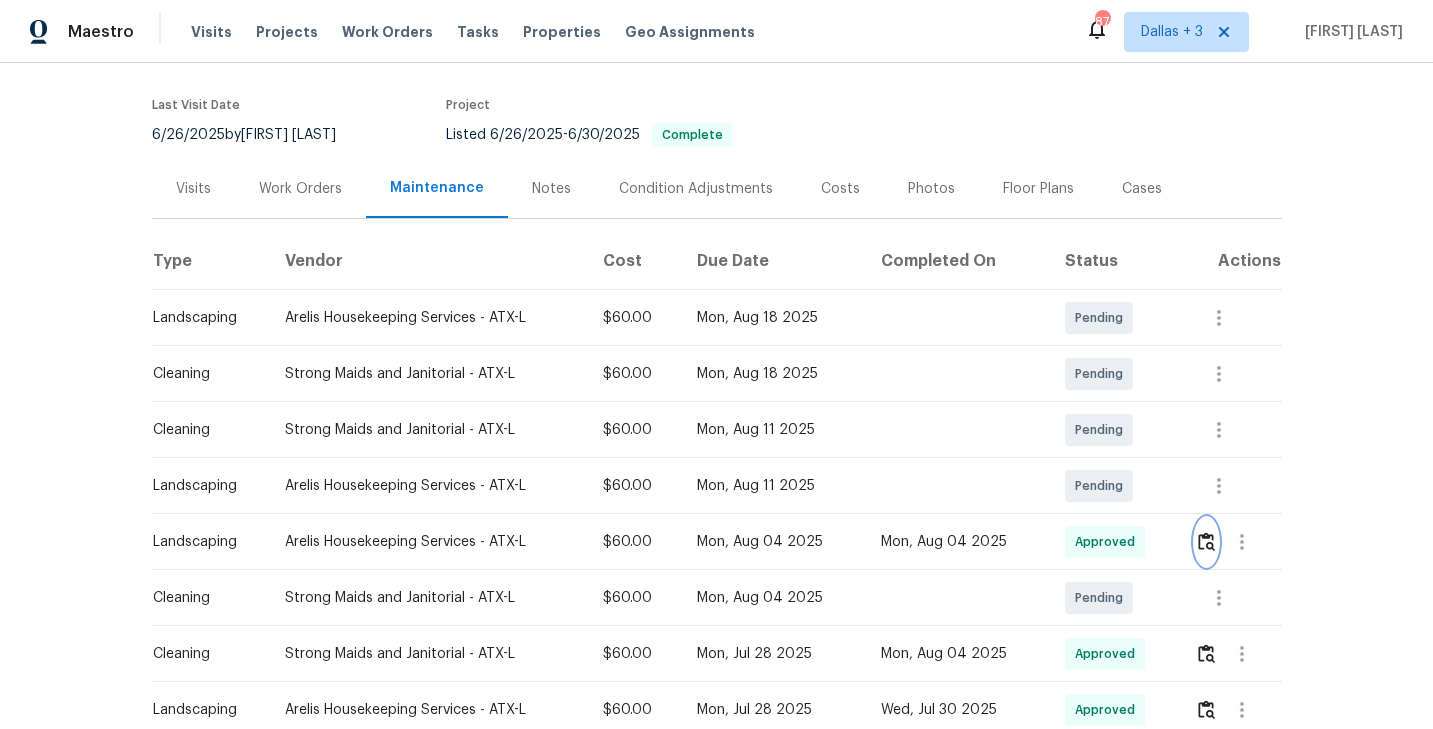 scroll, scrollTop: 0, scrollLeft: 0, axis: both 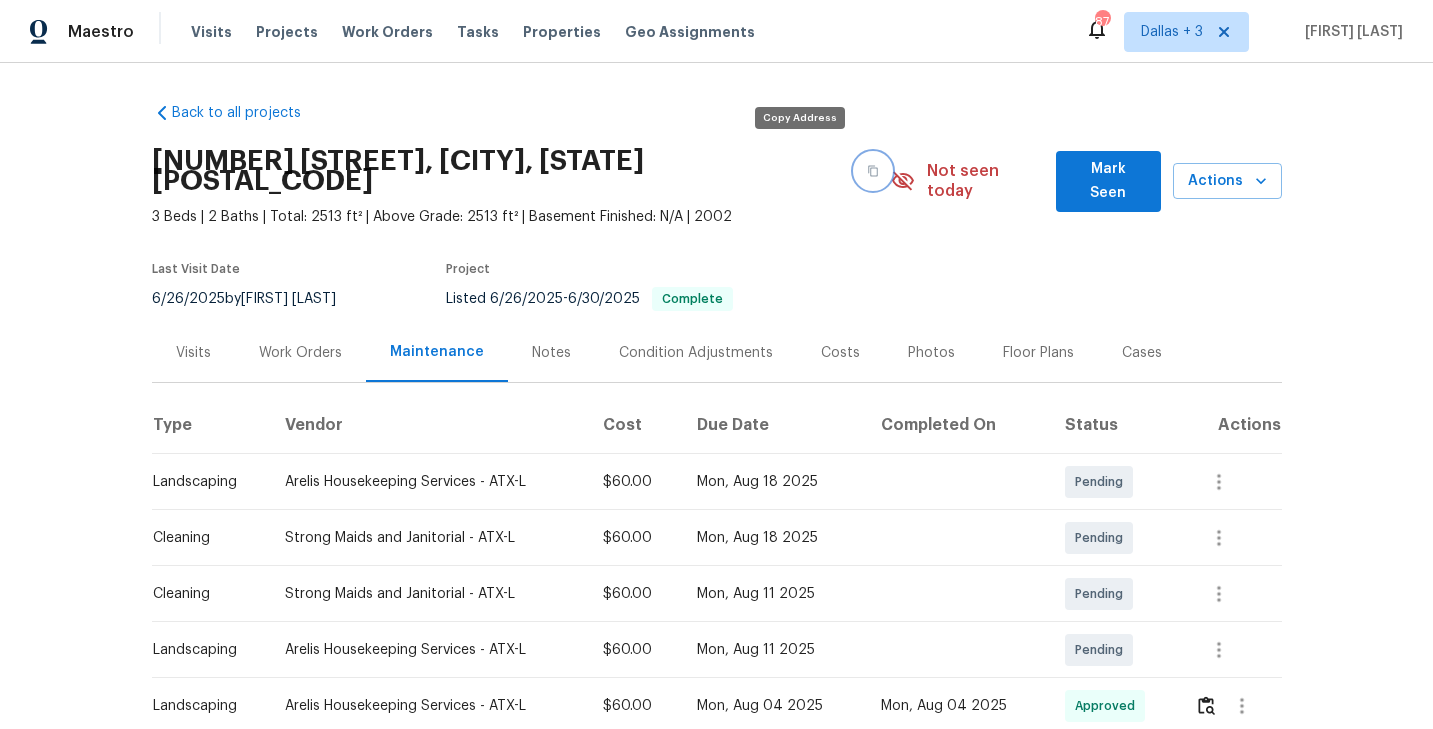 click 